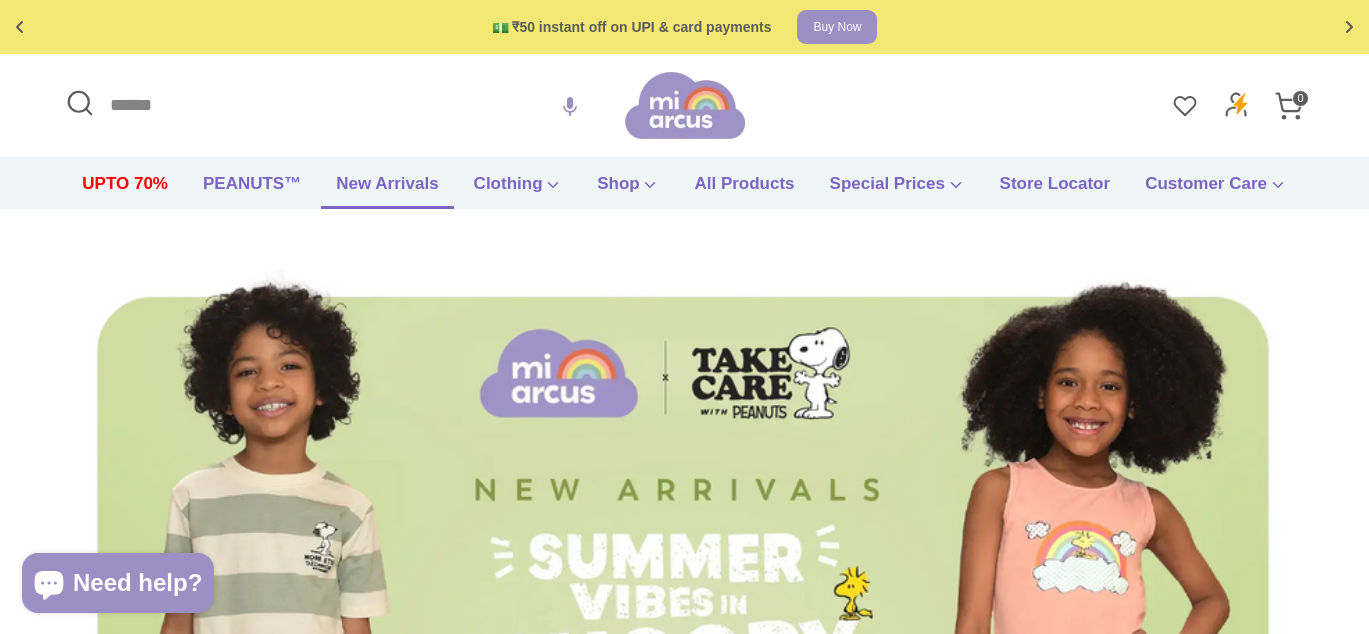 scroll, scrollTop: 0, scrollLeft: 0, axis: both 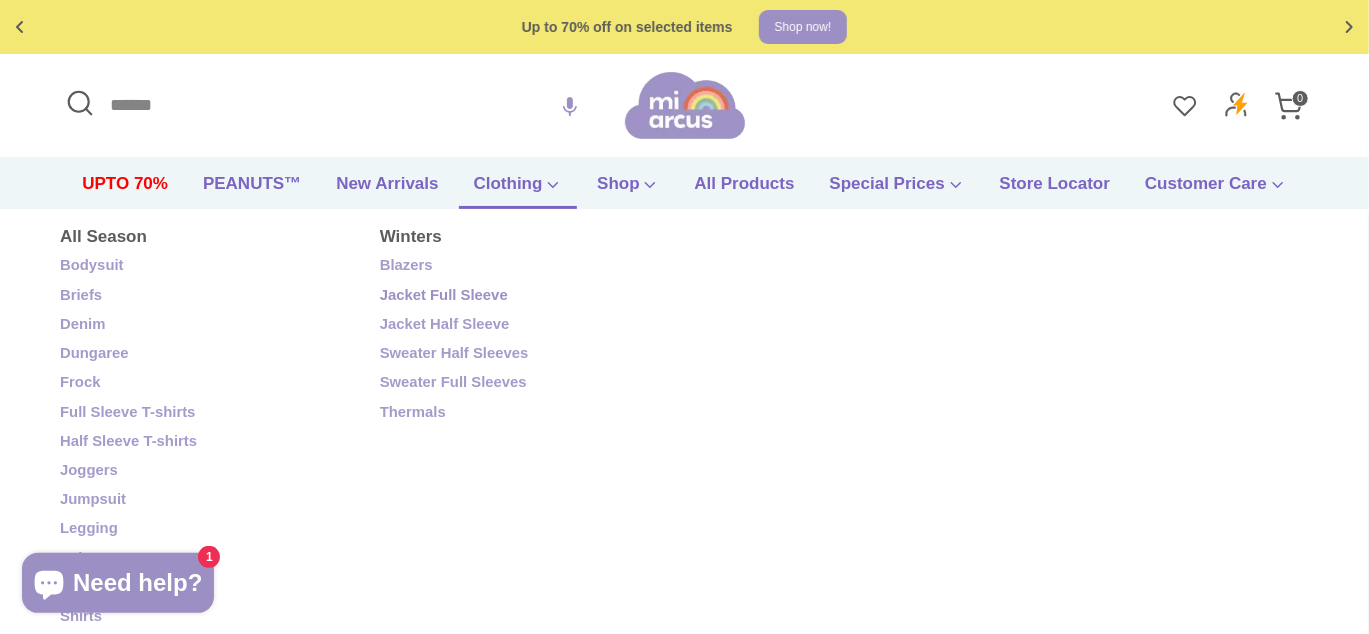 click on "Jacket Full Sleeve" at bounding box center [525, 296] 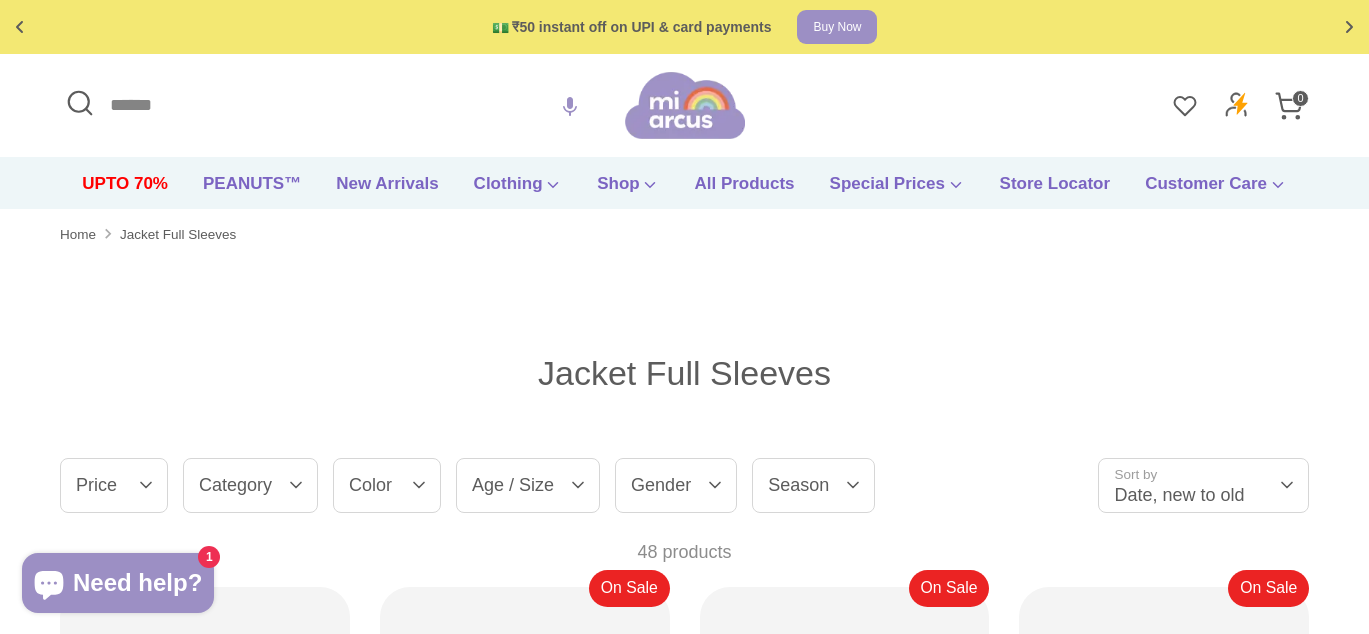 scroll, scrollTop: 0, scrollLeft: 0, axis: both 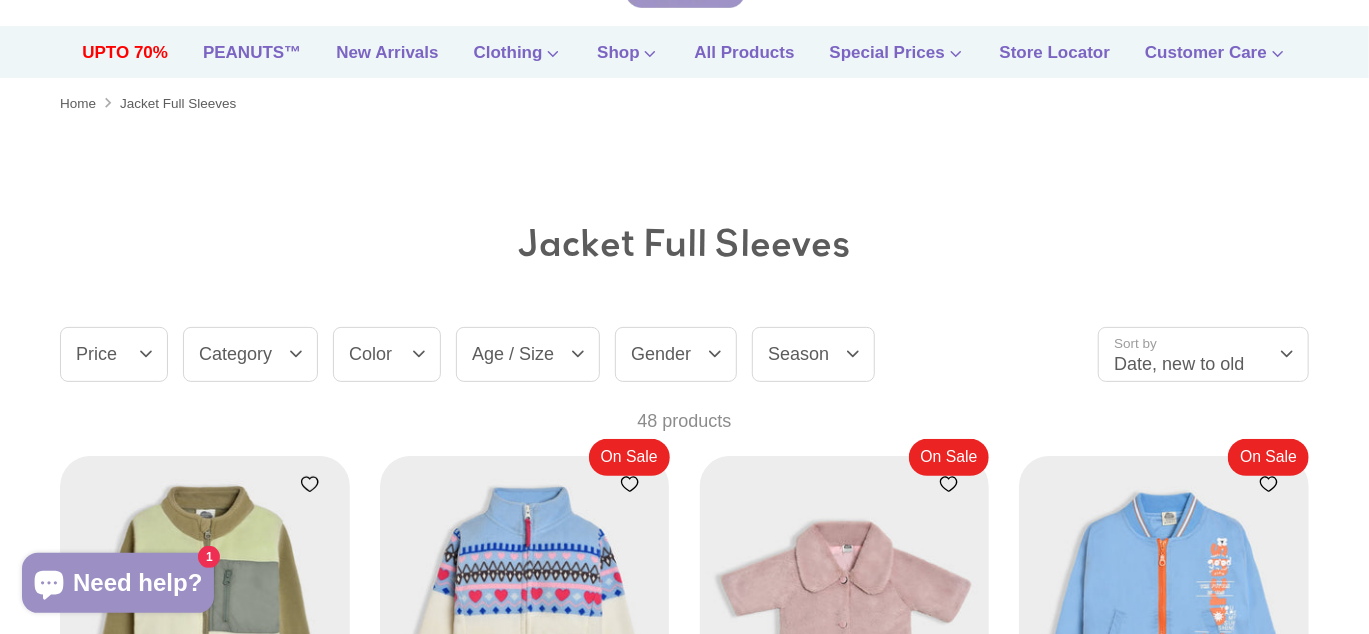 click on "Gender" at bounding box center [676, 354] 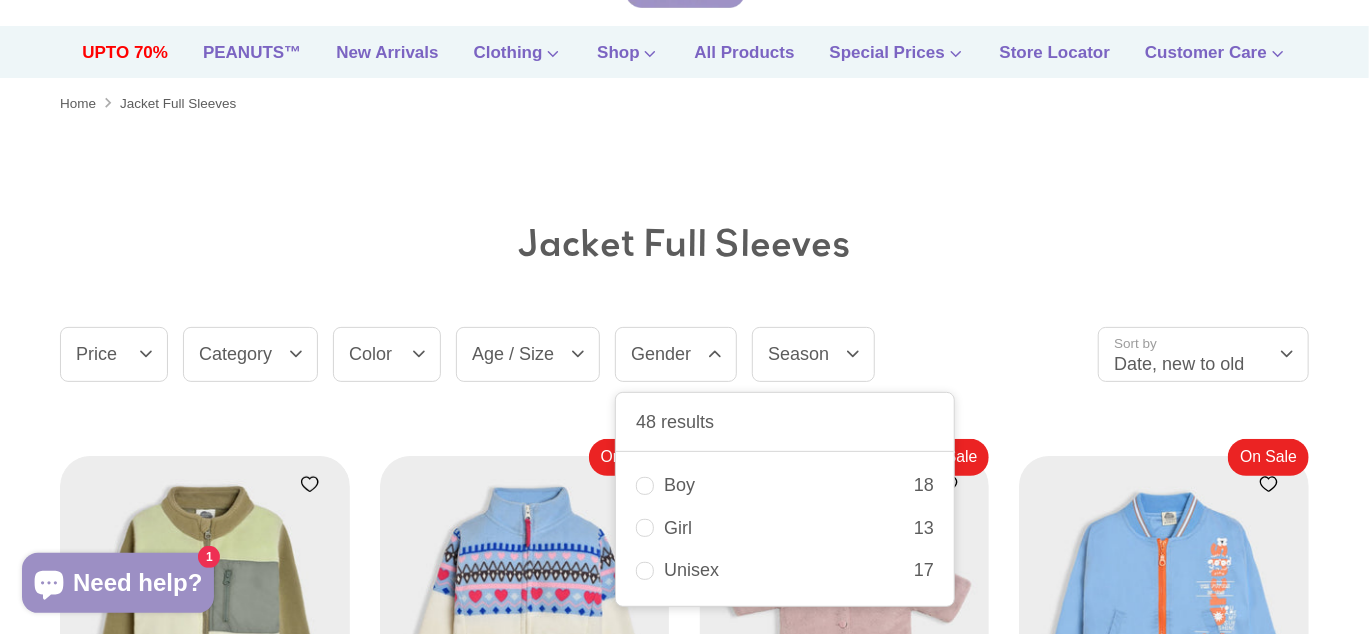 click on "Boy" at bounding box center [789, 485] 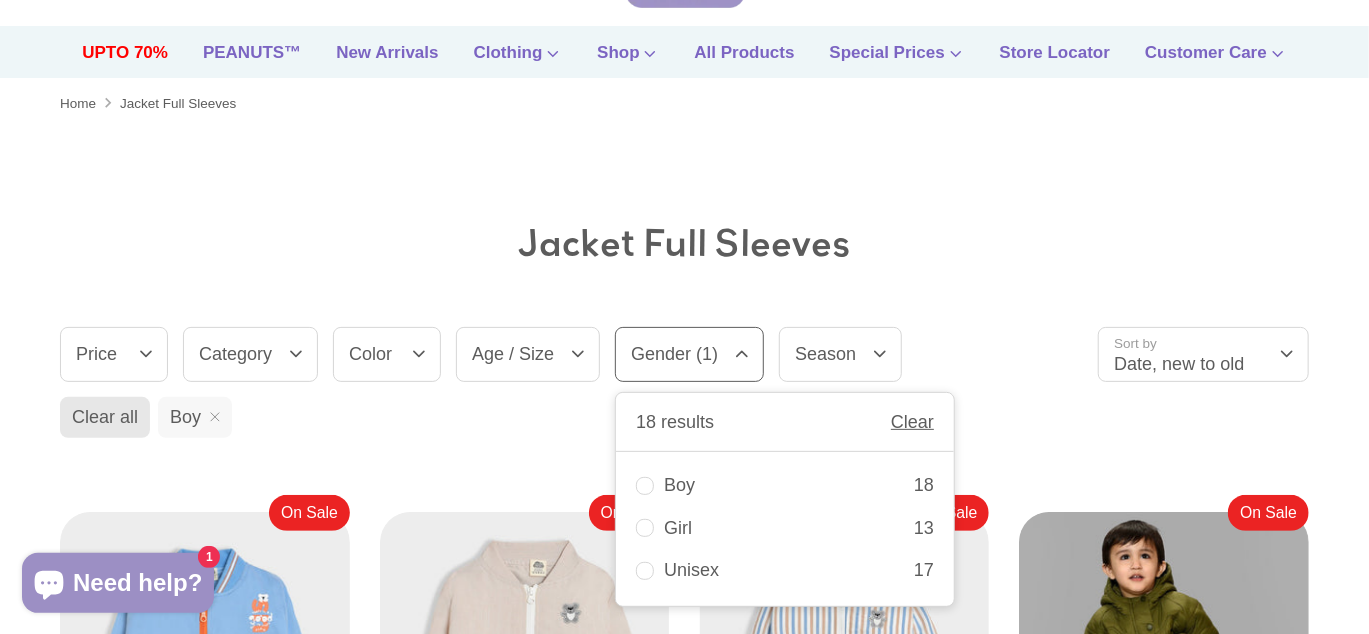click on "Jacket Full Sleeves" at bounding box center (684, 243) 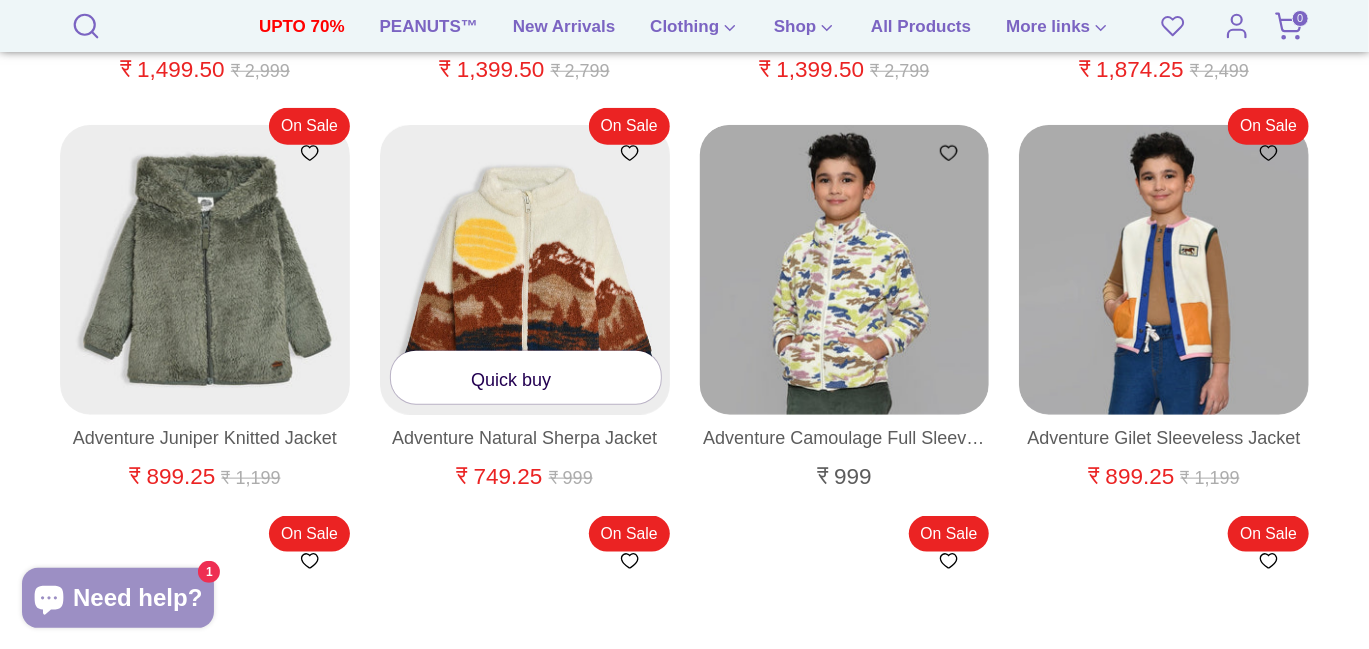 scroll, scrollTop: 931, scrollLeft: 0, axis: vertical 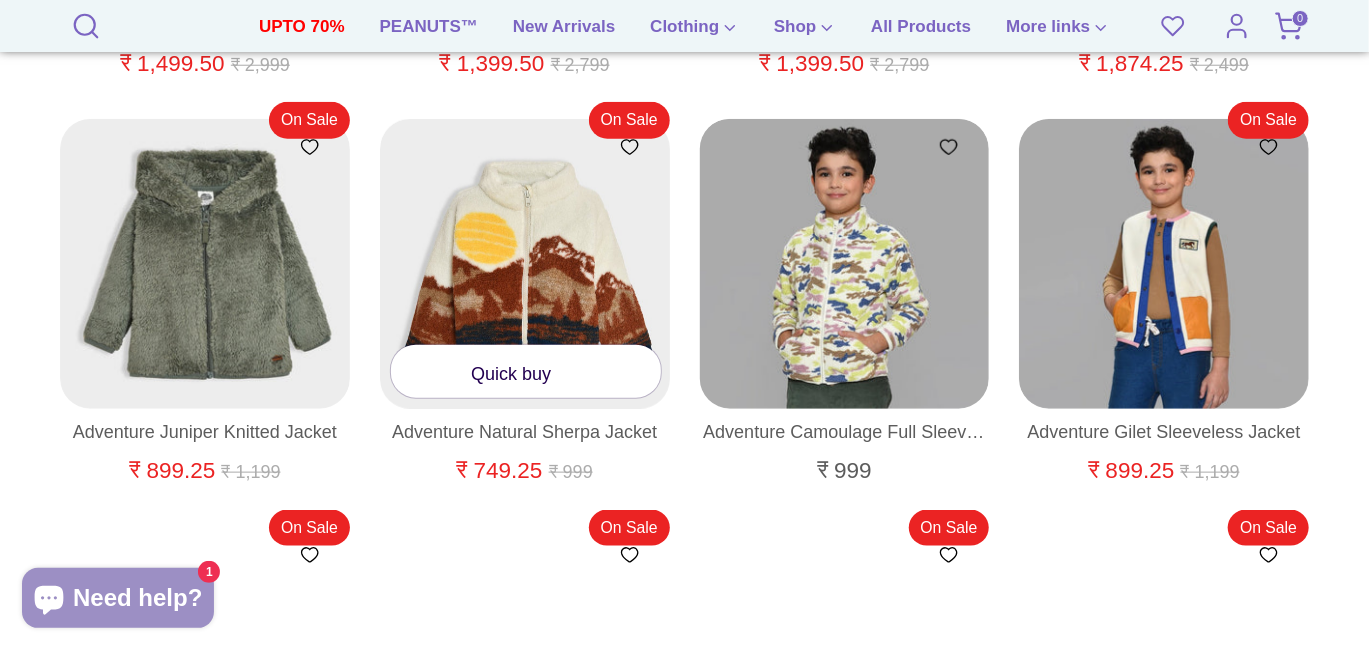 click at bounding box center (525, 264) 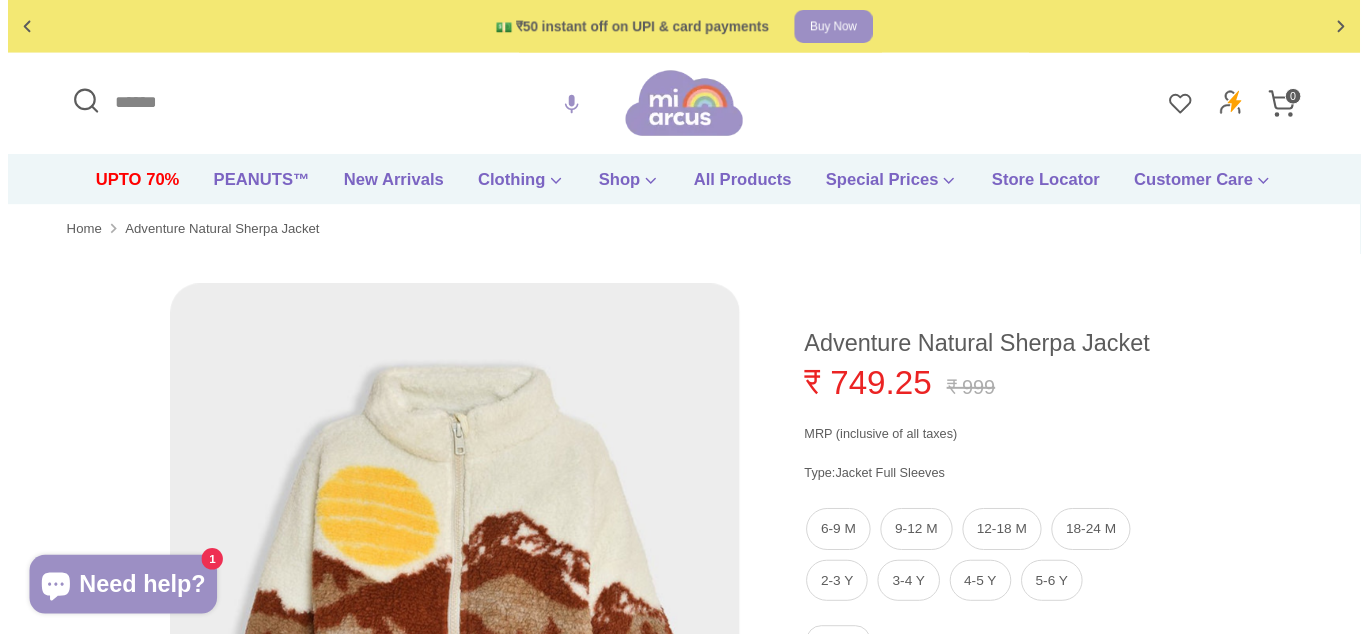 scroll, scrollTop: 0, scrollLeft: 0, axis: both 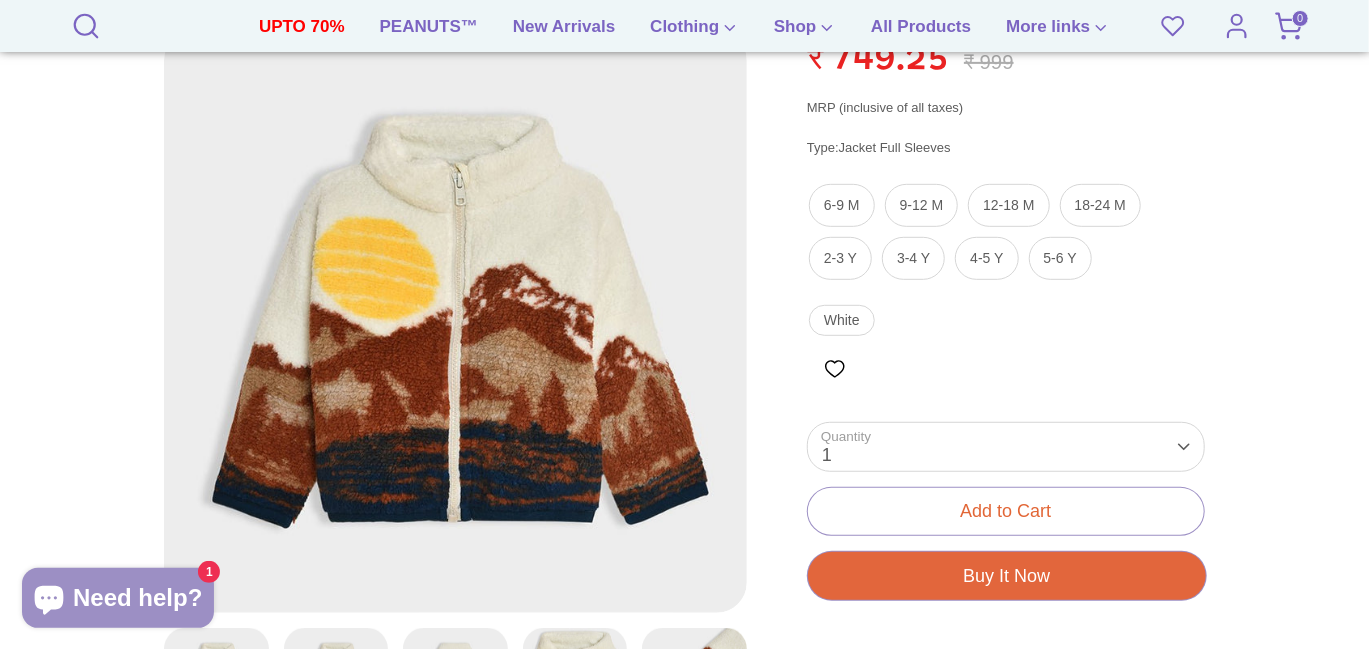 click at bounding box center (455, 321) 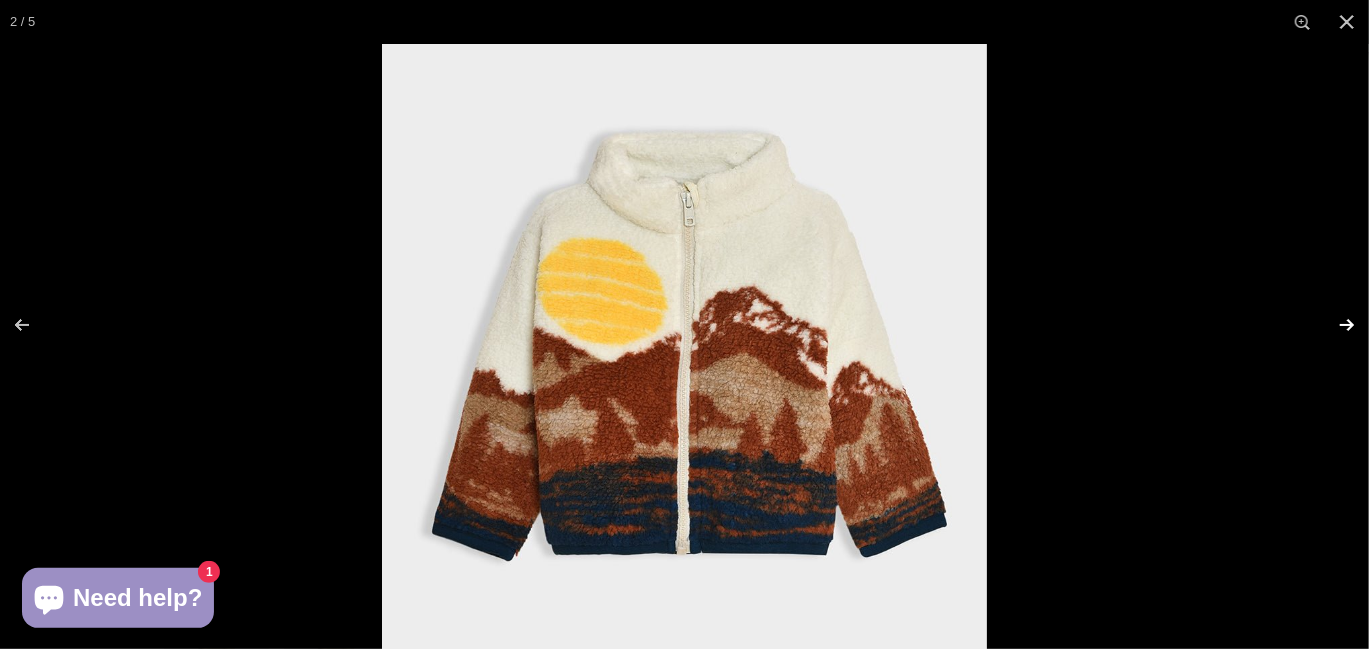 click at bounding box center (1334, 325) 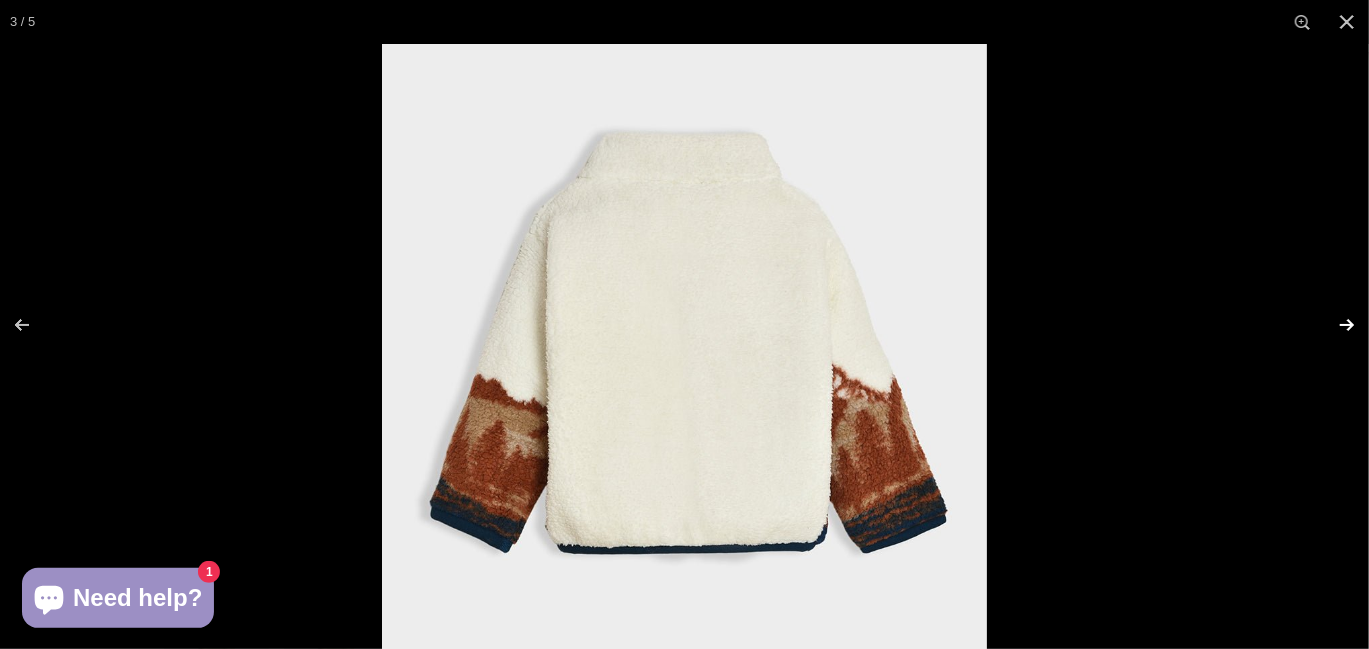 click at bounding box center (1334, 325) 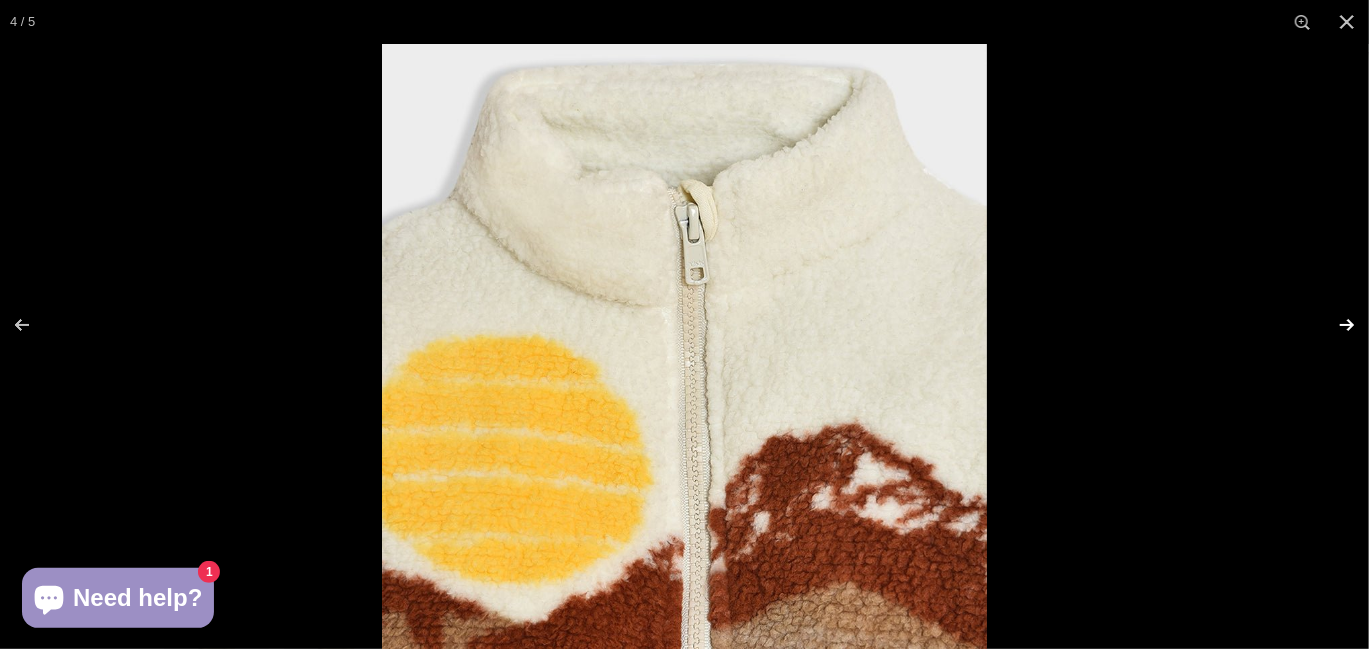 click at bounding box center (1334, 325) 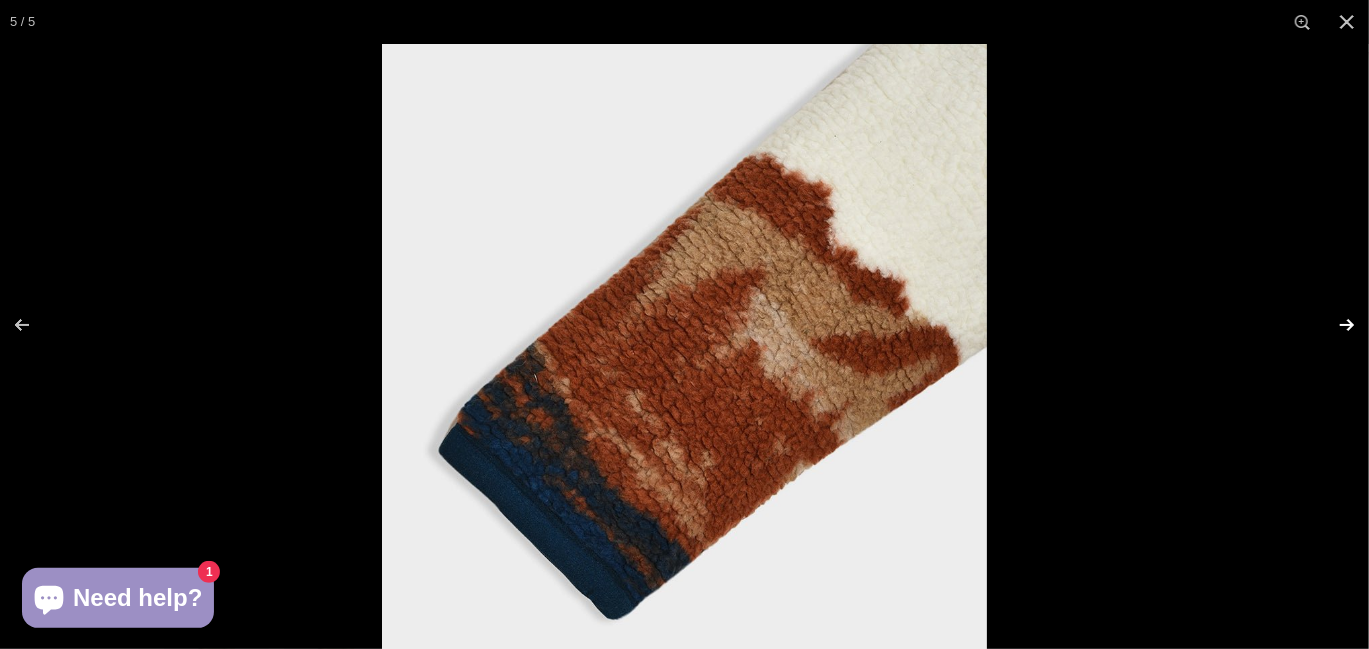 click at bounding box center (1334, 325) 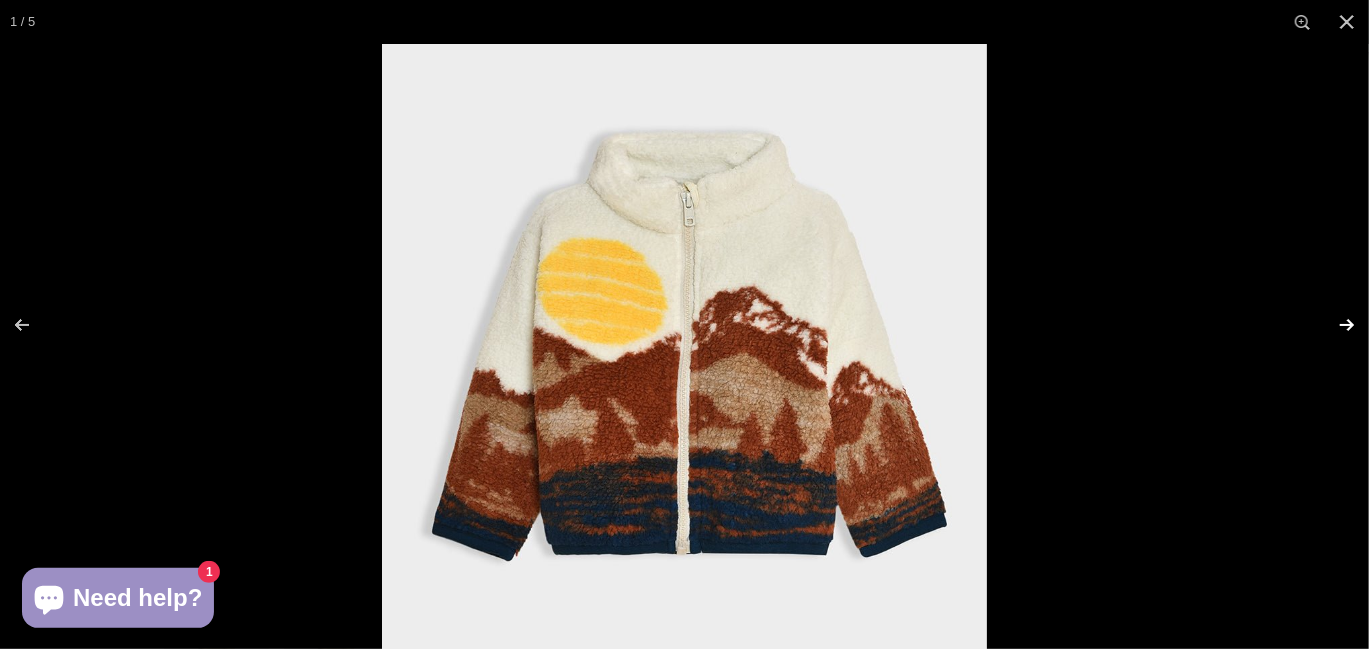 click at bounding box center (1334, 325) 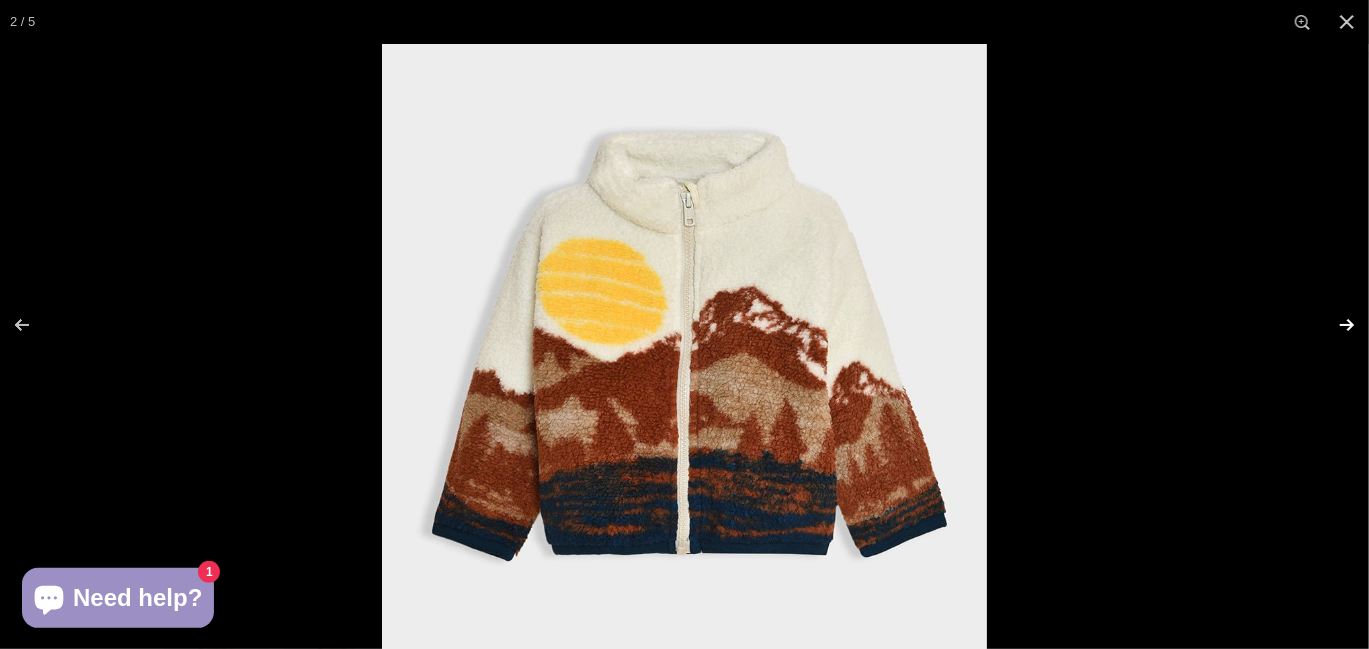 click at bounding box center (1334, 325) 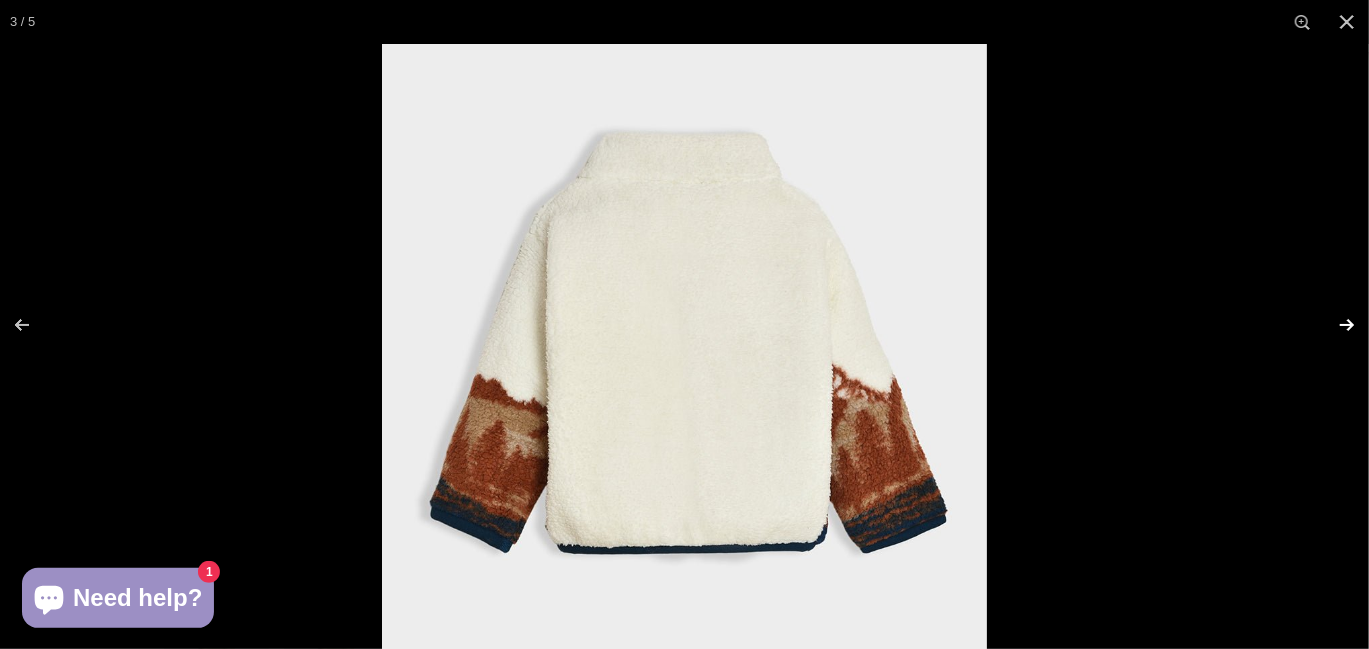 click at bounding box center (1334, 325) 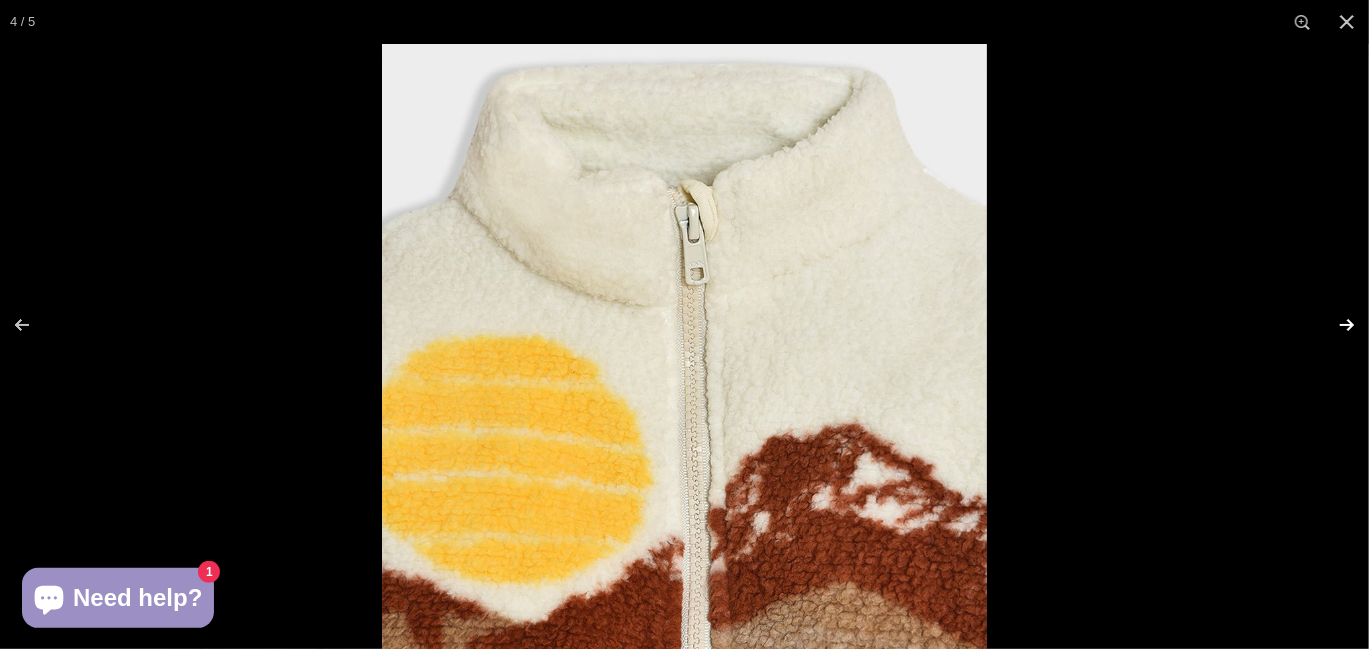 click at bounding box center [1334, 325] 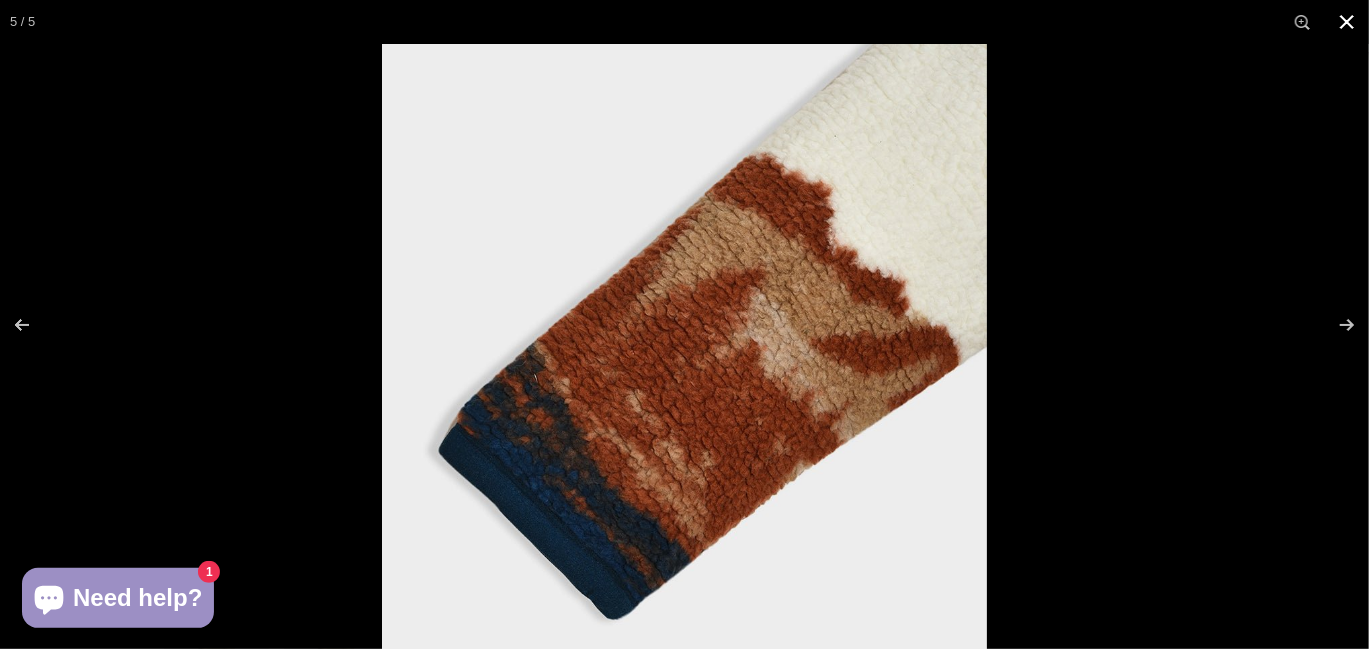click at bounding box center [1066, 368] 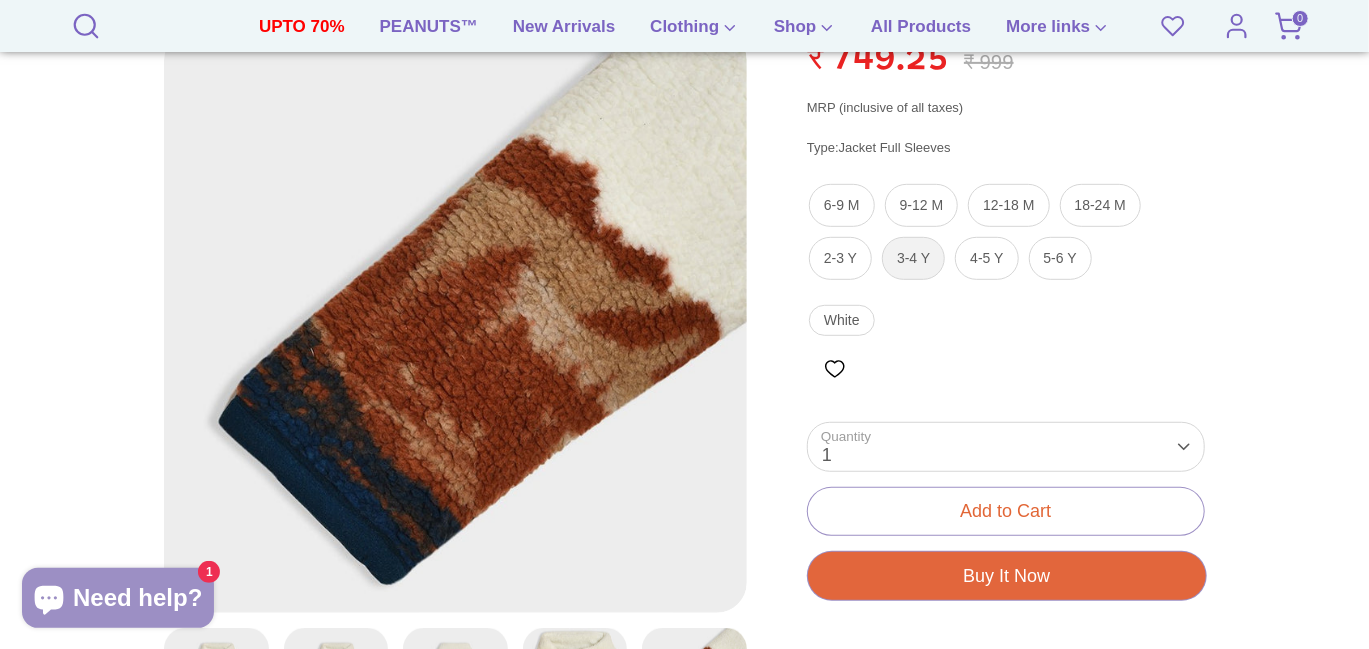 click on "3-4 Y" at bounding box center (913, 258) 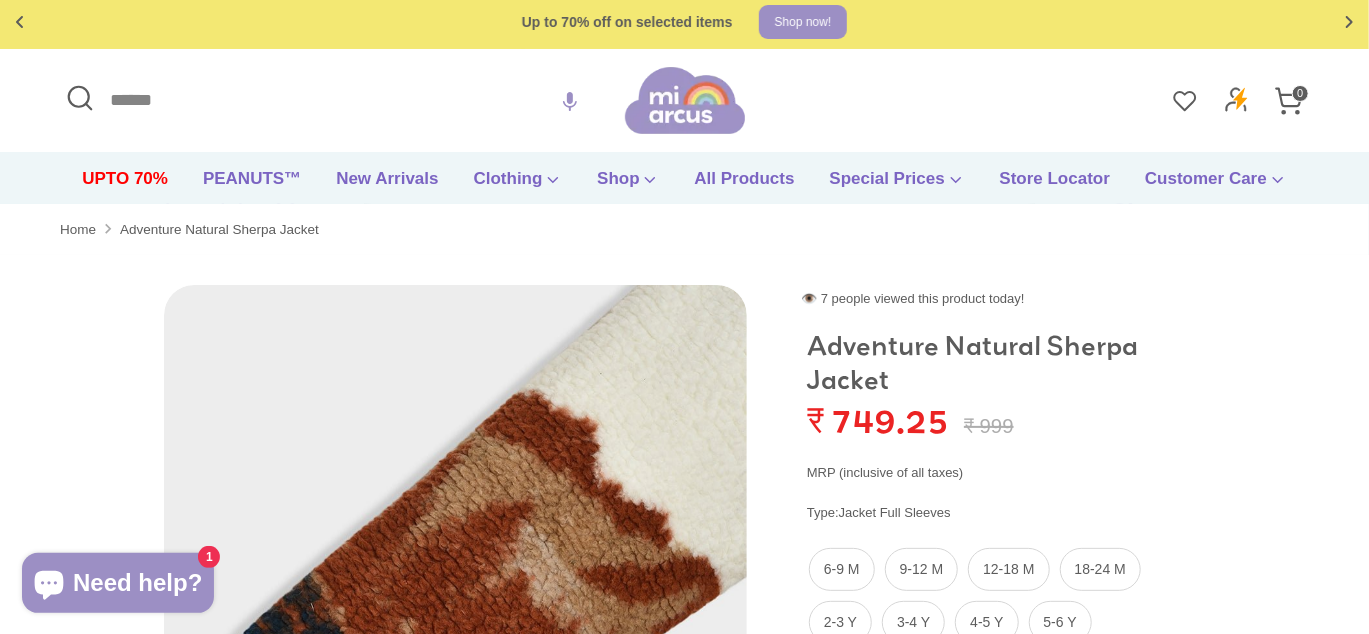 scroll, scrollTop: 0, scrollLeft: 0, axis: both 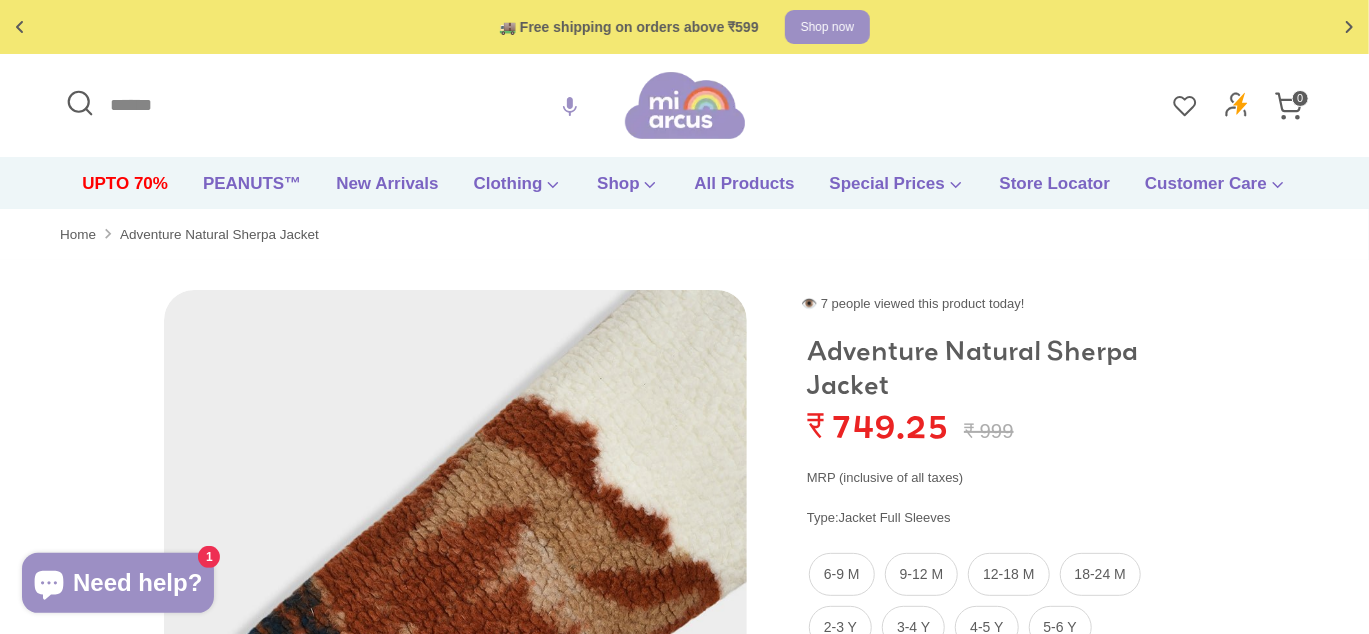 click on "👁️ 7 people viewed this product today!
Adventure Natural Sherpa Jacket
₹ 749.25
Regular price
₹ 999
MRP (inclusive of all taxes)
Type:
Jacket Full Sleeves
6-9 M
9-12 M
12-18 M
18-24 M
2-3 Y
3-4 Y
4-5 Y
5-6 Y
White
1" at bounding box center (976, 885) 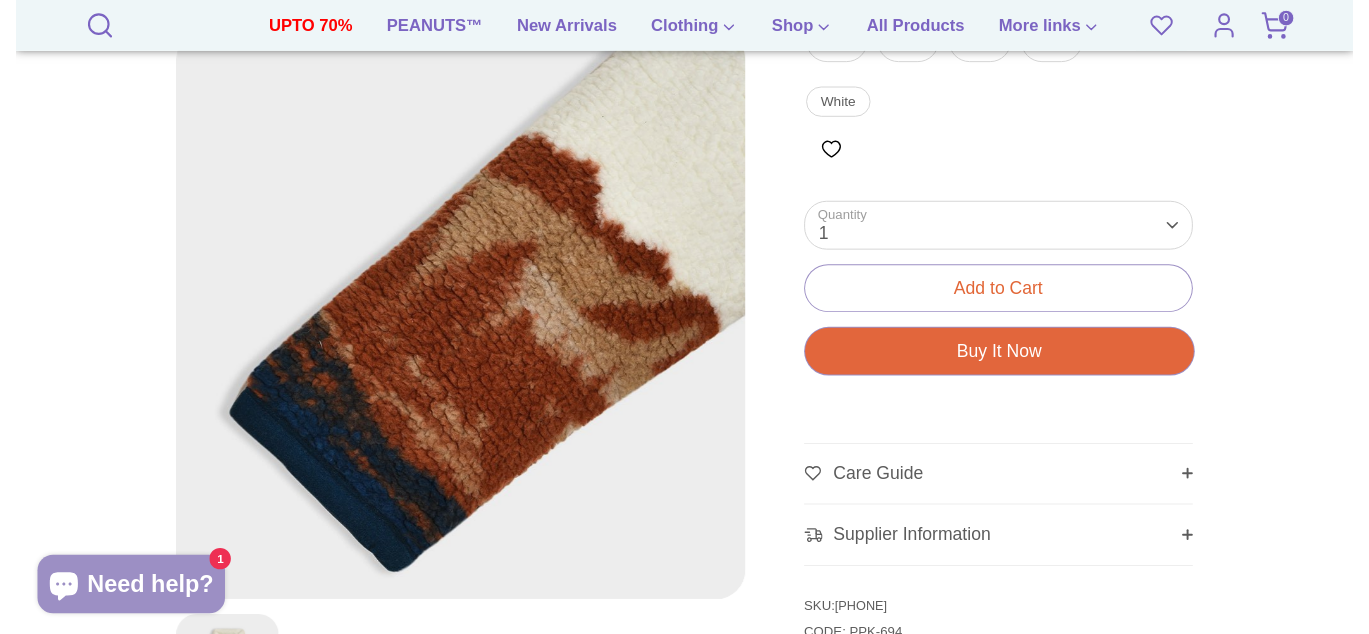 scroll, scrollTop: 666, scrollLeft: 0, axis: vertical 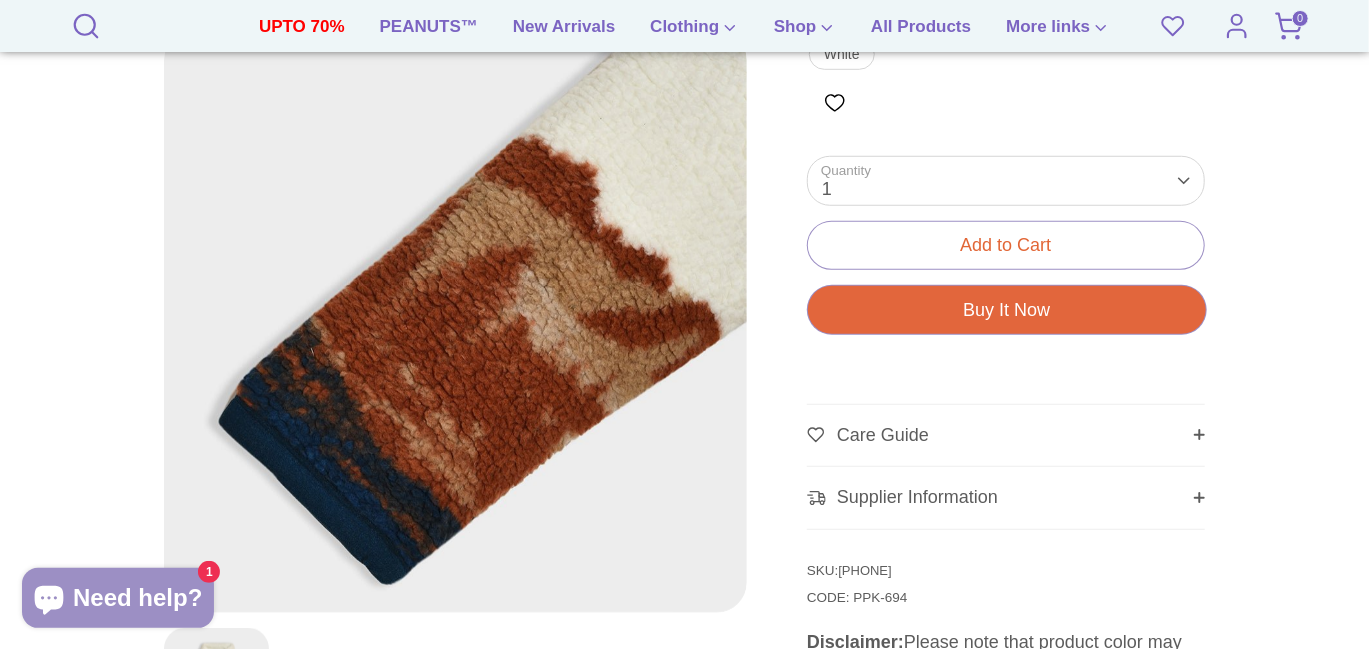 click on "Buy It Now
Loading.." at bounding box center (1007, 309) 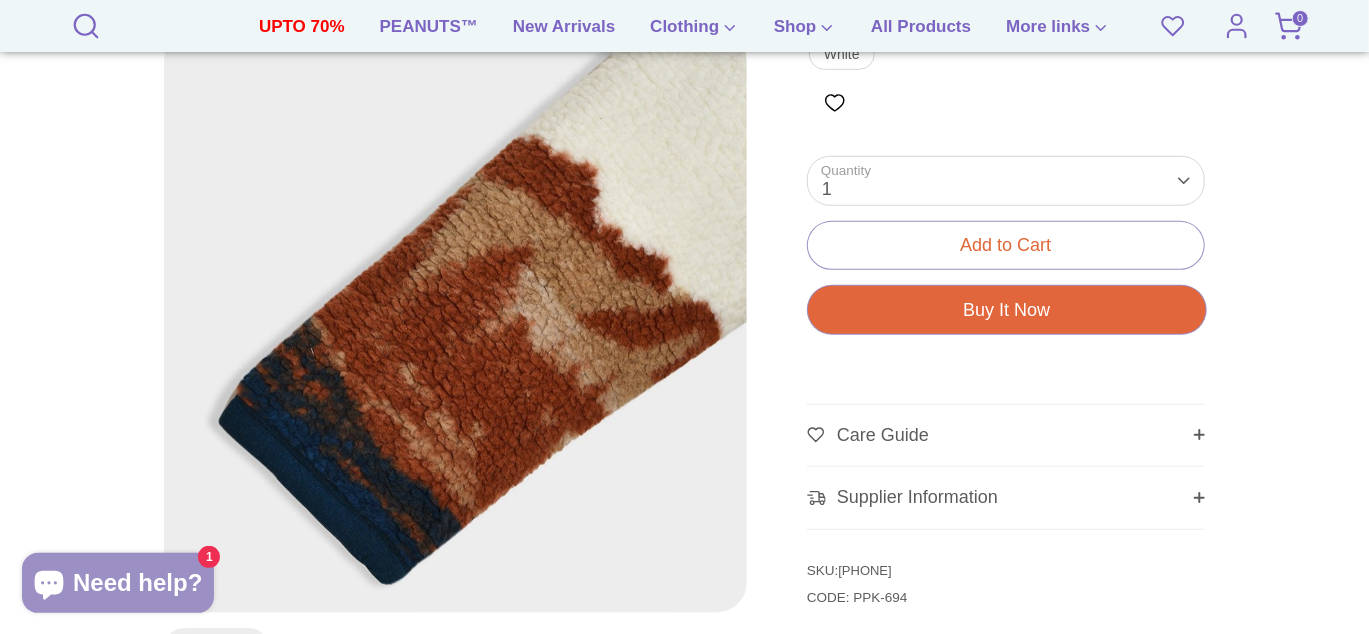 click on "0" at bounding box center (1300, 18) 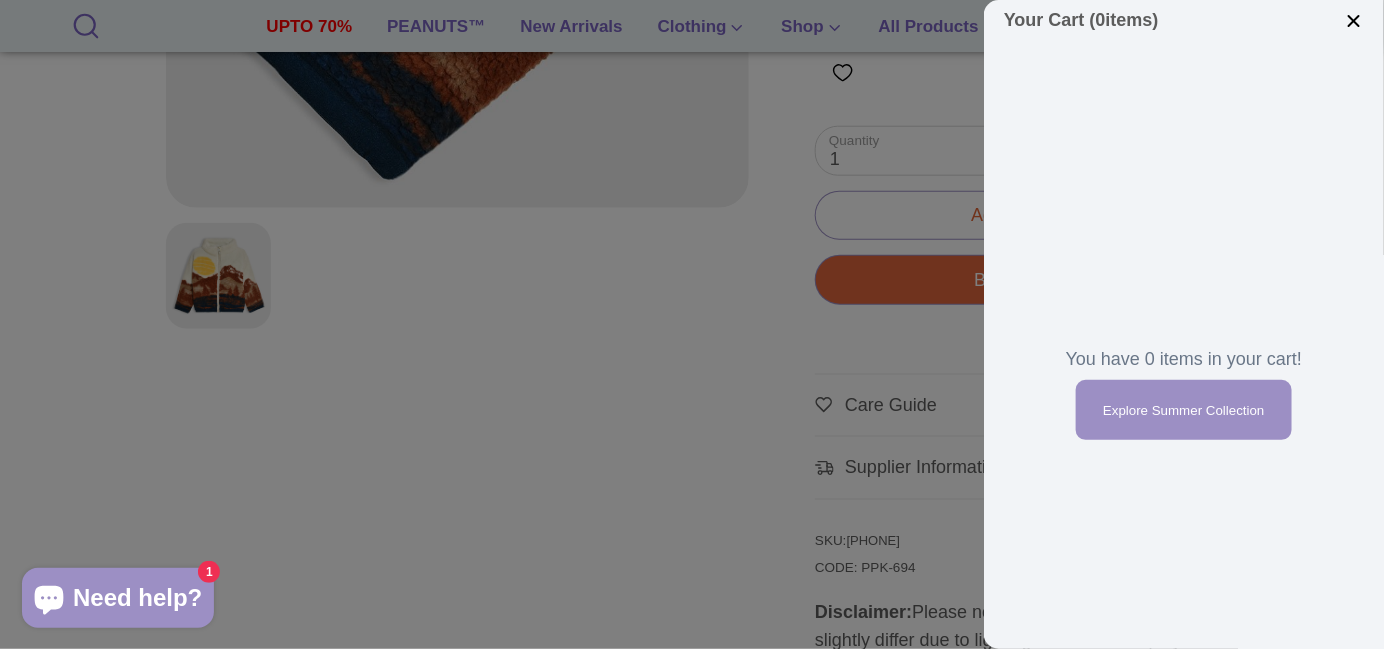 click on "Your Cart ( 0
items)" at bounding box center (1184, 20) 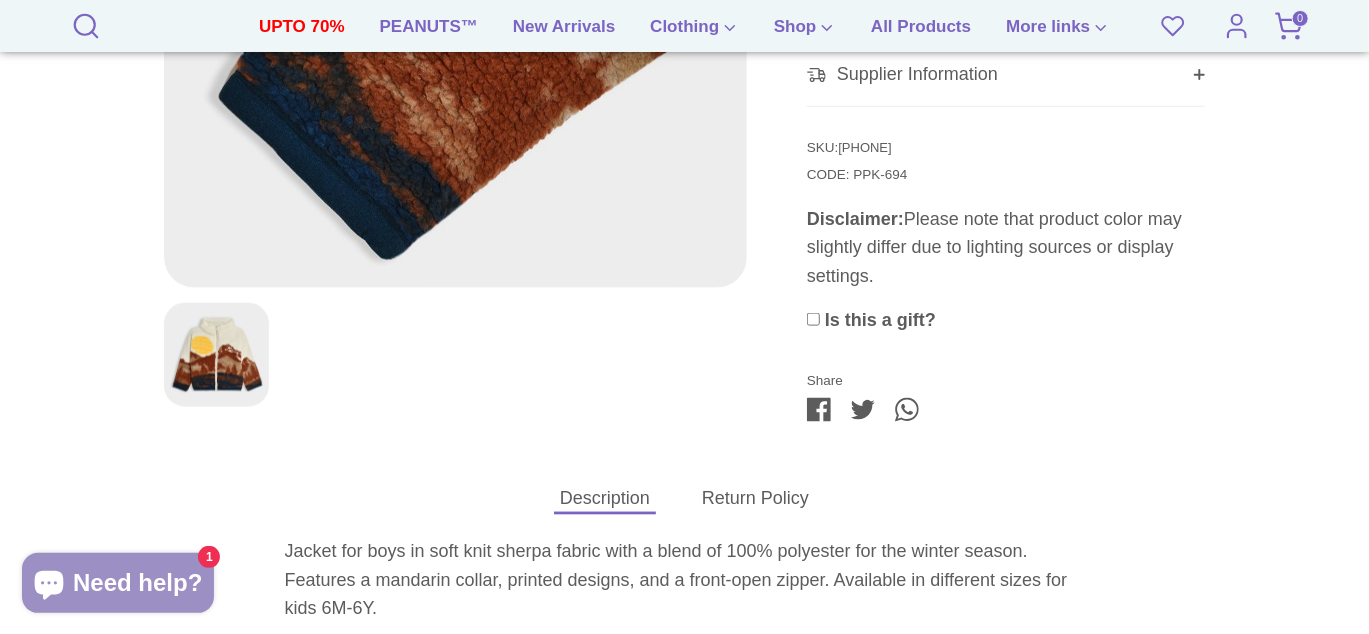 scroll, scrollTop: 1066, scrollLeft: 0, axis: vertical 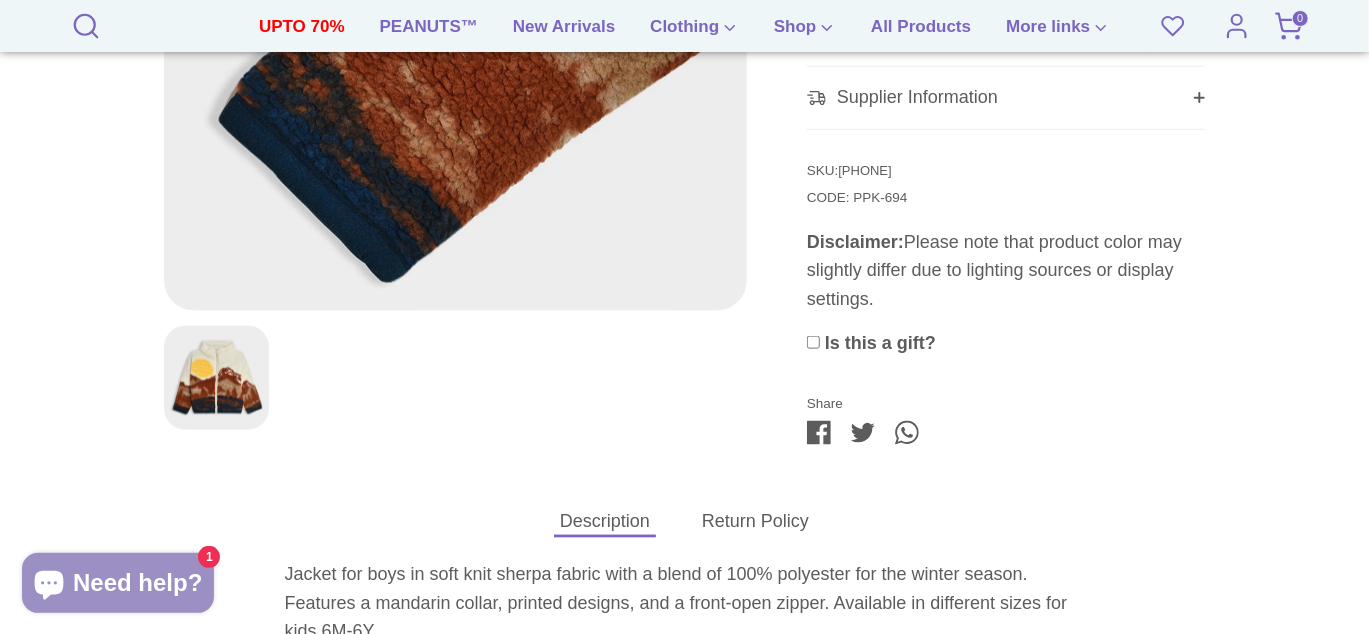 click at bounding box center (455, 19) 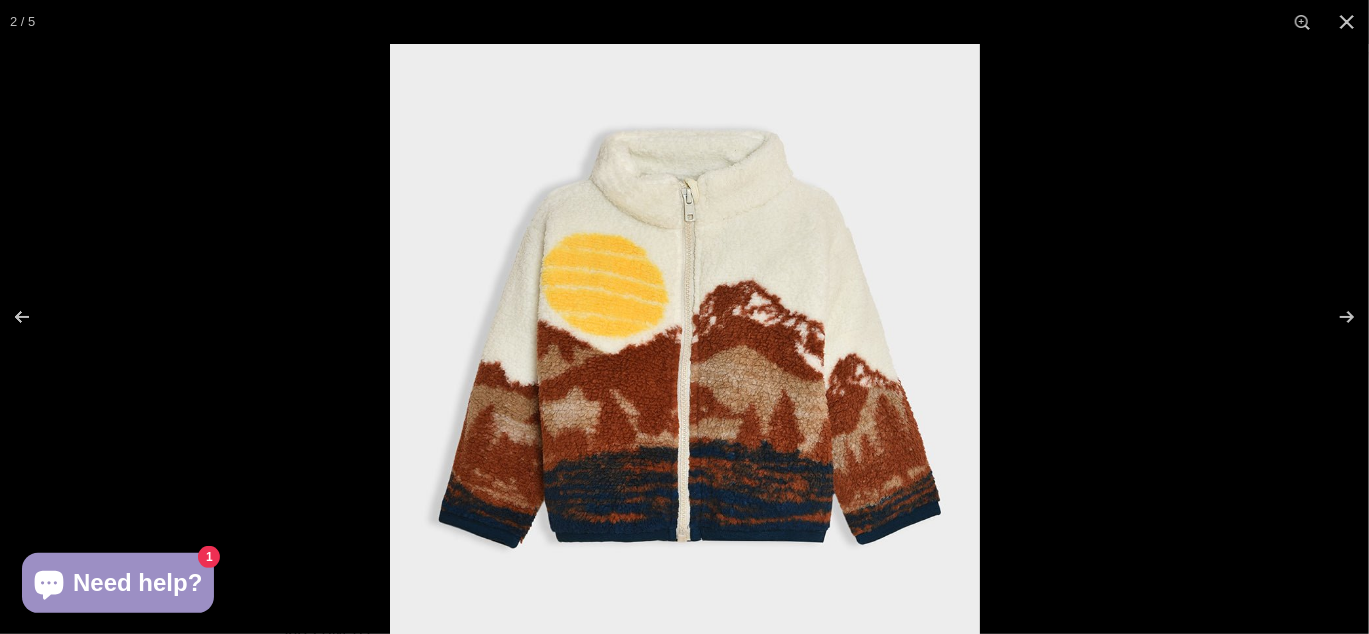 click at bounding box center [685, 339] 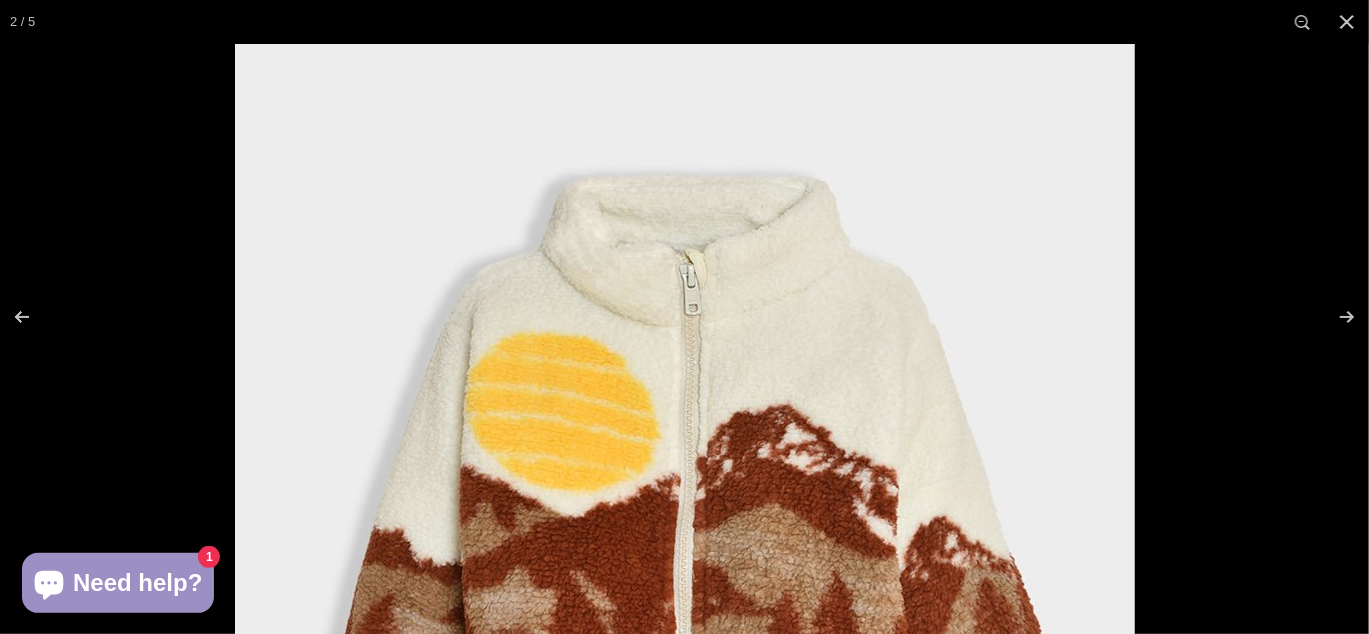 click at bounding box center [685, 494] 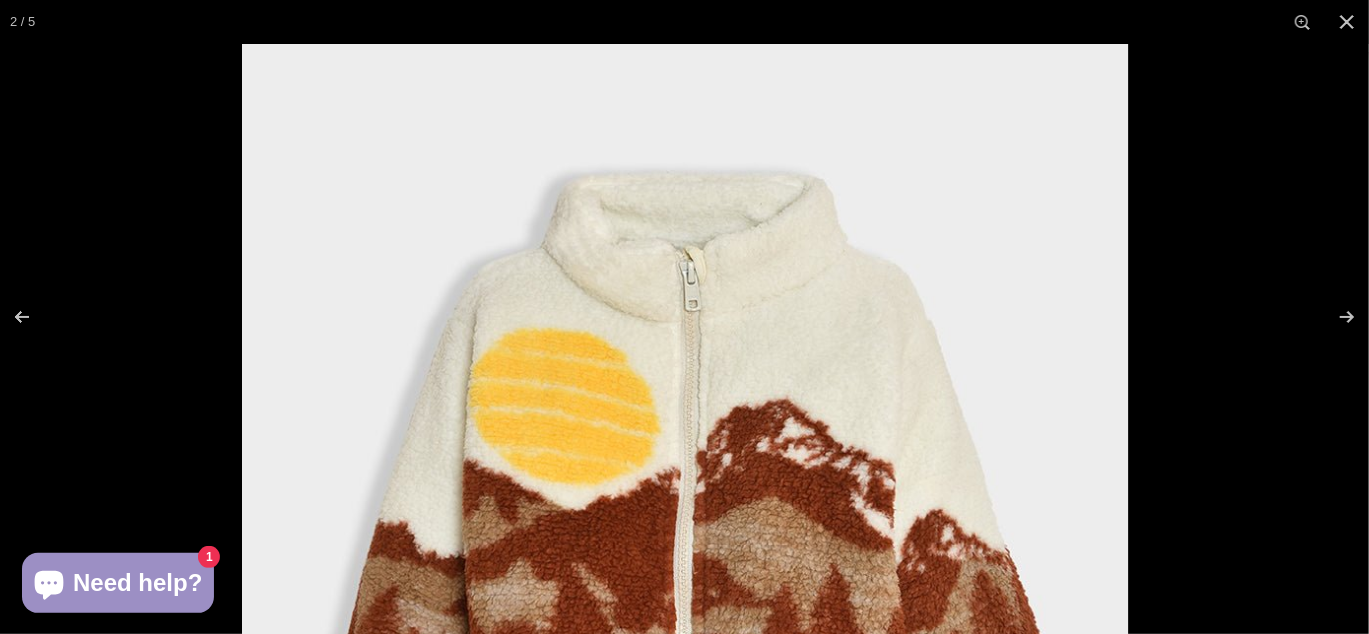 click at bounding box center [685, 487] 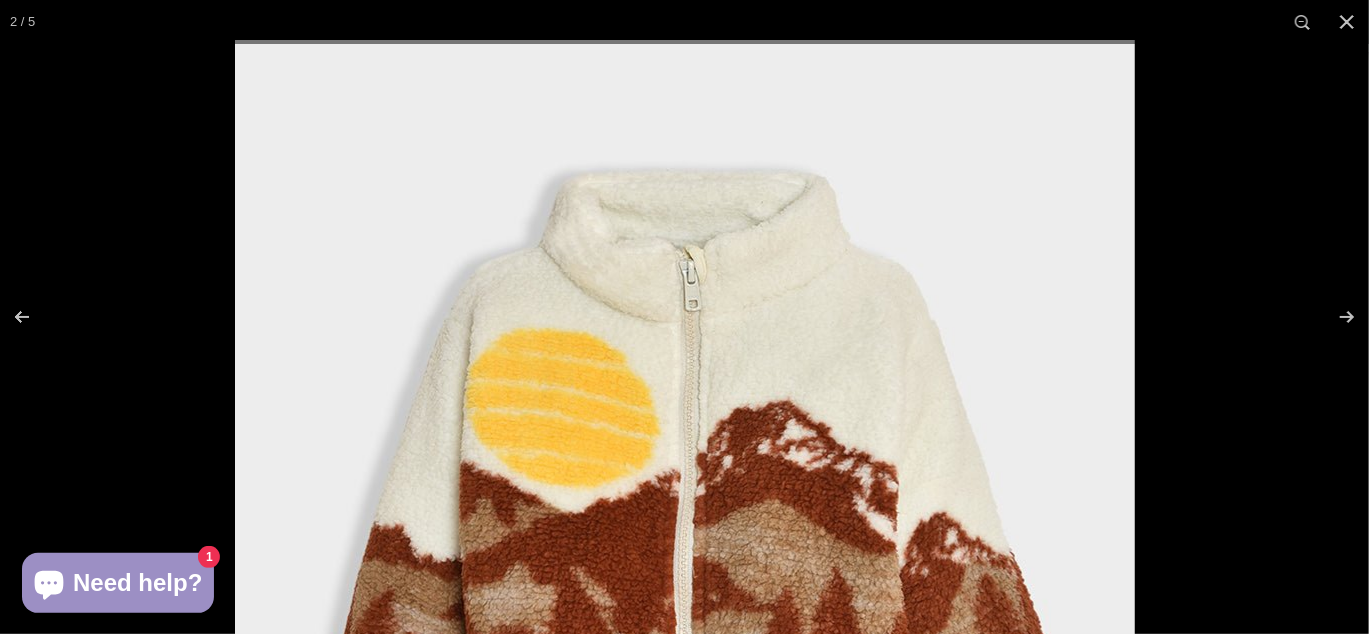 click at bounding box center (685, 490) 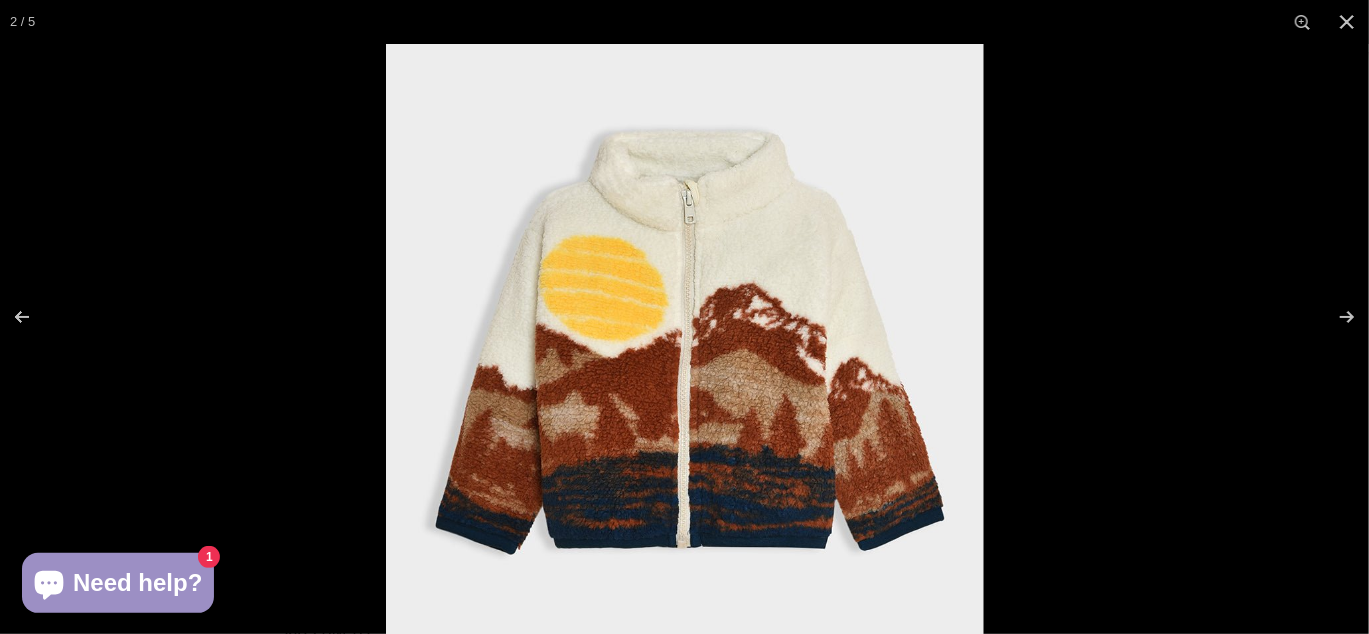 click at bounding box center [684, 342] 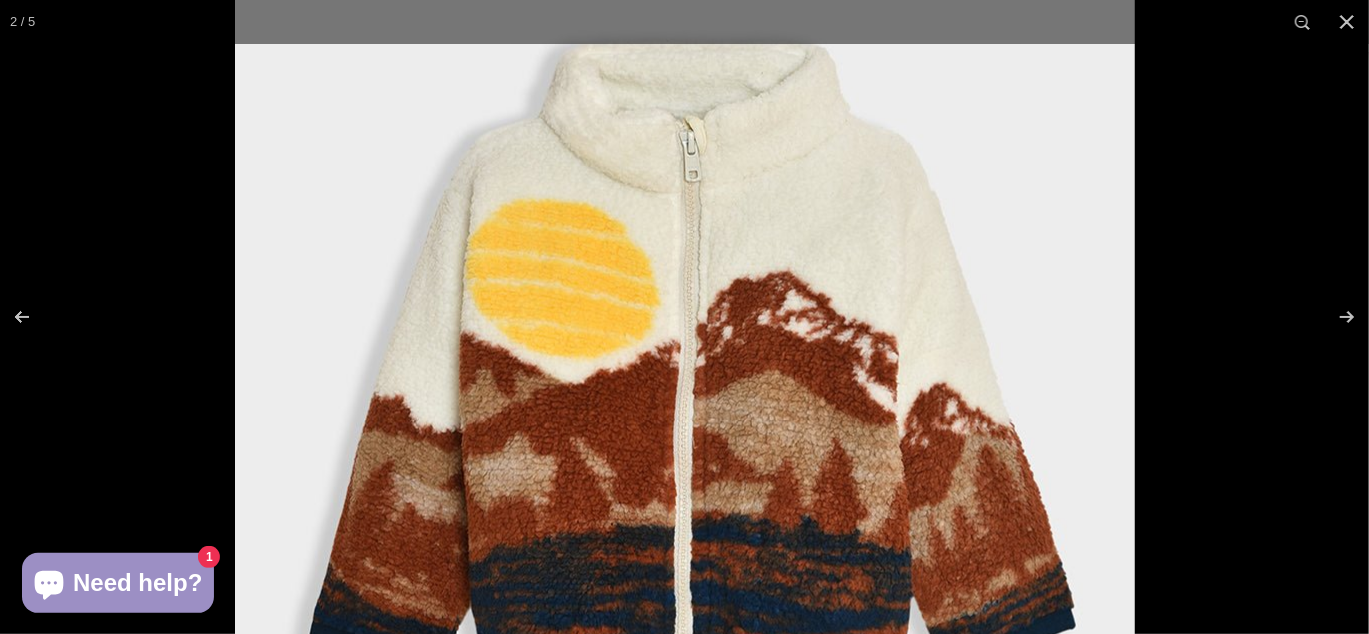 click at bounding box center [685, 361] 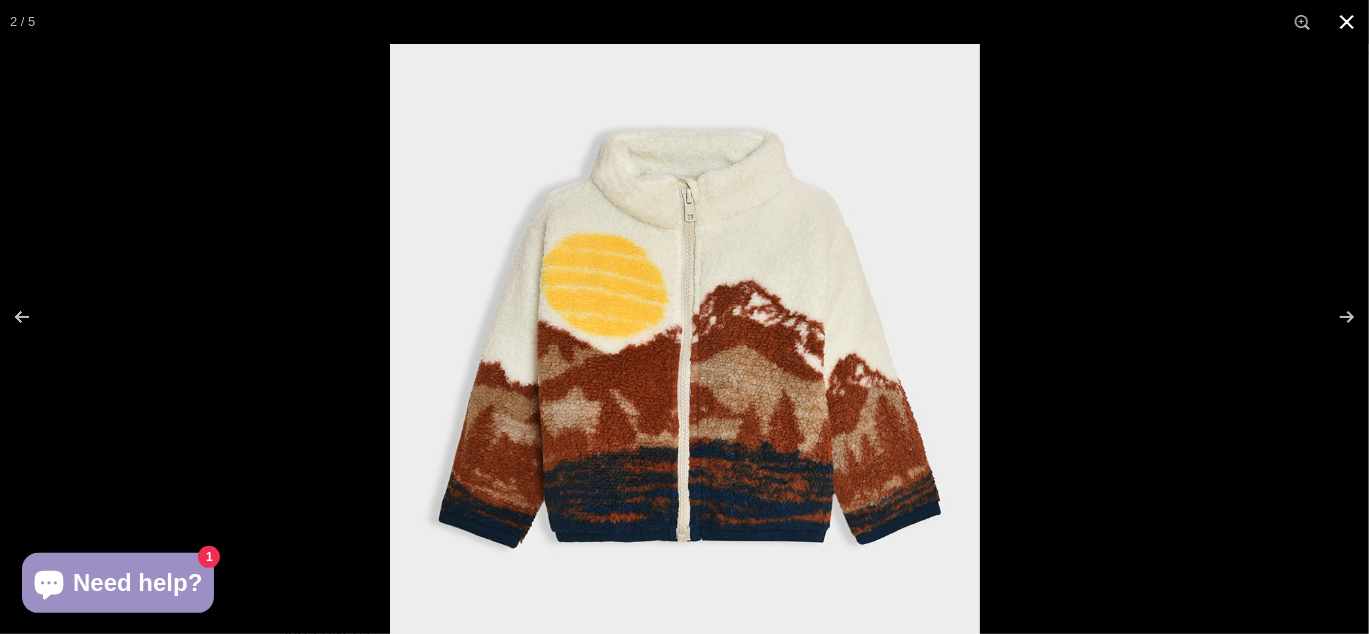 click on "2 / 5" at bounding box center [684, 22] 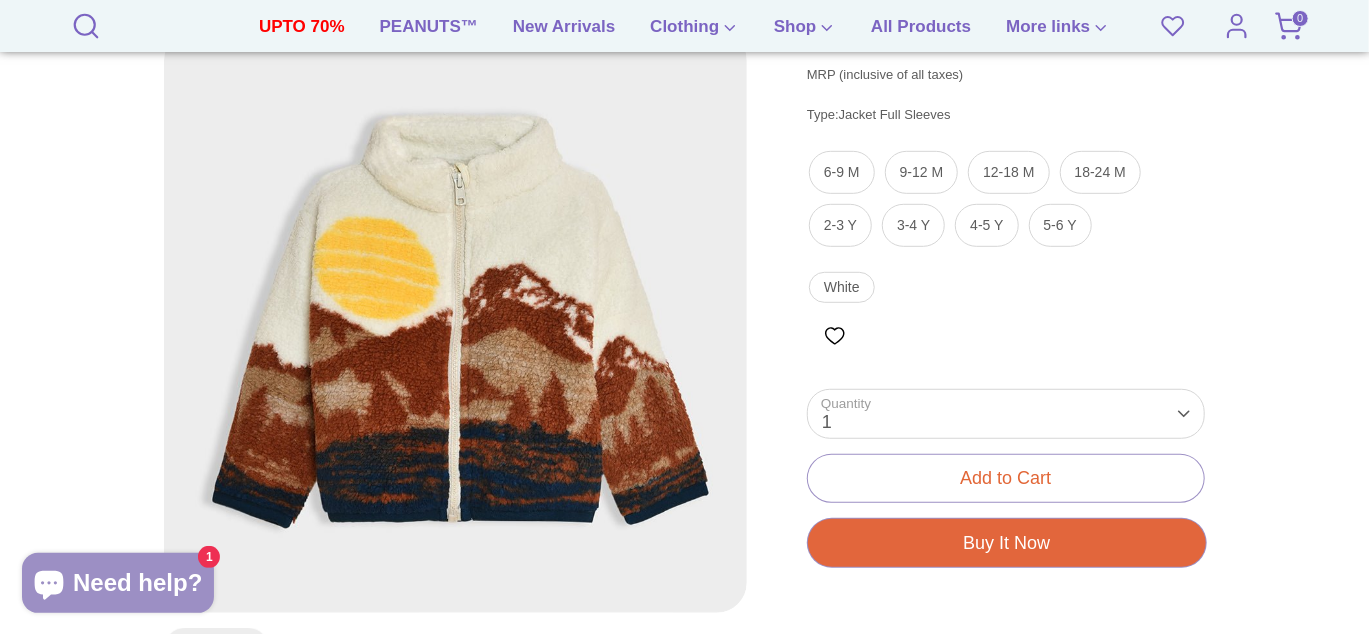 scroll, scrollTop: 400, scrollLeft: 0, axis: vertical 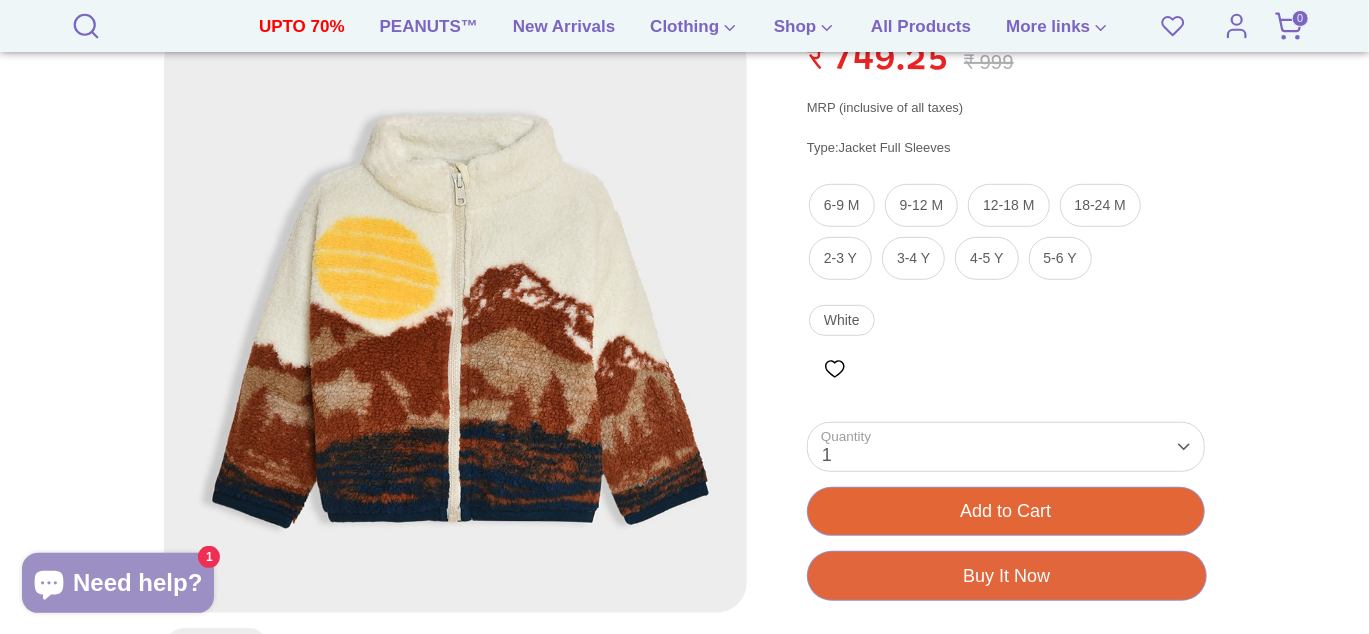 click on "Add to Cart" at bounding box center [1006, 511] 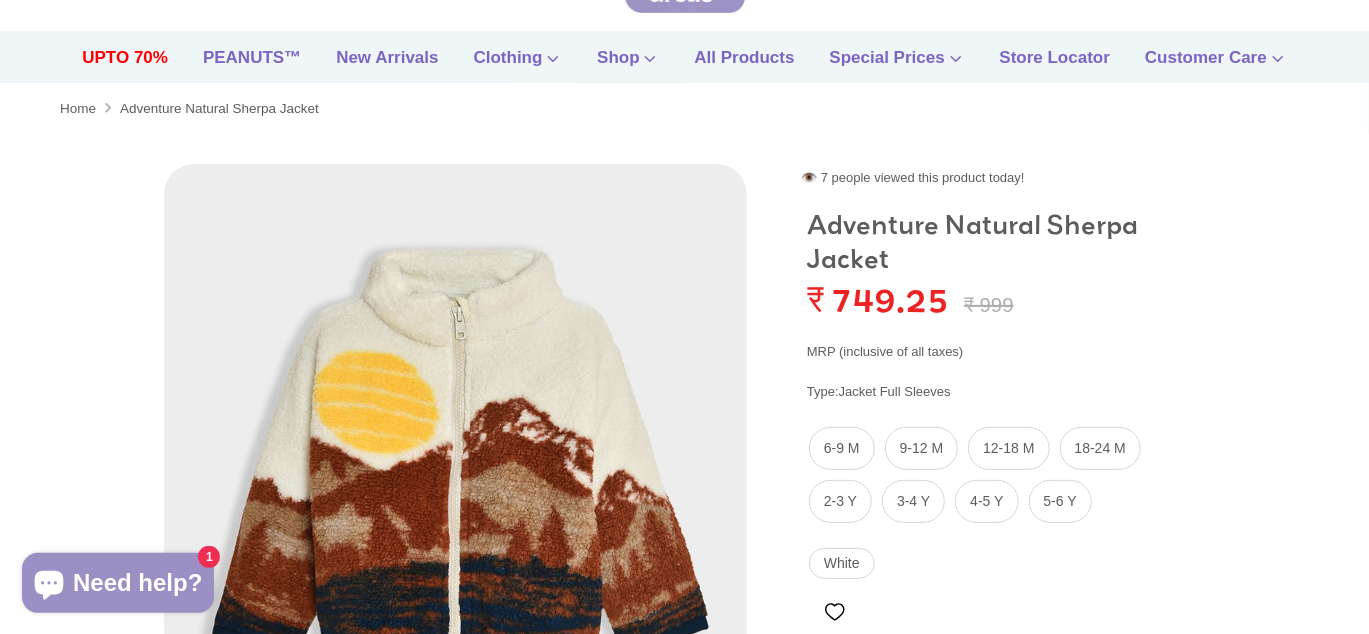 scroll, scrollTop: 133, scrollLeft: 0, axis: vertical 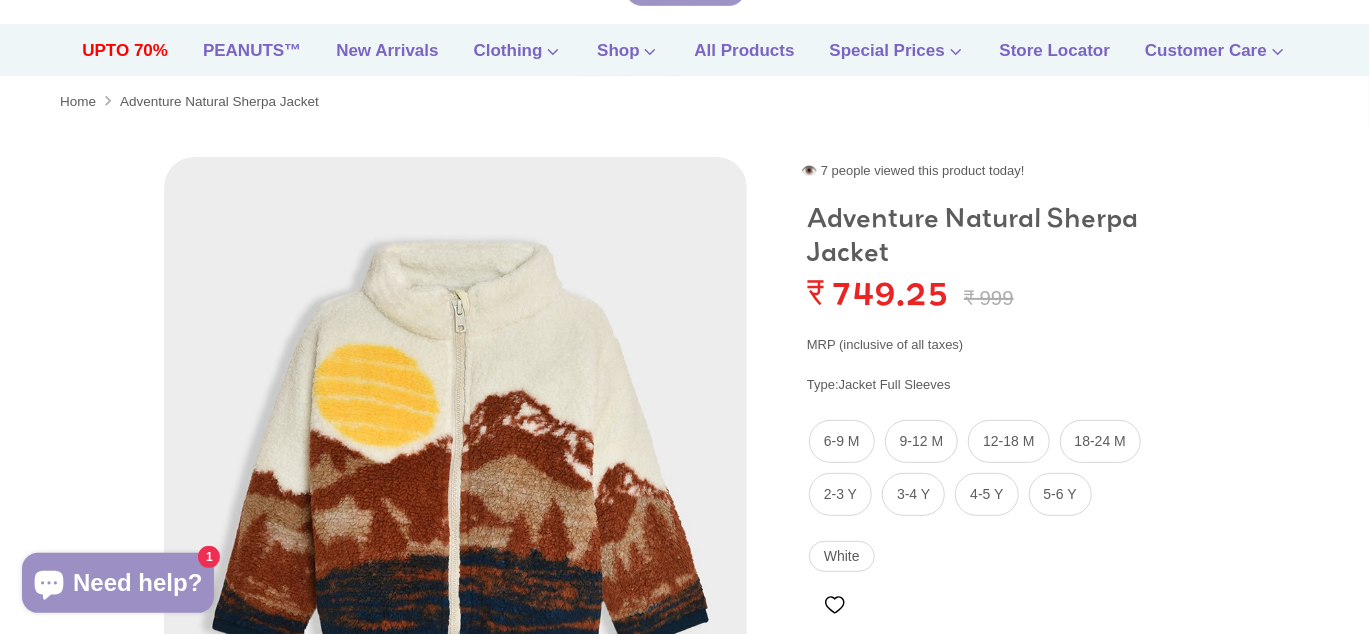 click at bounding box center (455, 448) 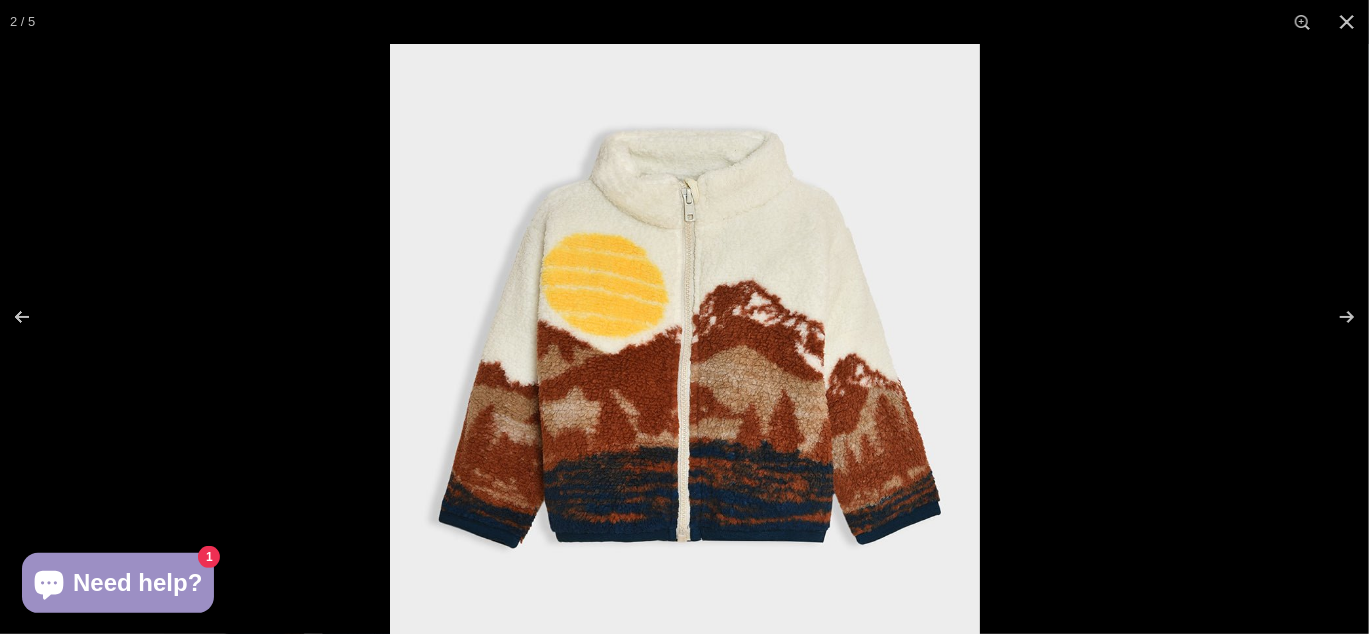 click at bounding box center [685, 339] 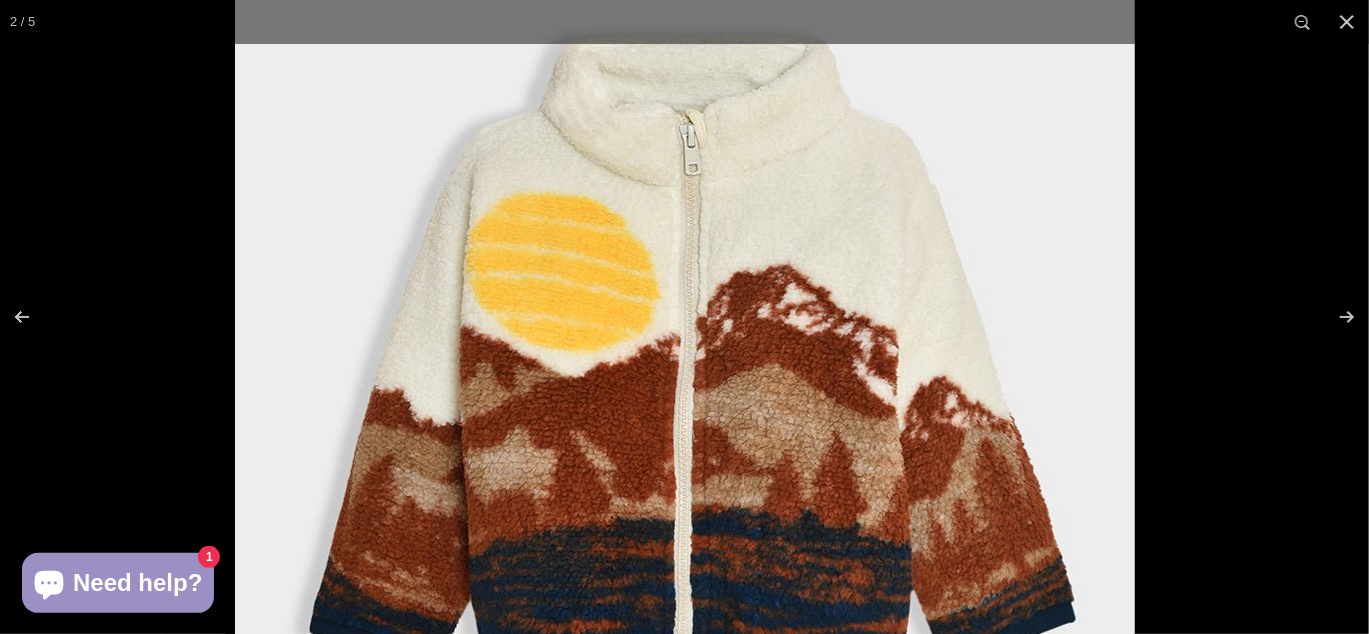 click at bounding box center [685, 354] 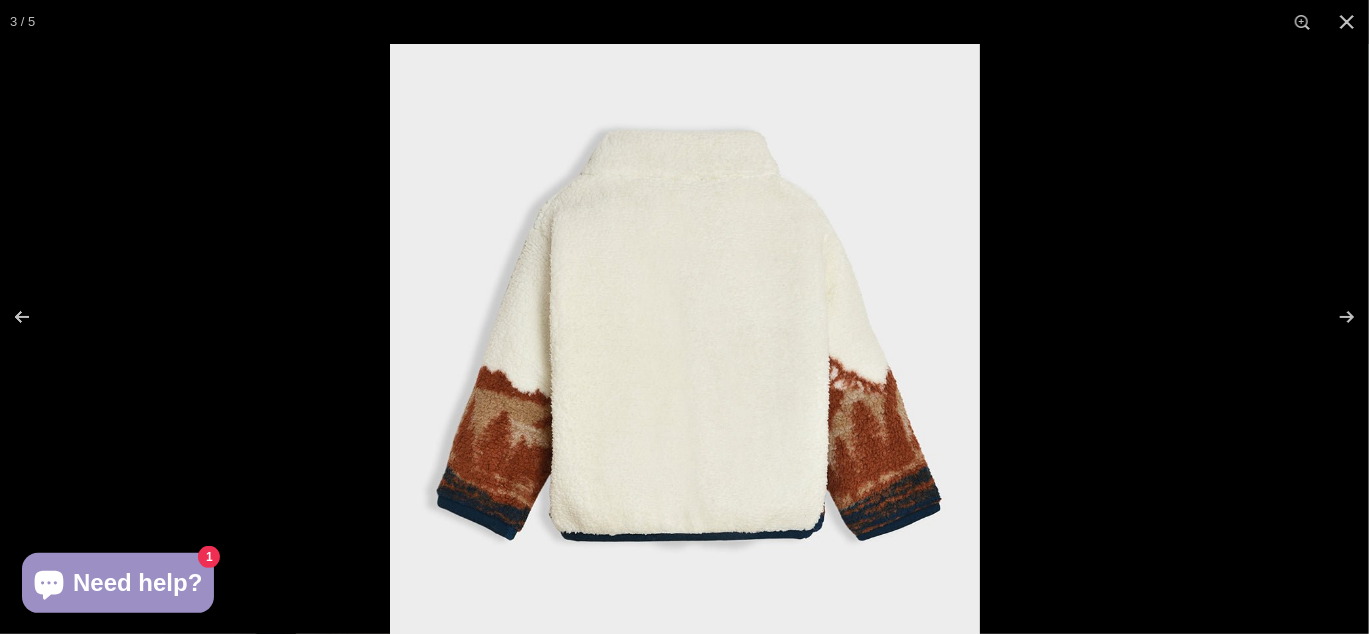 click at bounding box center [685, 339] 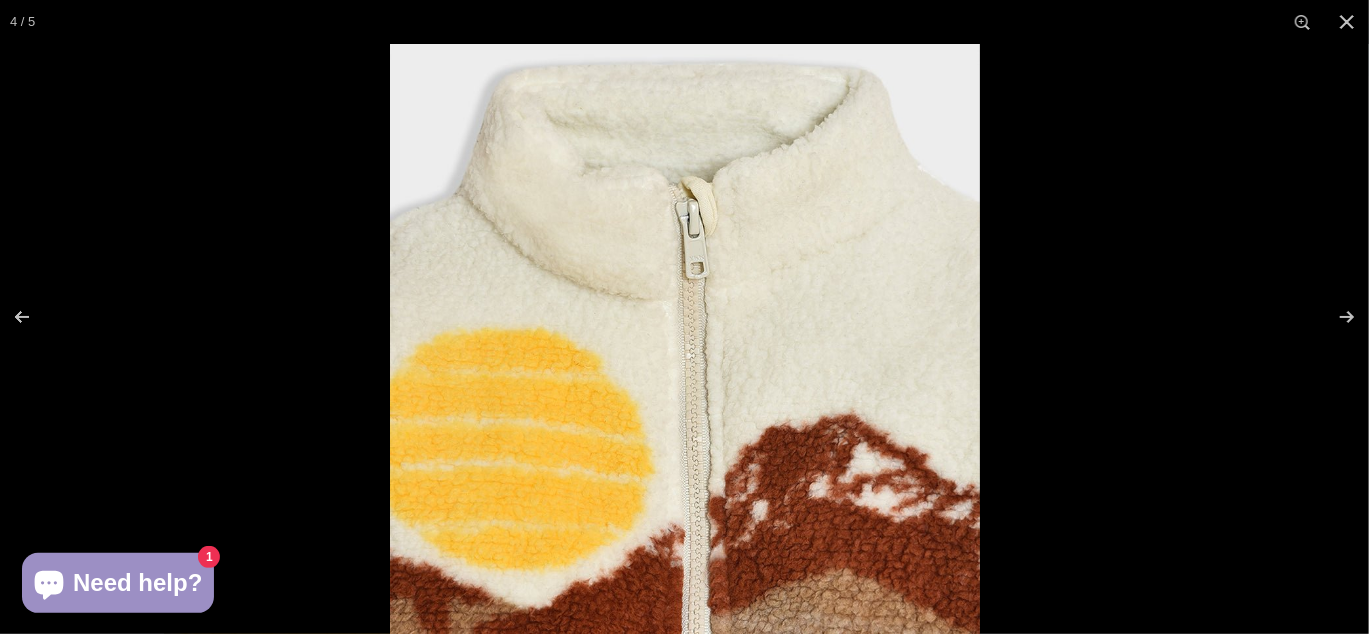 click at bounding box center (685, 339) 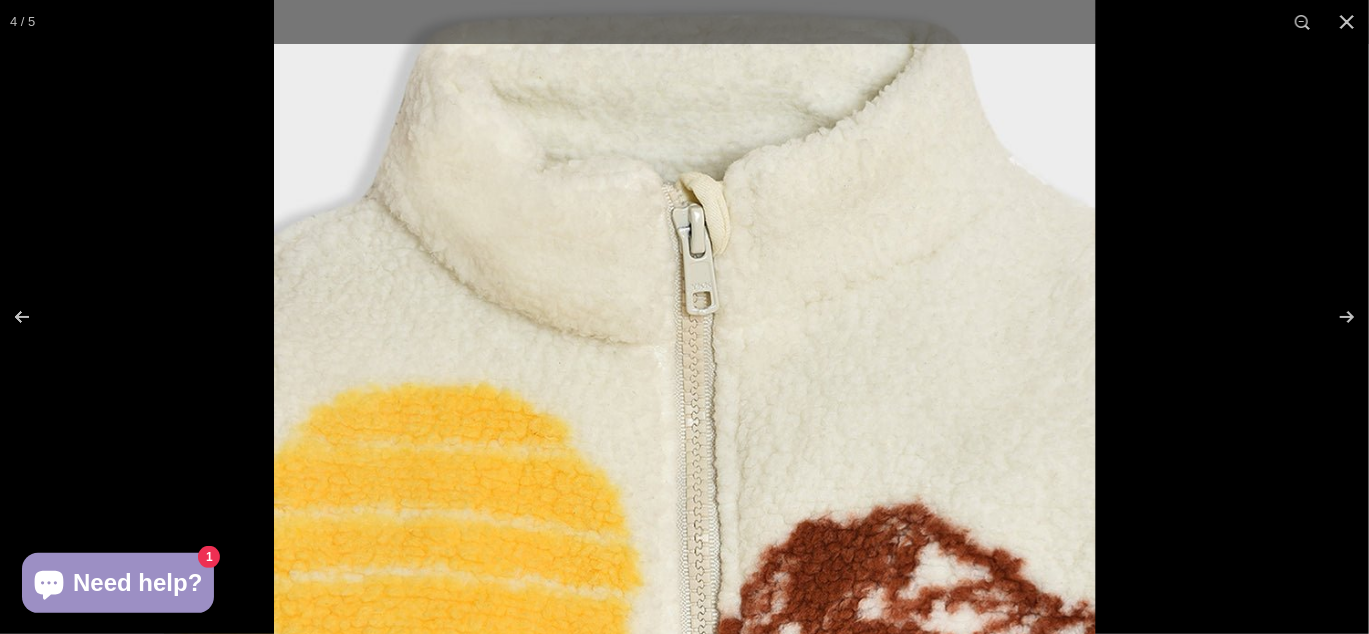 click at bounding box center (684, 398) 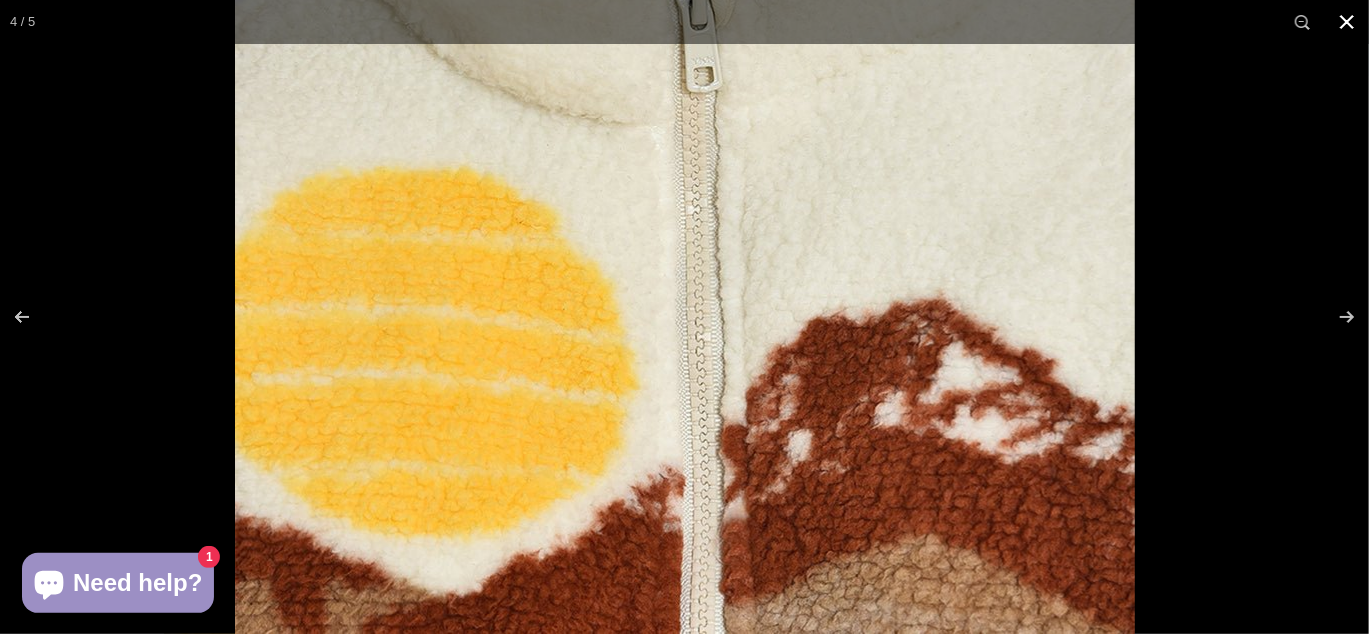 click at bounding box center [919, 51] 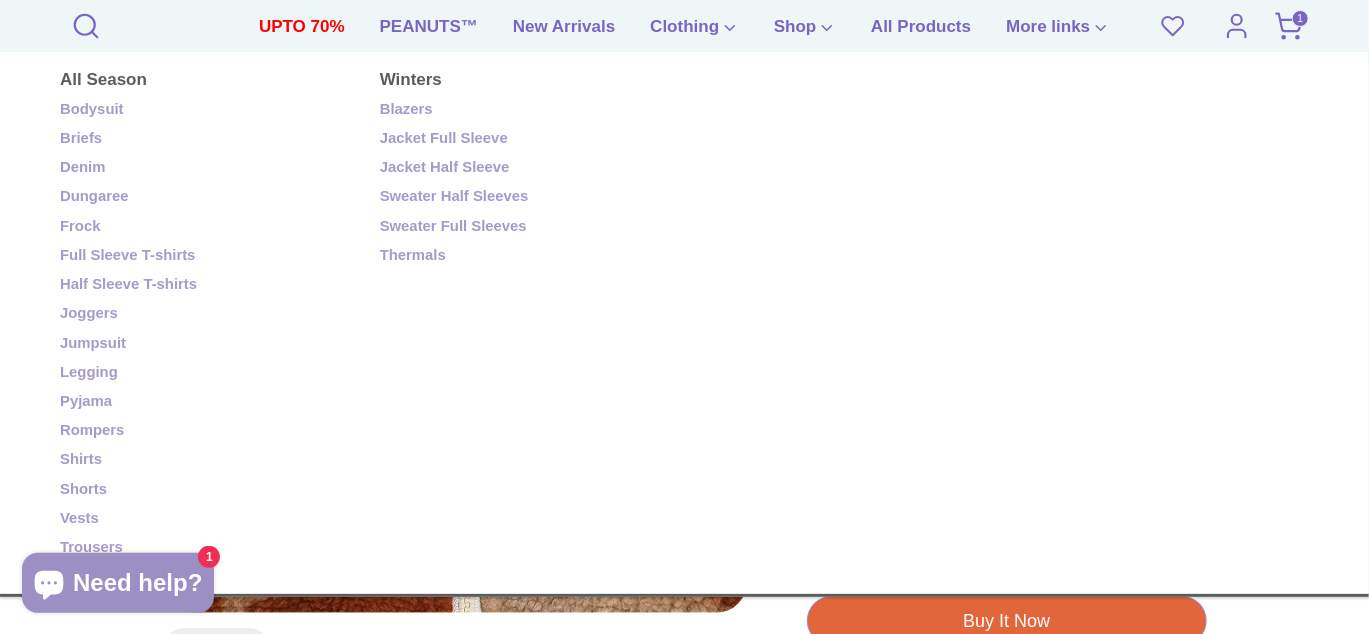 scroll, scrollTop: 400, scrollLeft: 0, axis: vertical 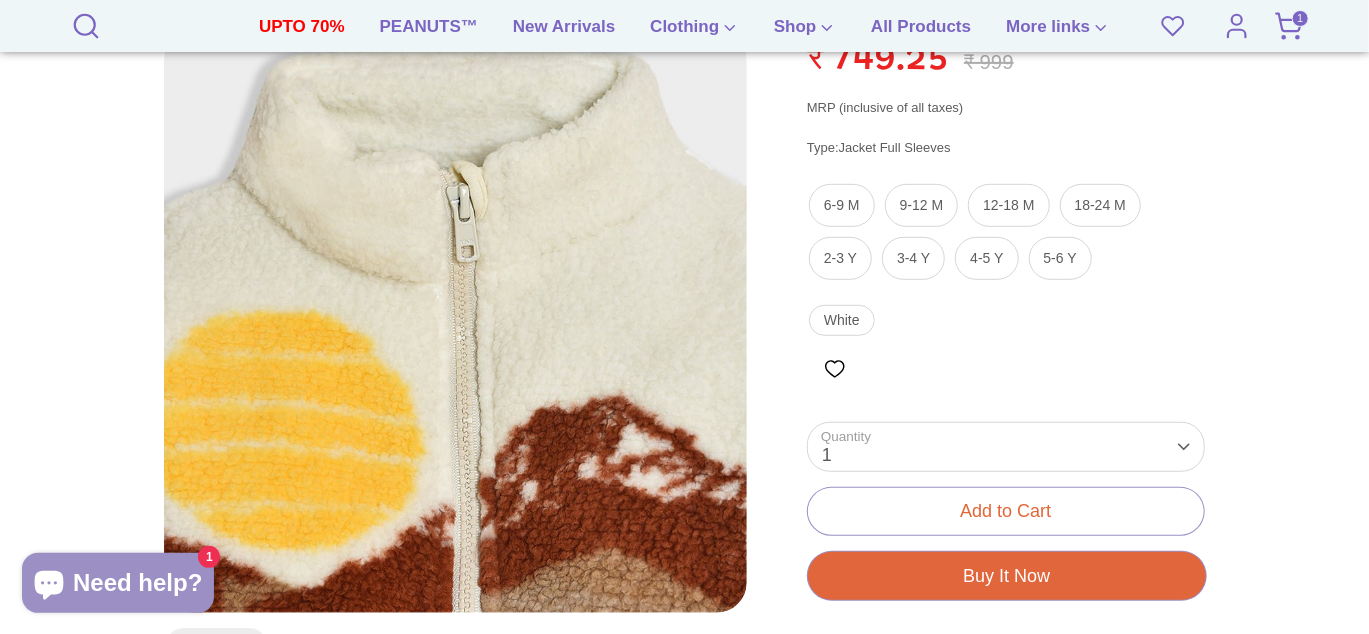 click on "**********" at bounding box center [1006, 531] 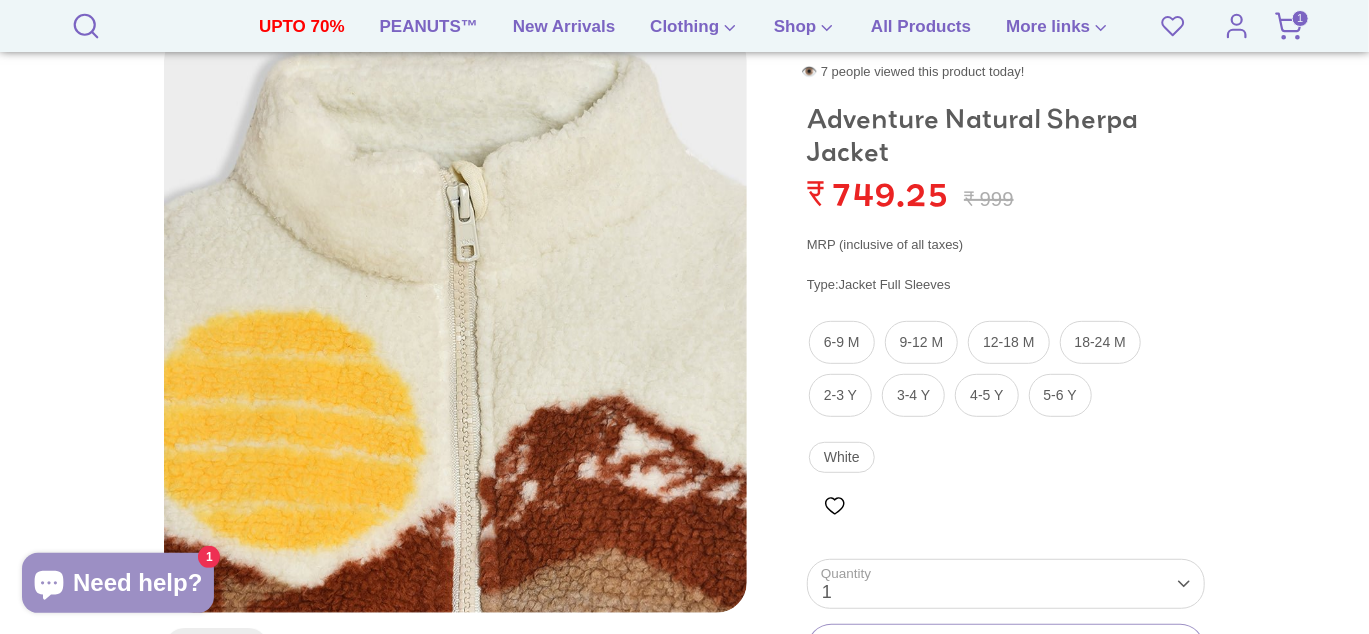 scroll, scrollTop: 266, scrollLeft: 0, axis: vertical 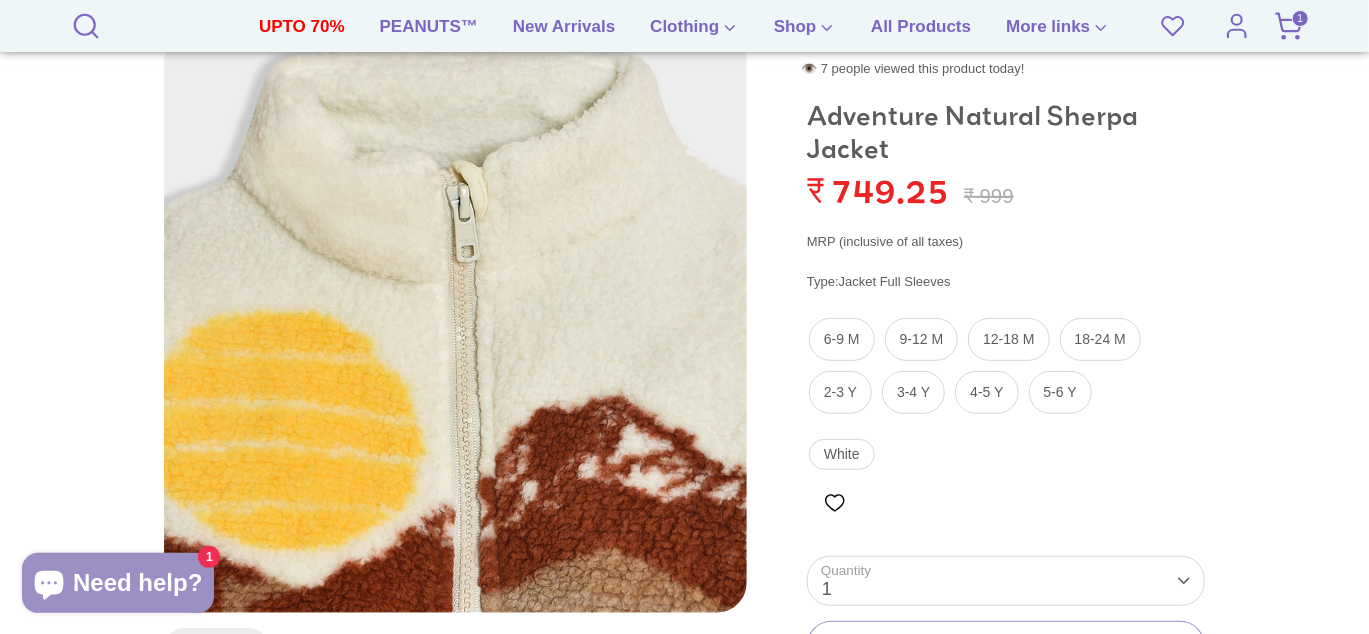click at bounding box center [455, 321] 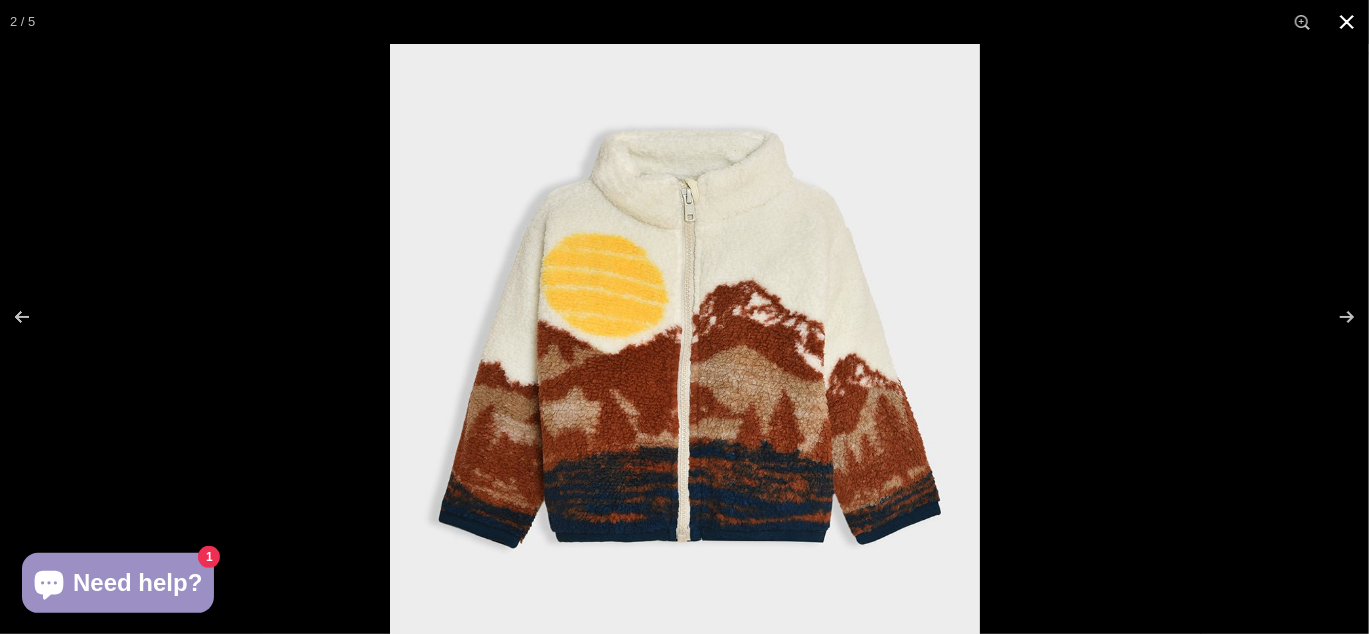 click at bounding box center [1074, 361] 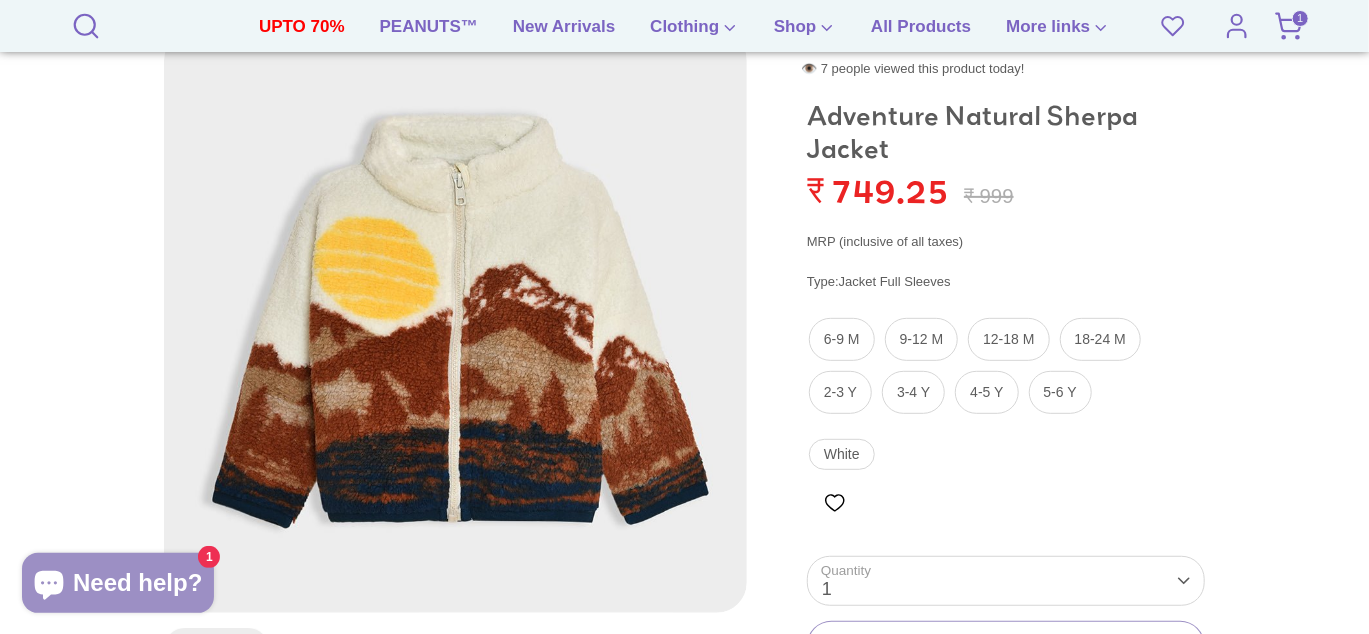 drag, startPoint x: 817, startPoint y: 119, endPoint x: 896, endPoint y: 146, distance: 83.48653 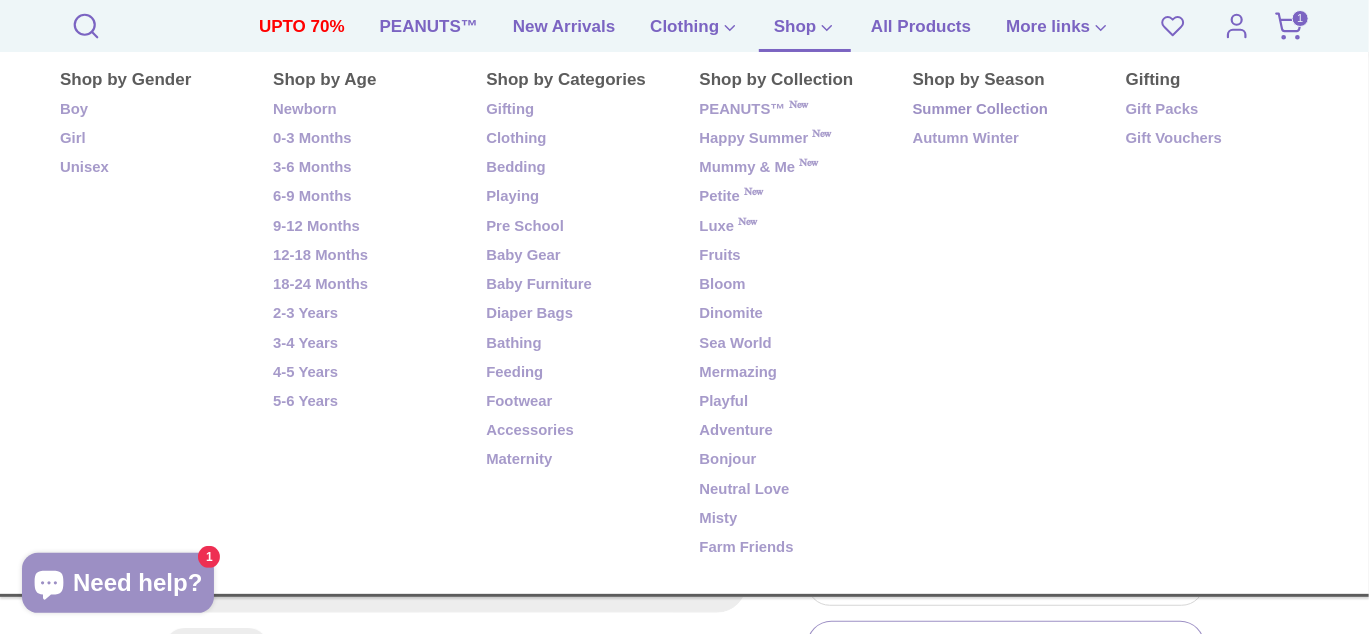 click on "Summer Collection" at bounding box center (1004, 110) 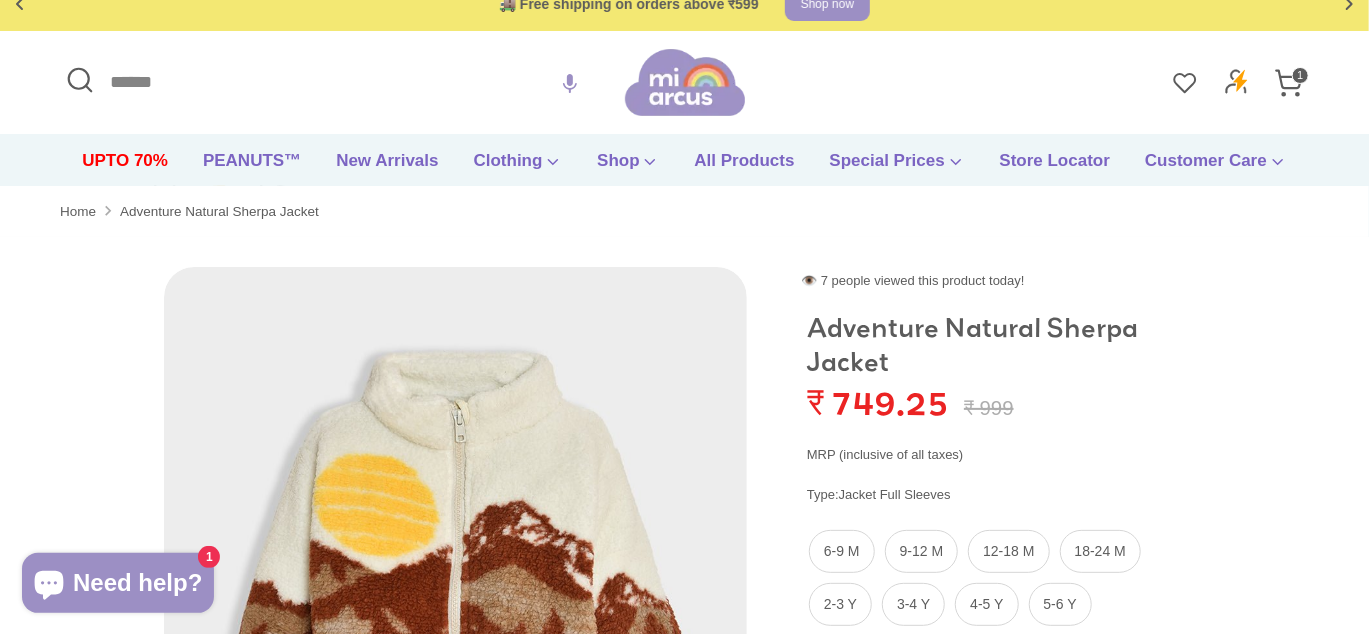 scroll, scrollTop: 0, scrollLeft: 0, axis: both 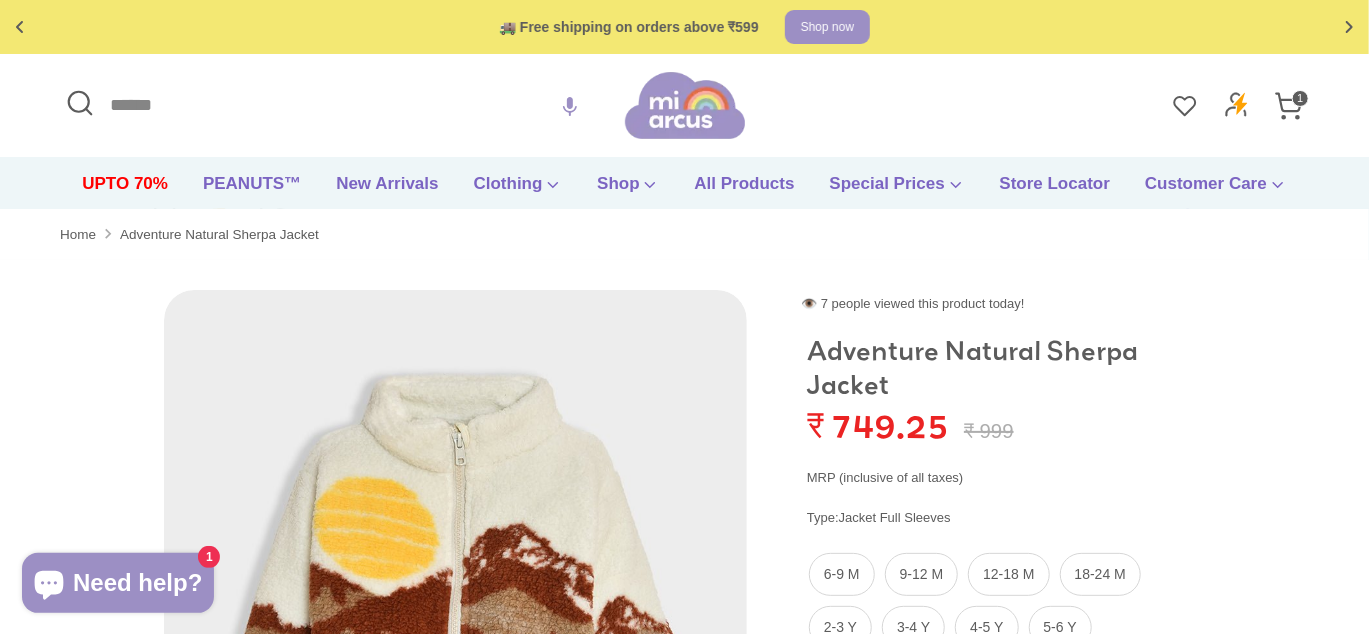 click on "MRP (inclusive of all taxes)" at bounding box center [1006, 478] 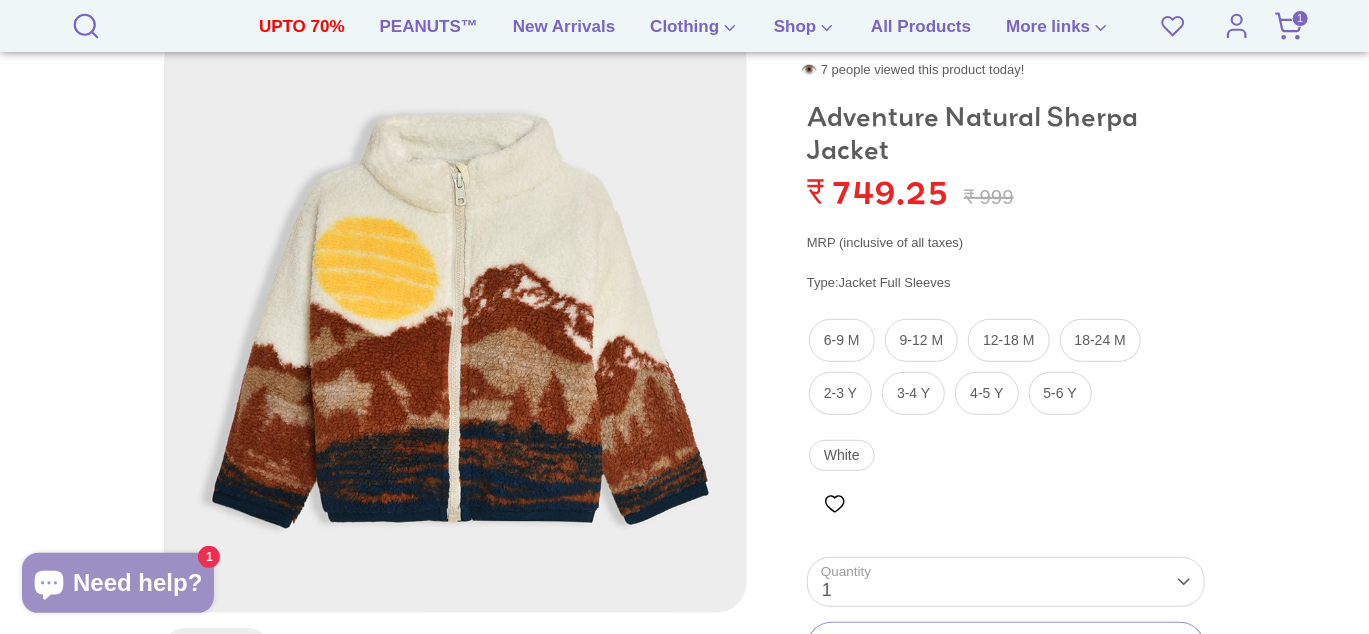 scroll, scrollTop: 266, scrollLeft: 0, axis: vertical 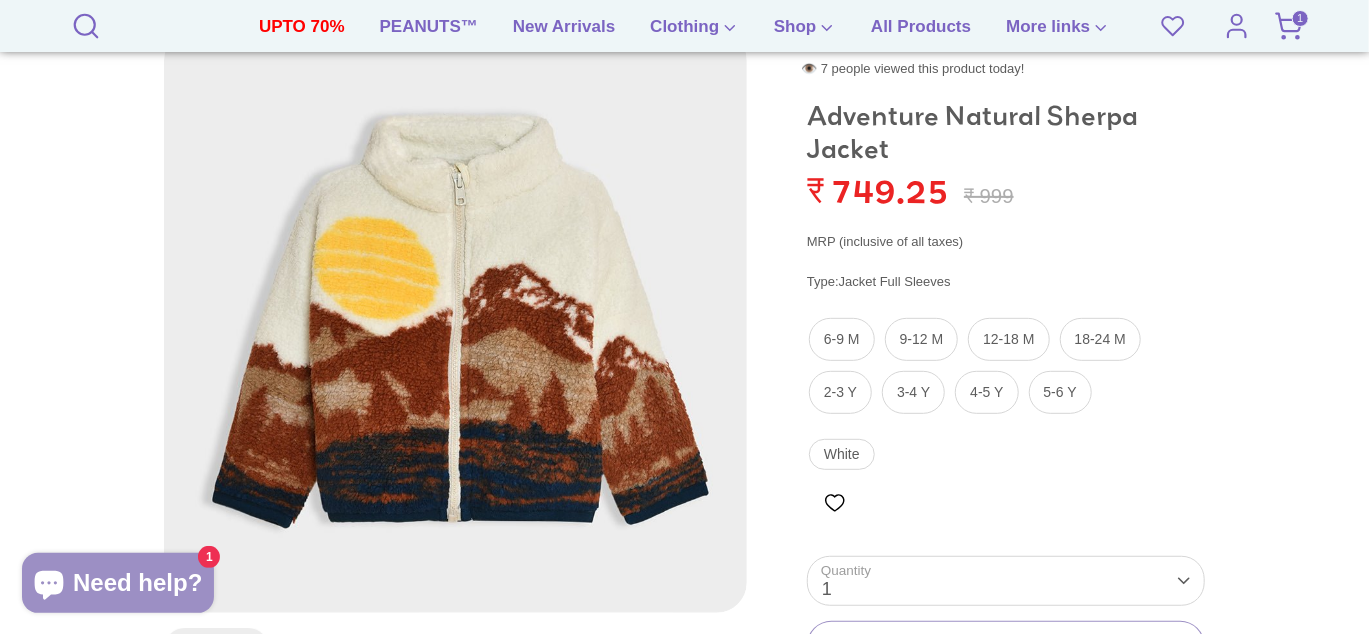 click on "👁️ 7 people viewed this product today!
Adventure Natural Sherpa Jacket
₹ 749.25
Regular price
₹ 999
MRP (inclusive of all taxes)
Type:
Jacket Full Sleeves
6-9 M
9-12 M
12-18 M
18-24 M
2-3 Y
3-4 Y
4-5 Y
5-6 Y
White" at bounding box center (1006, 650) 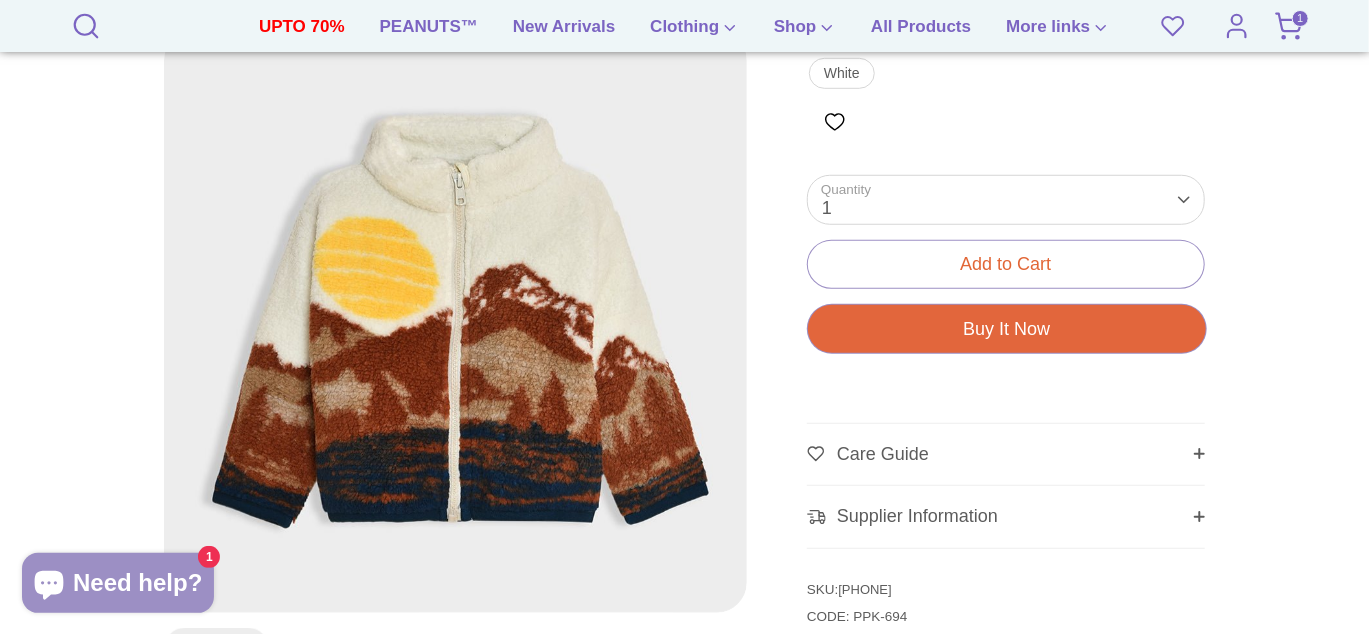 scroll, scrollTop: 666, scrollLeft: 0, axis: vertical 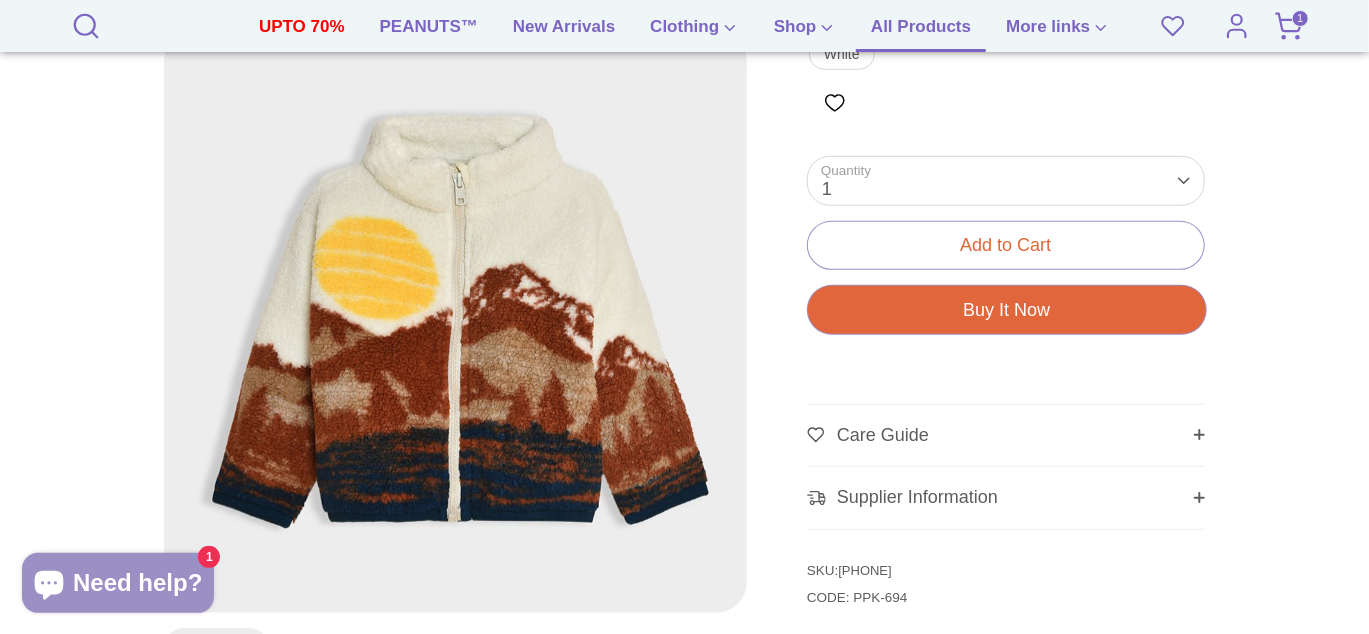 click on "All Products" at bounding box center (921, 33) 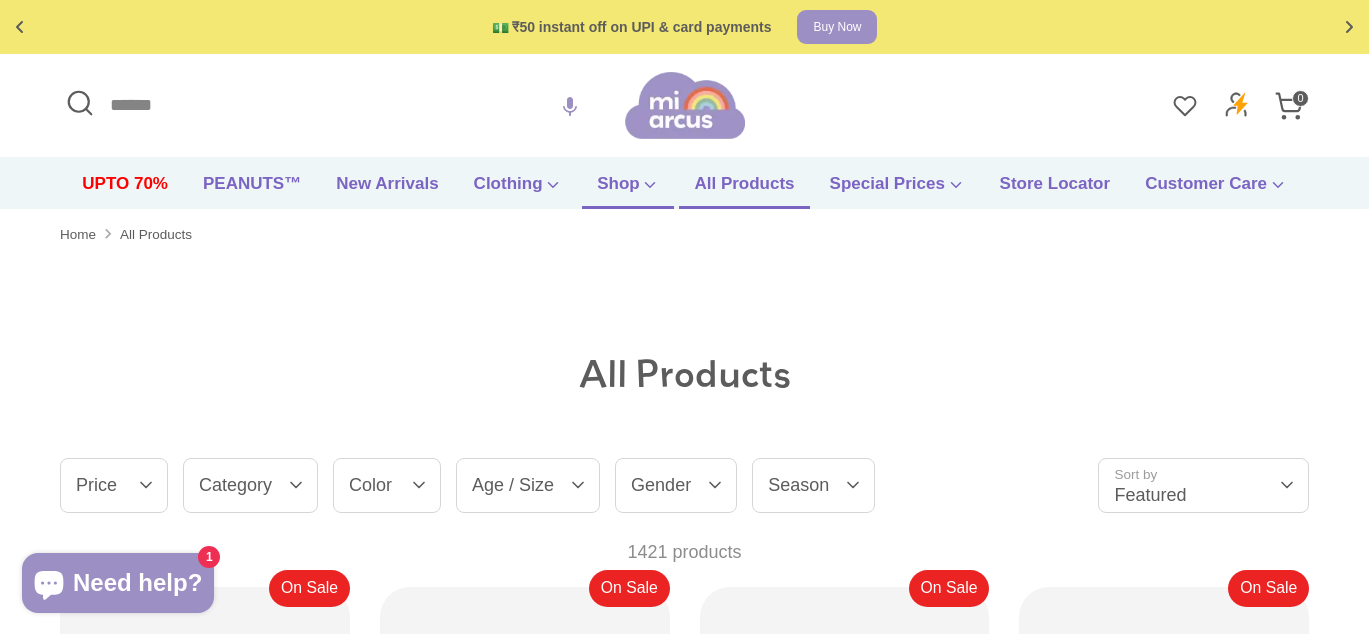 scroll, scrollTop: 0, scrollLeft: 0, axis: both 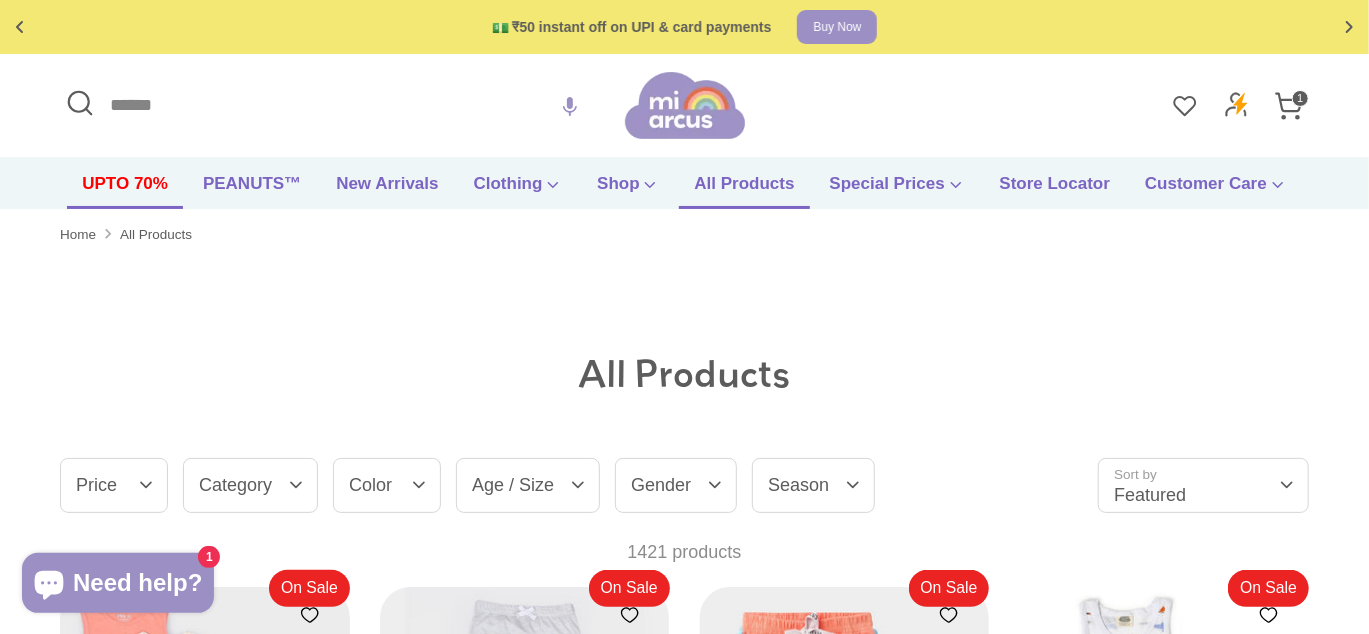 click on "UPTO 70%" at bounding box center (125, 190) 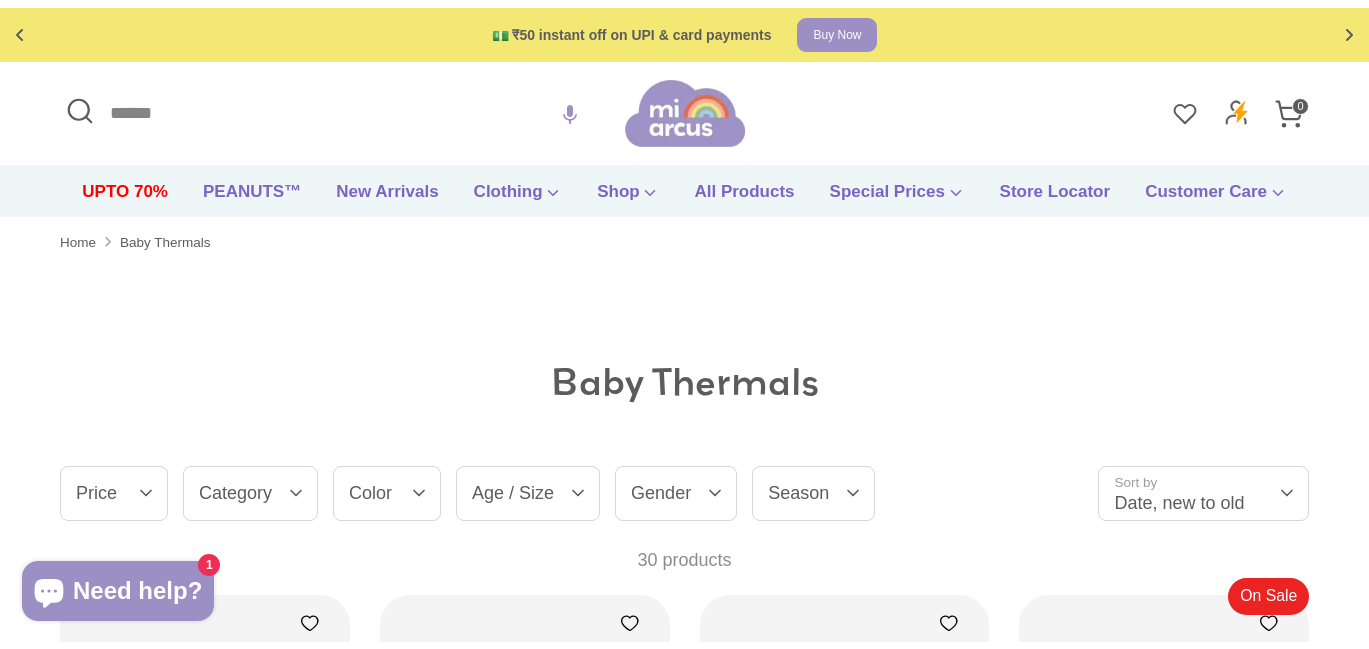 scroll, scrollTop: 400, scrollLeft: 0, axis: vertical 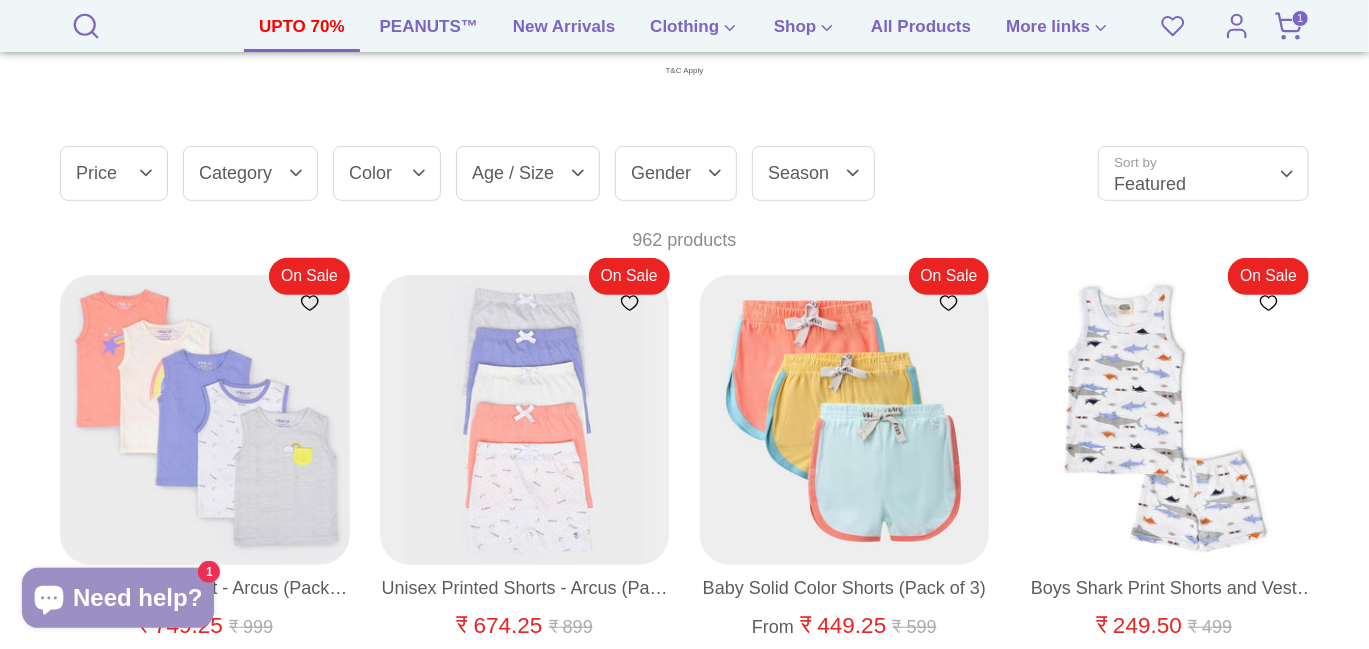 click on "Gender" at bounding box center [676, 173] 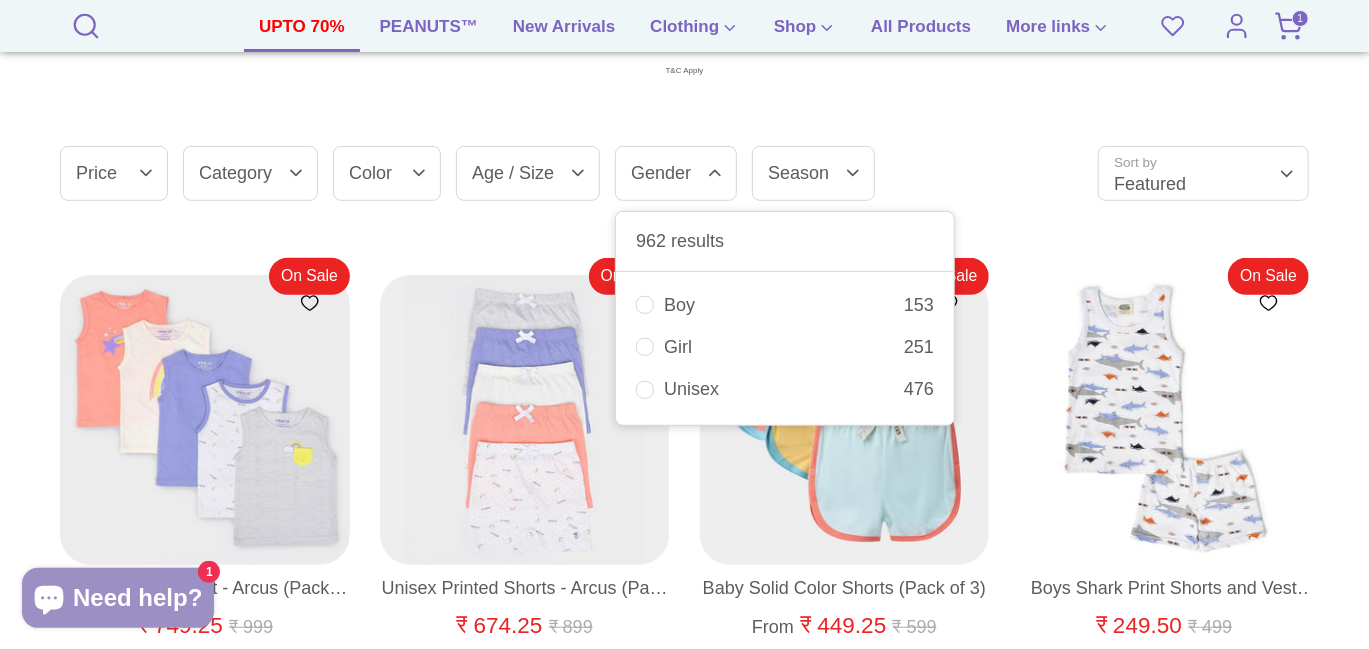 click on "Boy" at bounding box center [784, 305] 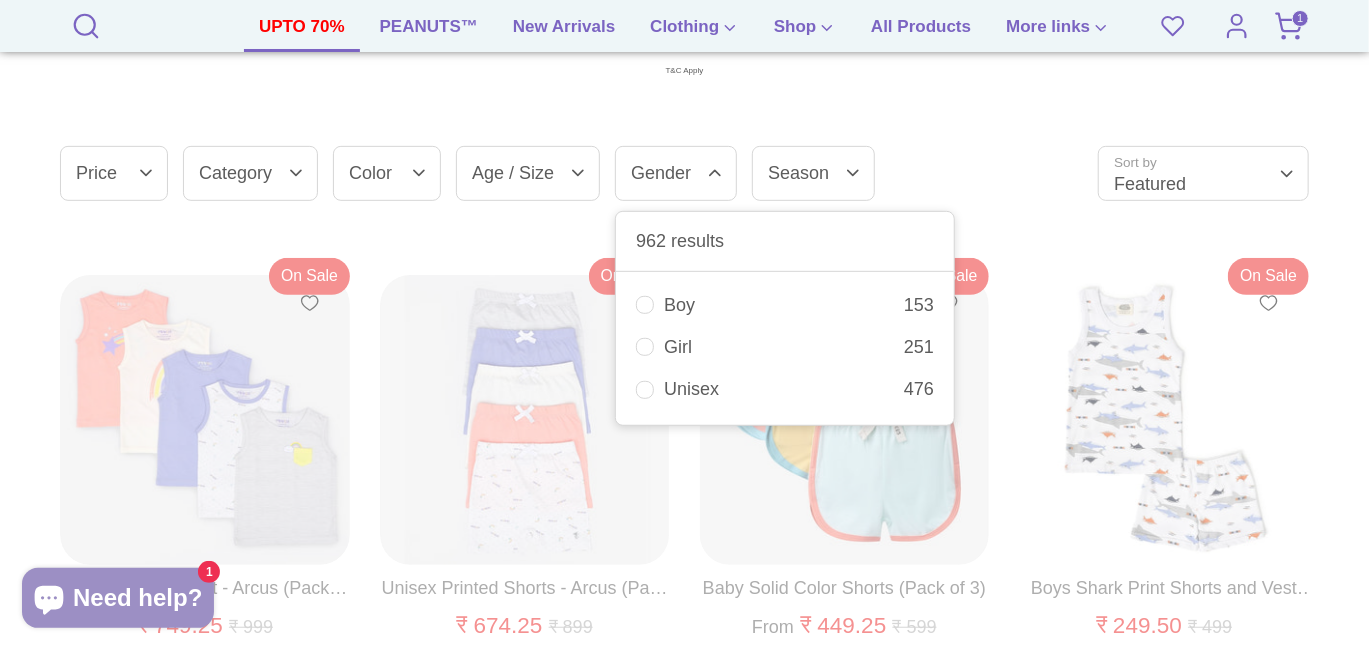 click on "Filter by
Clear
Price
Price
962 results
Clear
₹
–
₹
Category
Category 962 results 3 2" at bounding box center (684, 173) 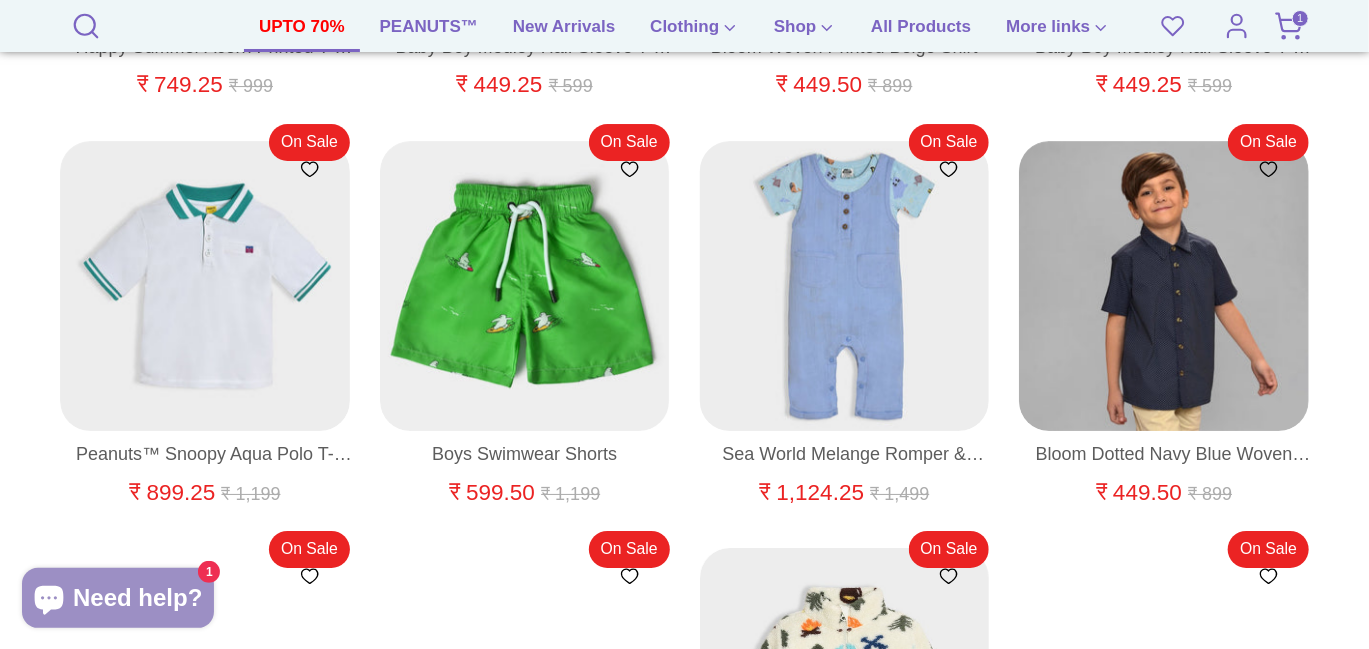 scroll, scrollTop: 3867, scrollLeft: 0, axis: vertical 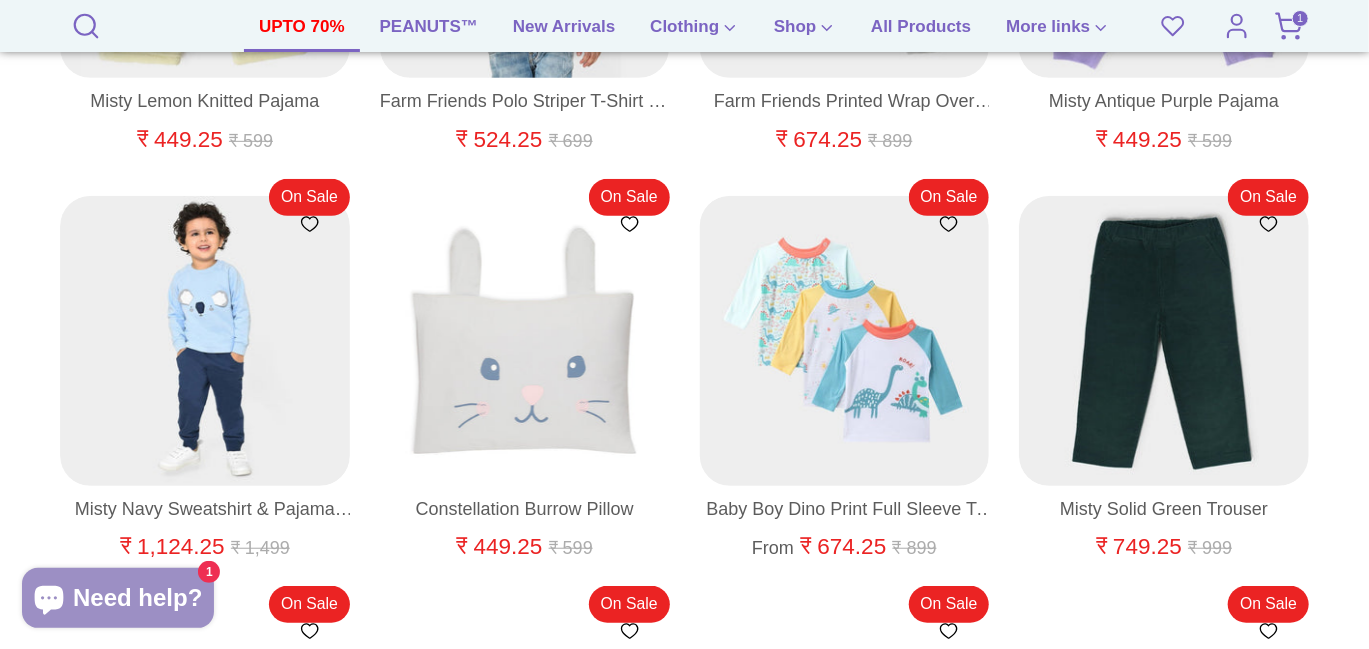 click 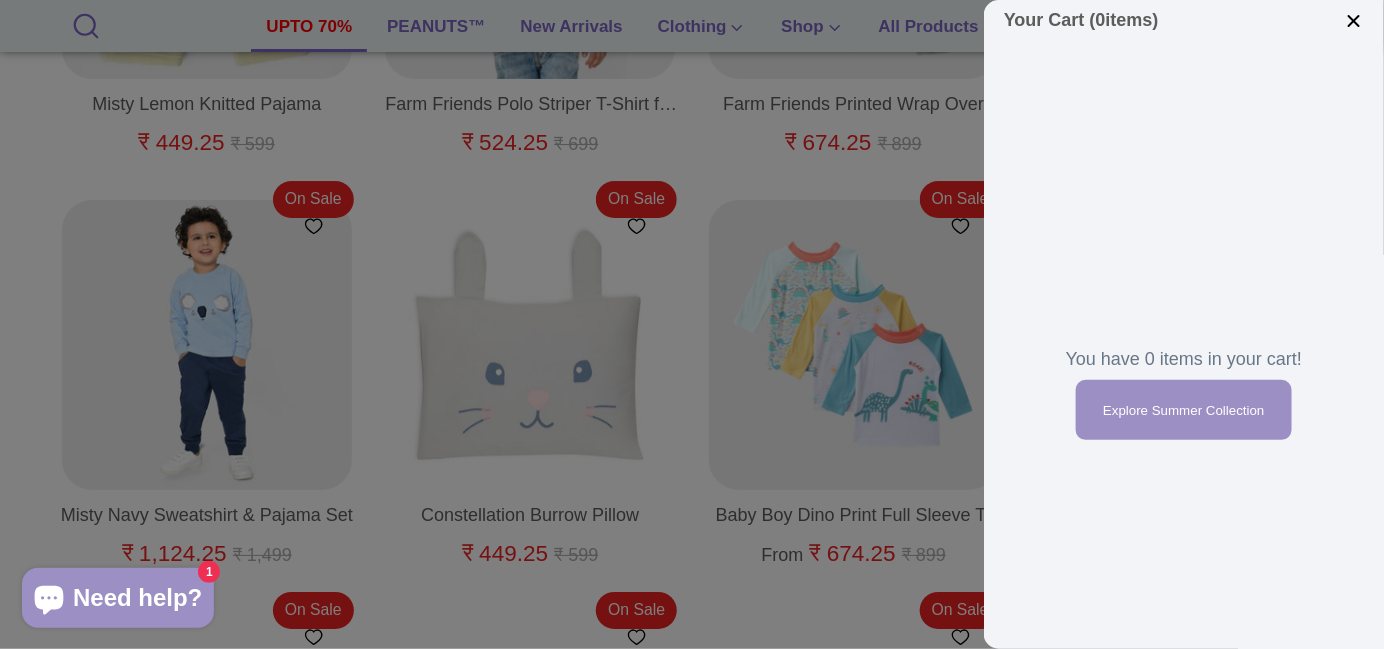 click at bounding box center [692, 324] 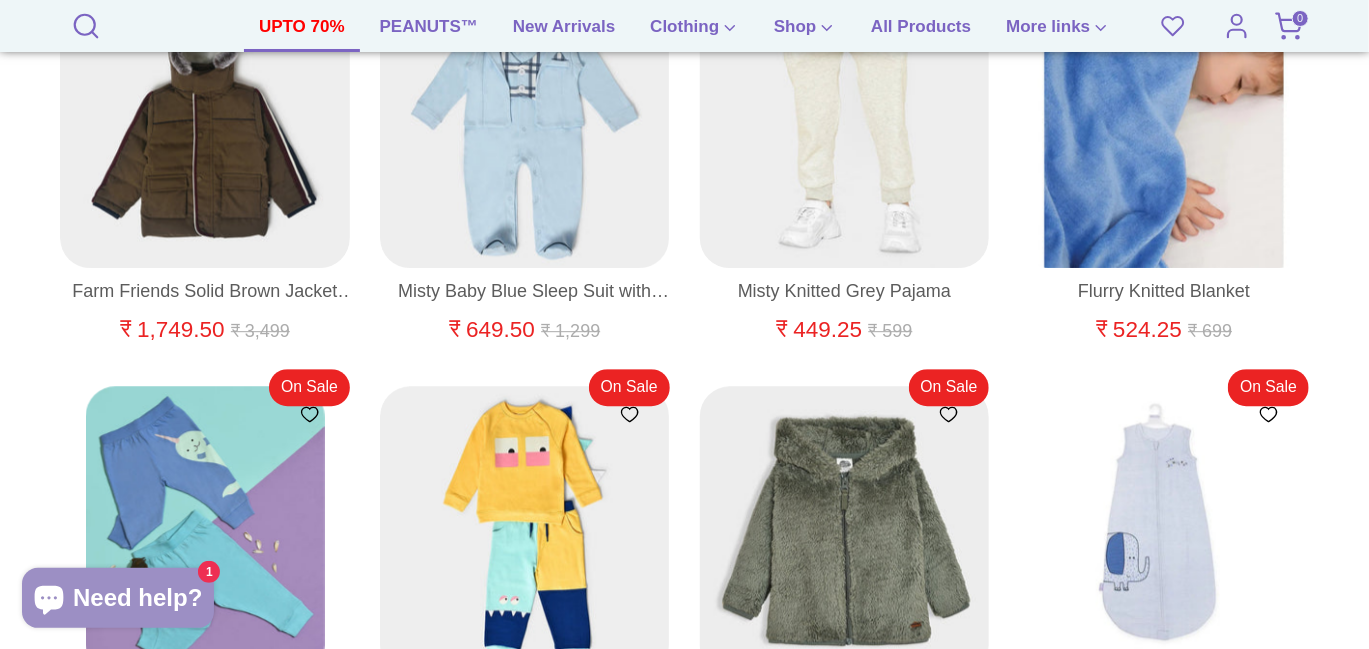 scroll, scrollTop: 6400, scrollLeft: 0, axis: vertical 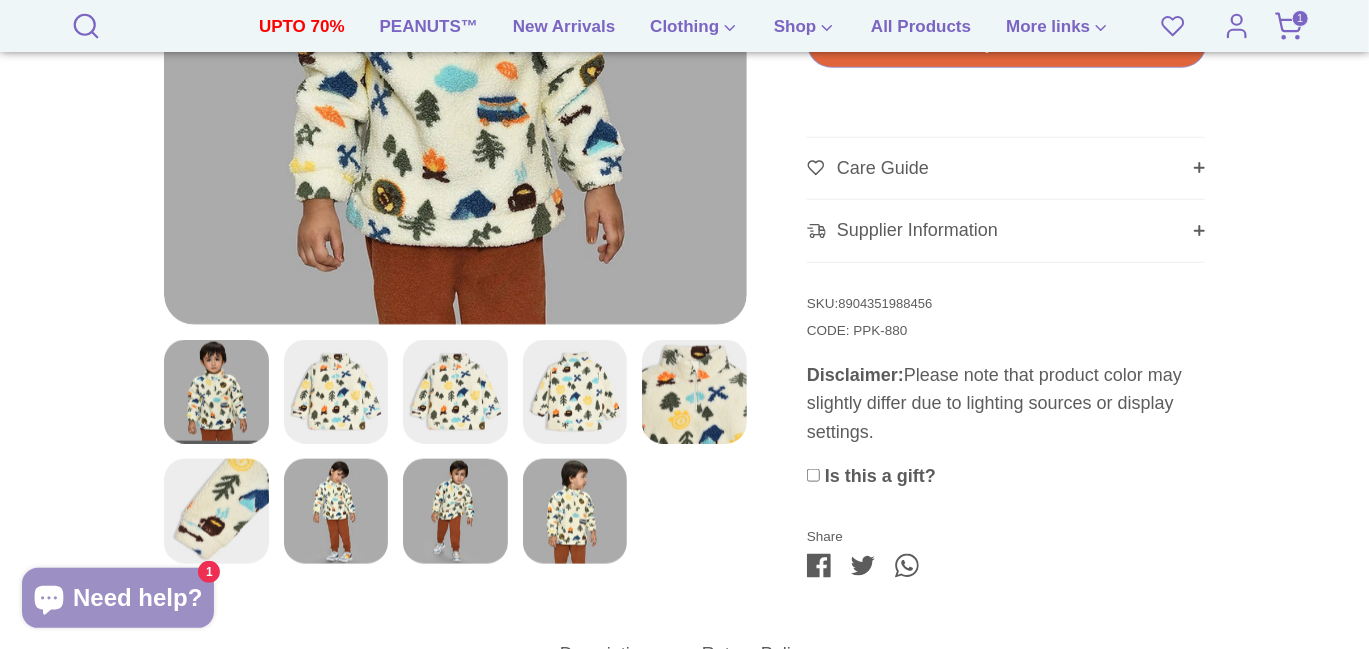 click at bounding box center [336, 511] 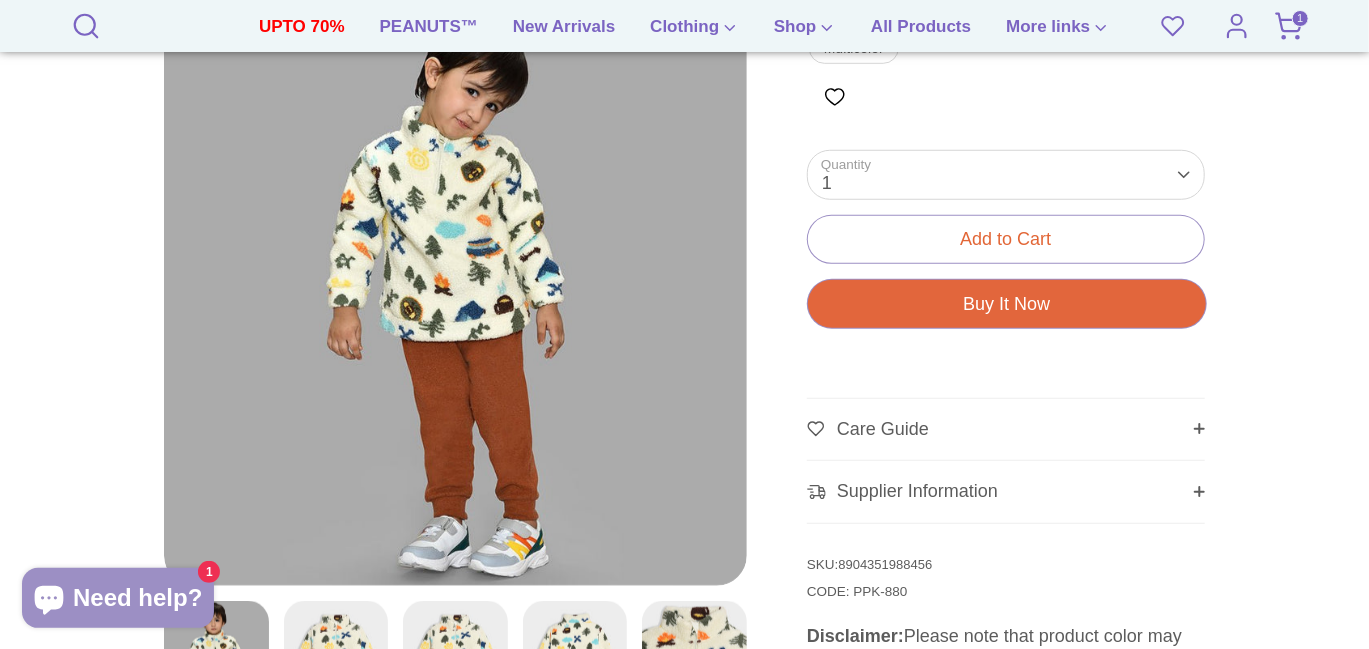 scroll, scrollTop: 666, scrollLeft: 0, axis: vertical 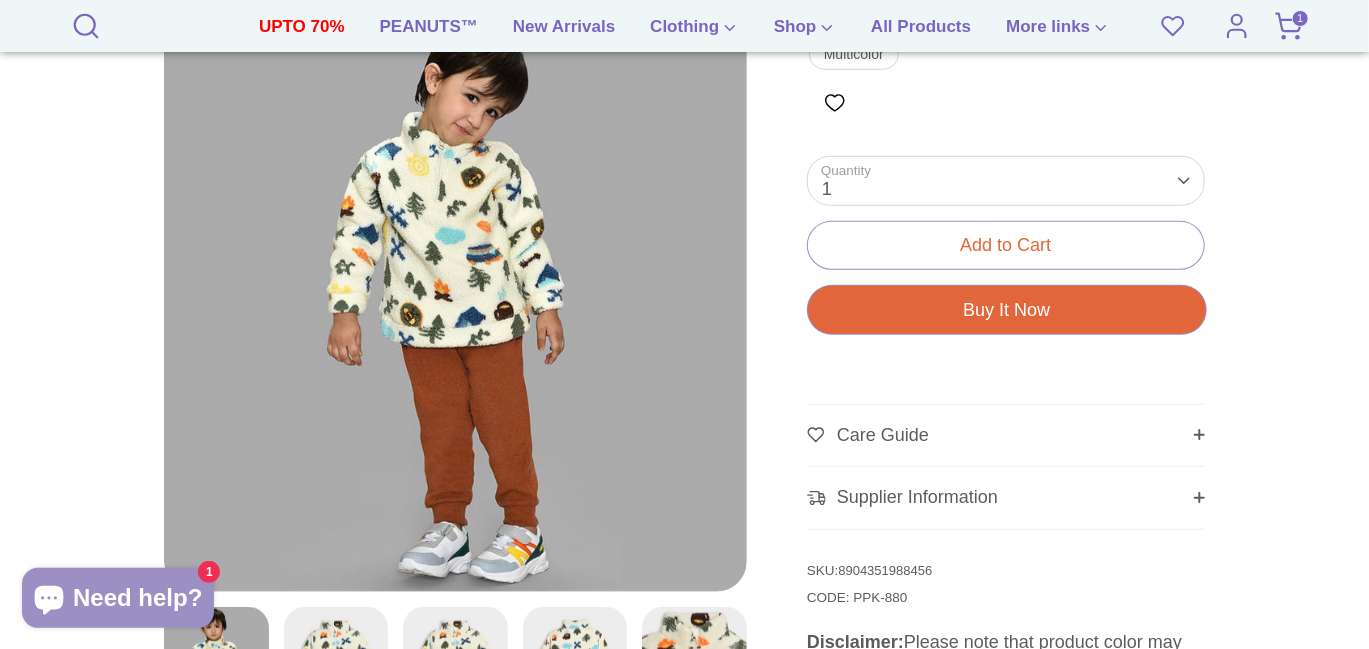 click at bounding box center (455, 299) 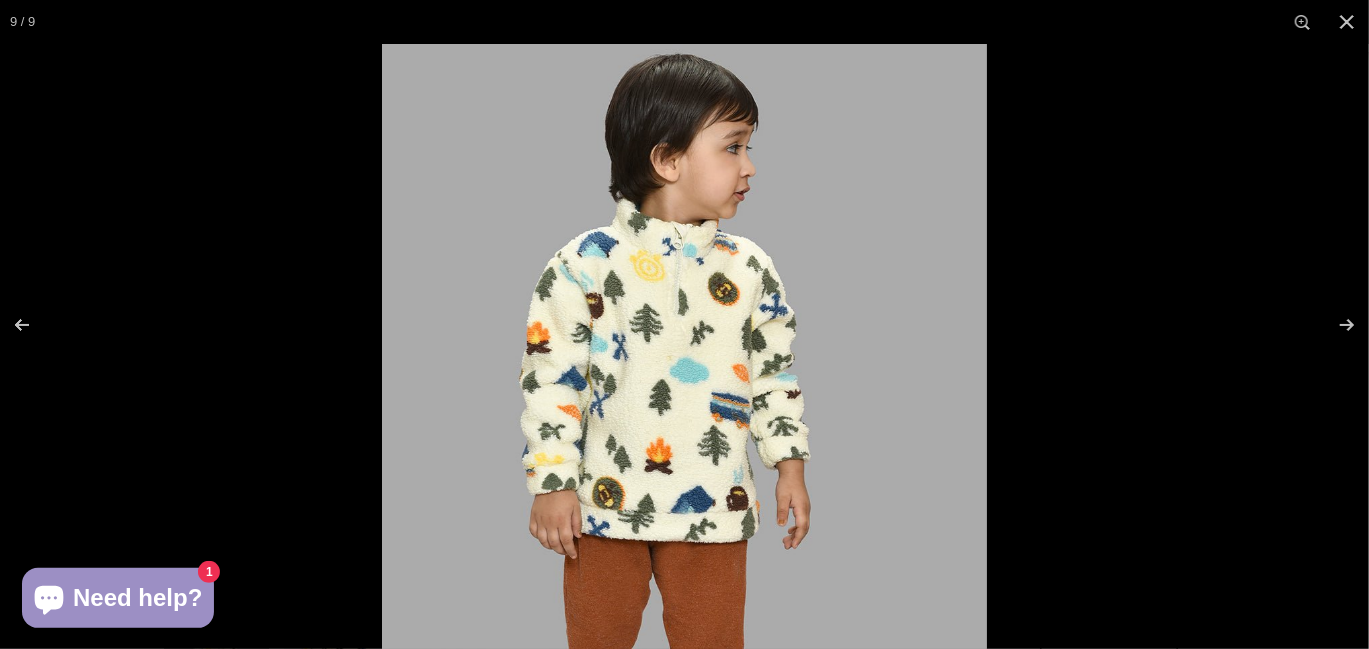 click at bounding box center (684, 346) 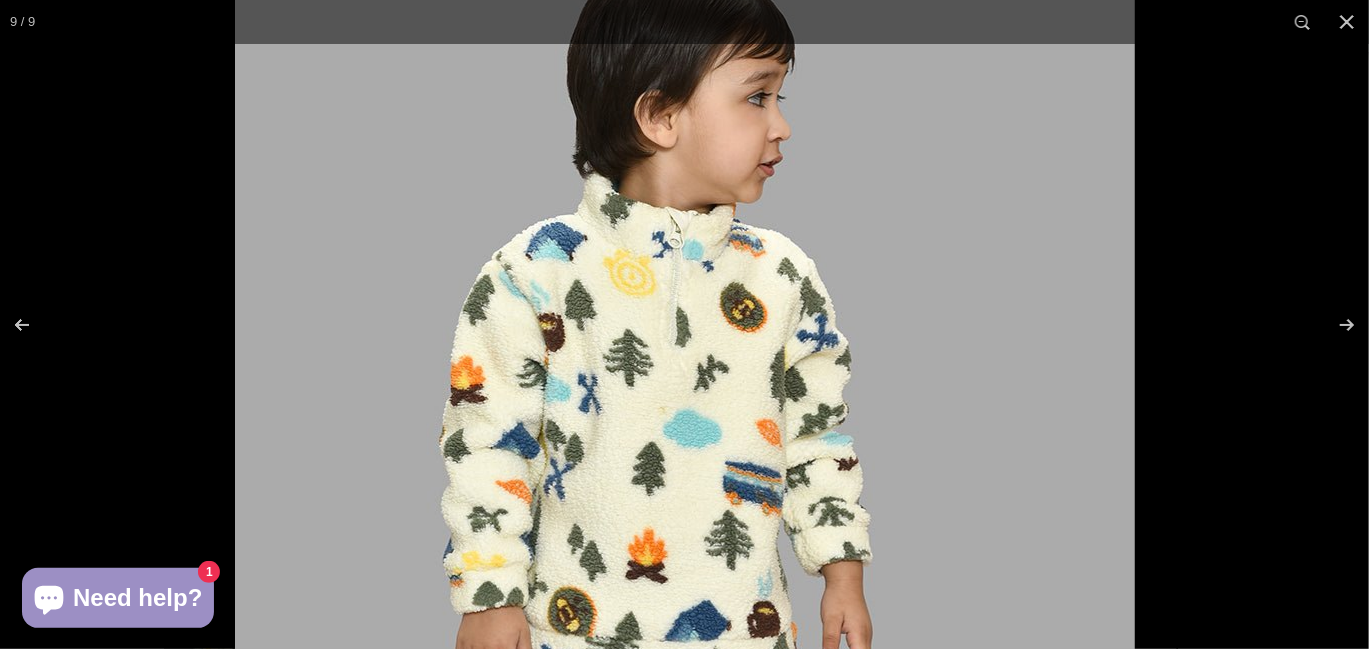 click at bounding box center [685, 393] 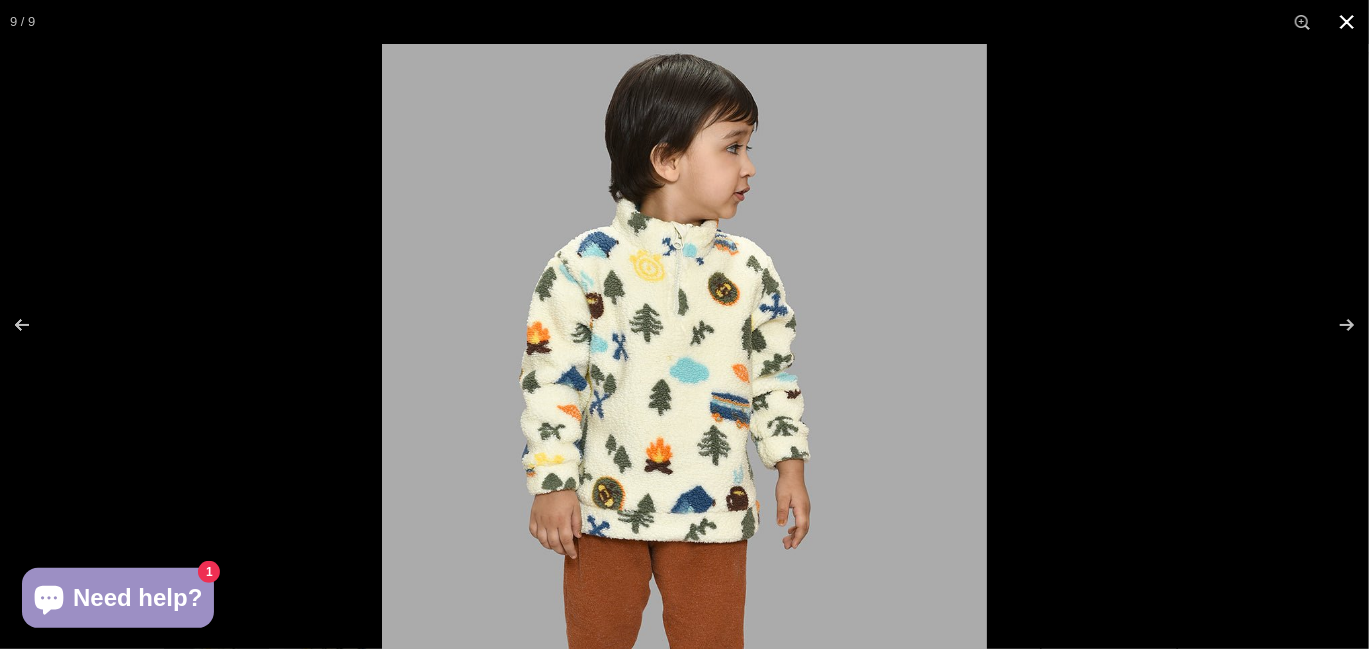 click at bounding box center [1066, 368] 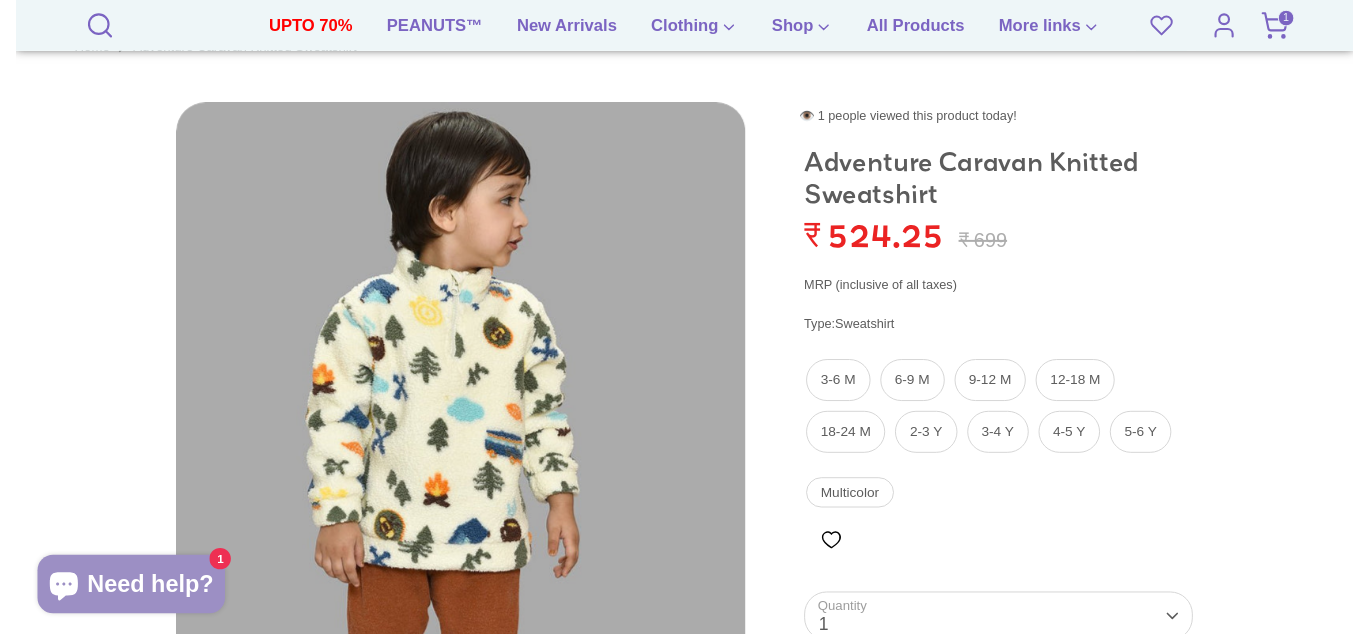 scroll, scrollTop: 133, scrollLeft: 0, axis: vertical 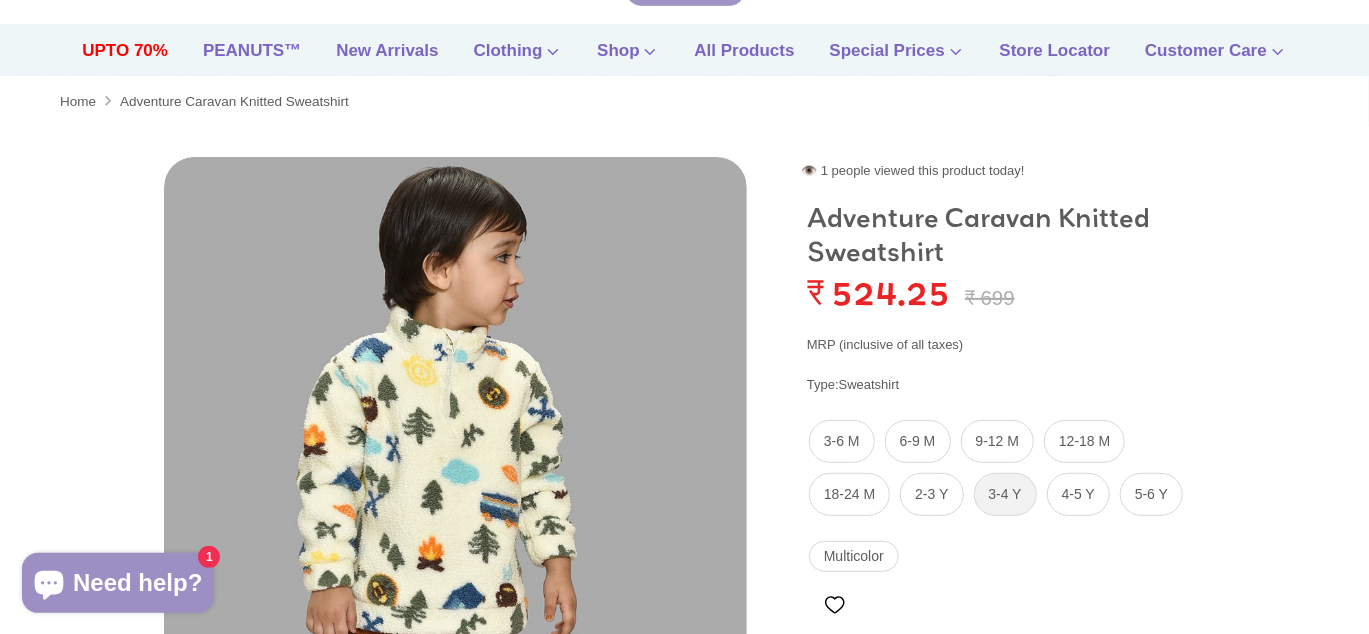 click on "3-4 Y" at bounding box center (1005, 494) 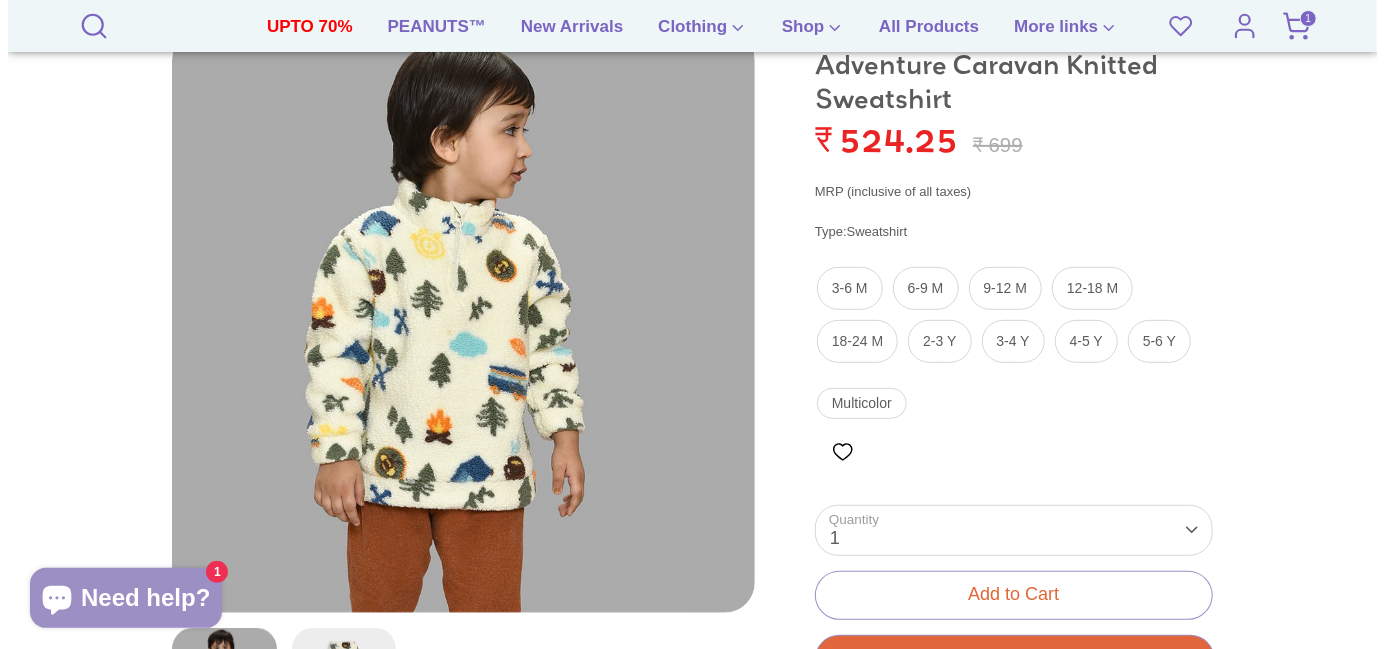 scroll, scrollTop: 400, scrollLeft: 0, axis: vertical 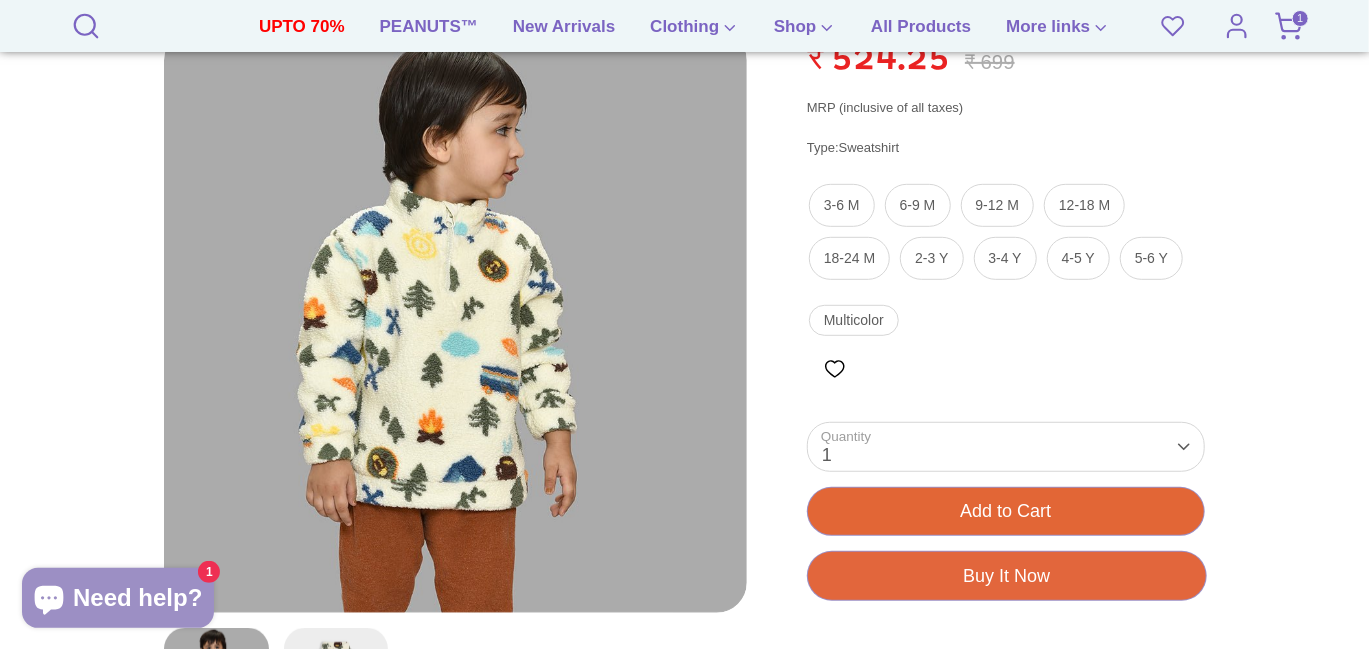 click on "Add to Cart" at bounding box center (1006, 511) 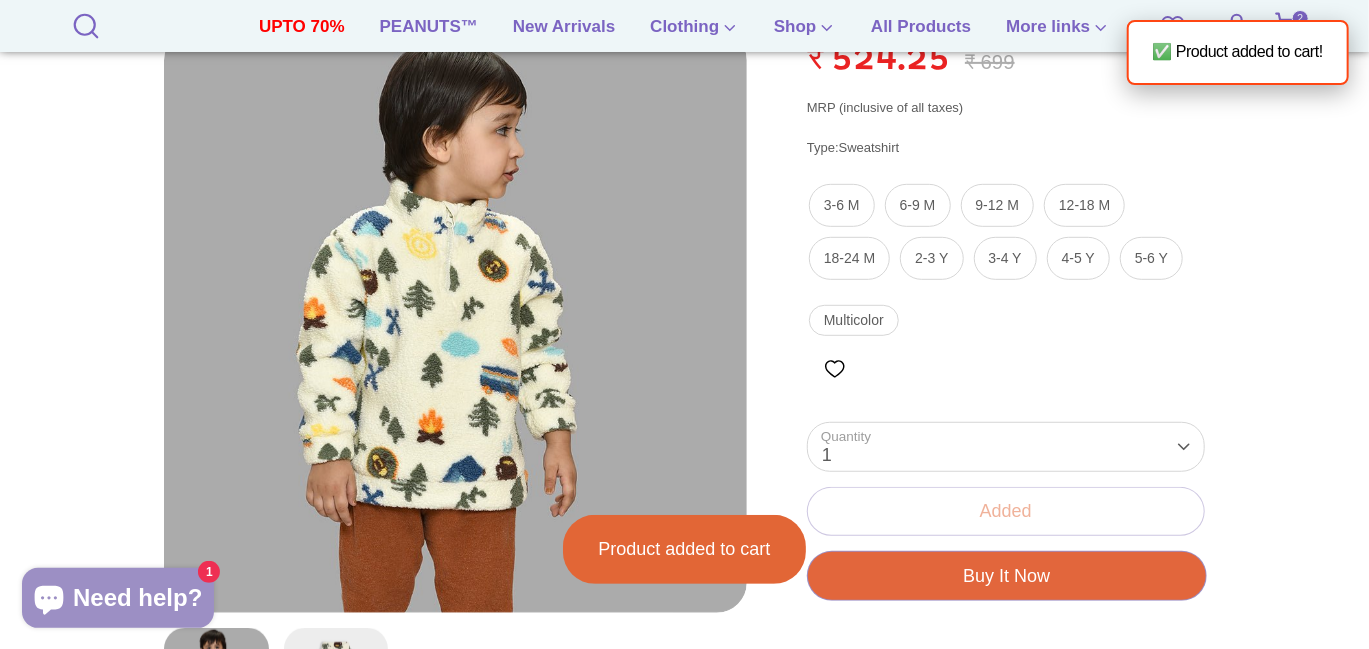 click at bounding box center (684, 486) 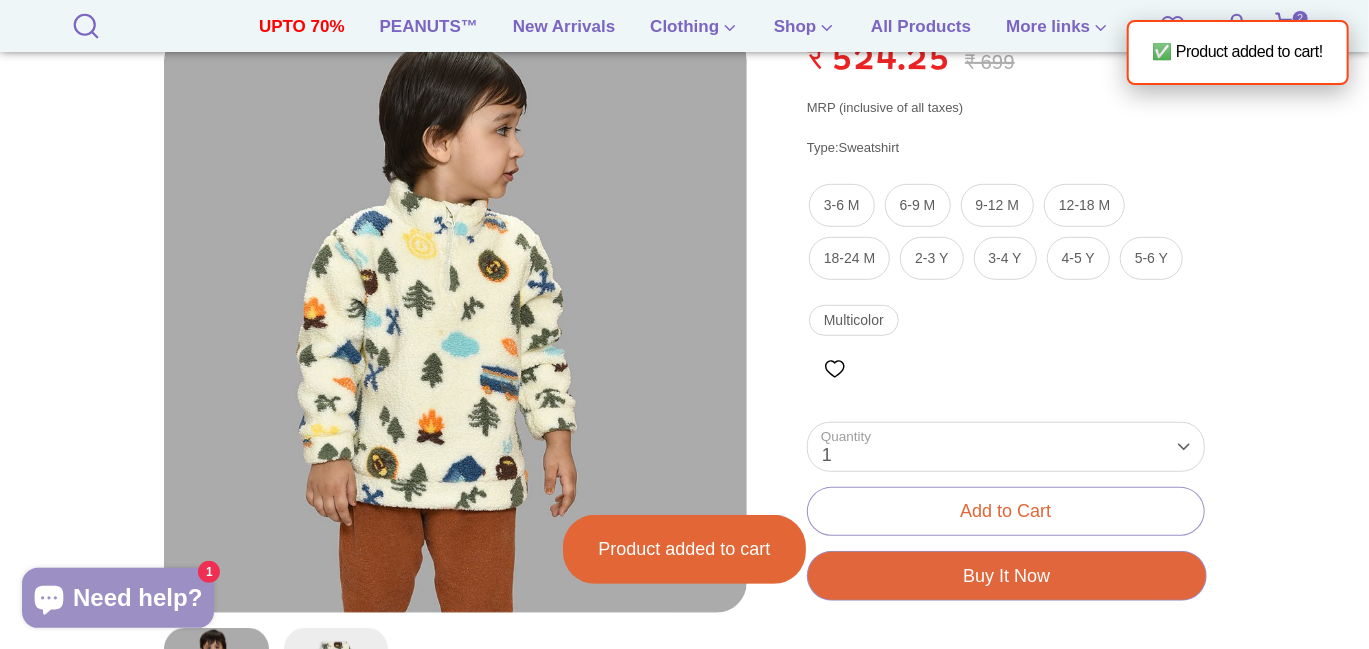 click on "2" at bounding box center (1300, 18) 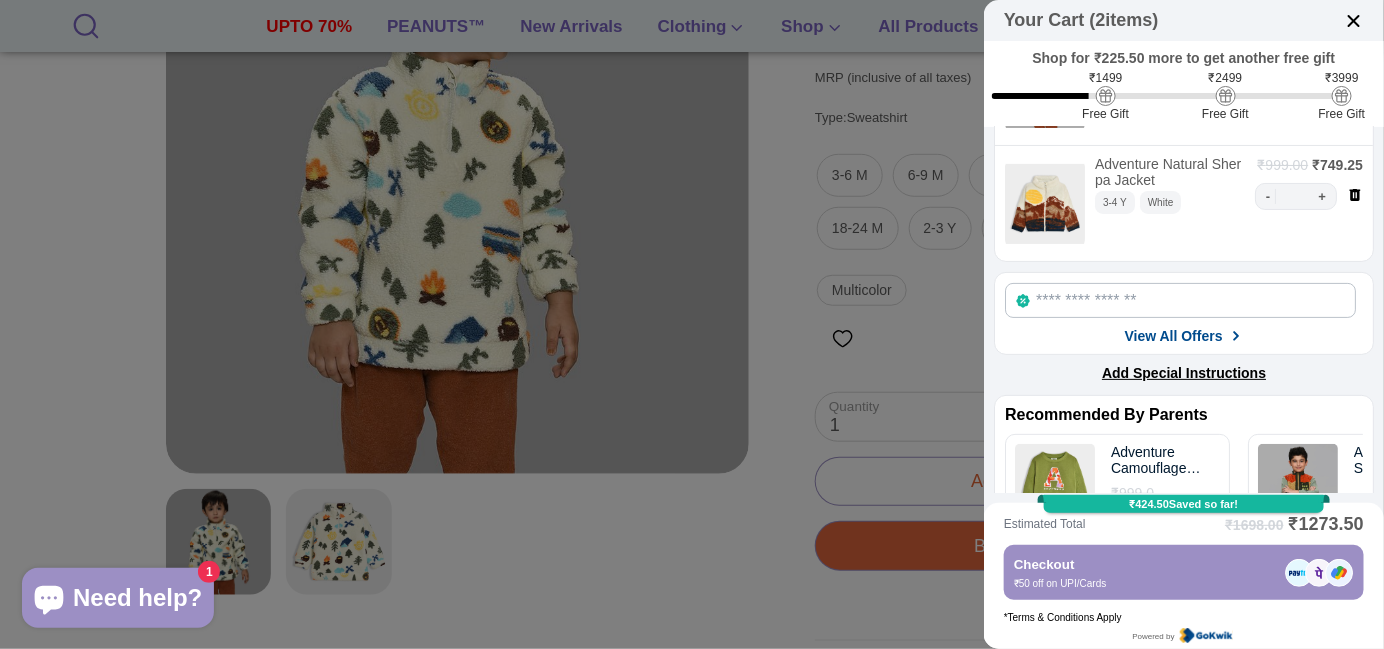 scroll, scrollTop: 101, scrollLeft: 0, axis: vertical 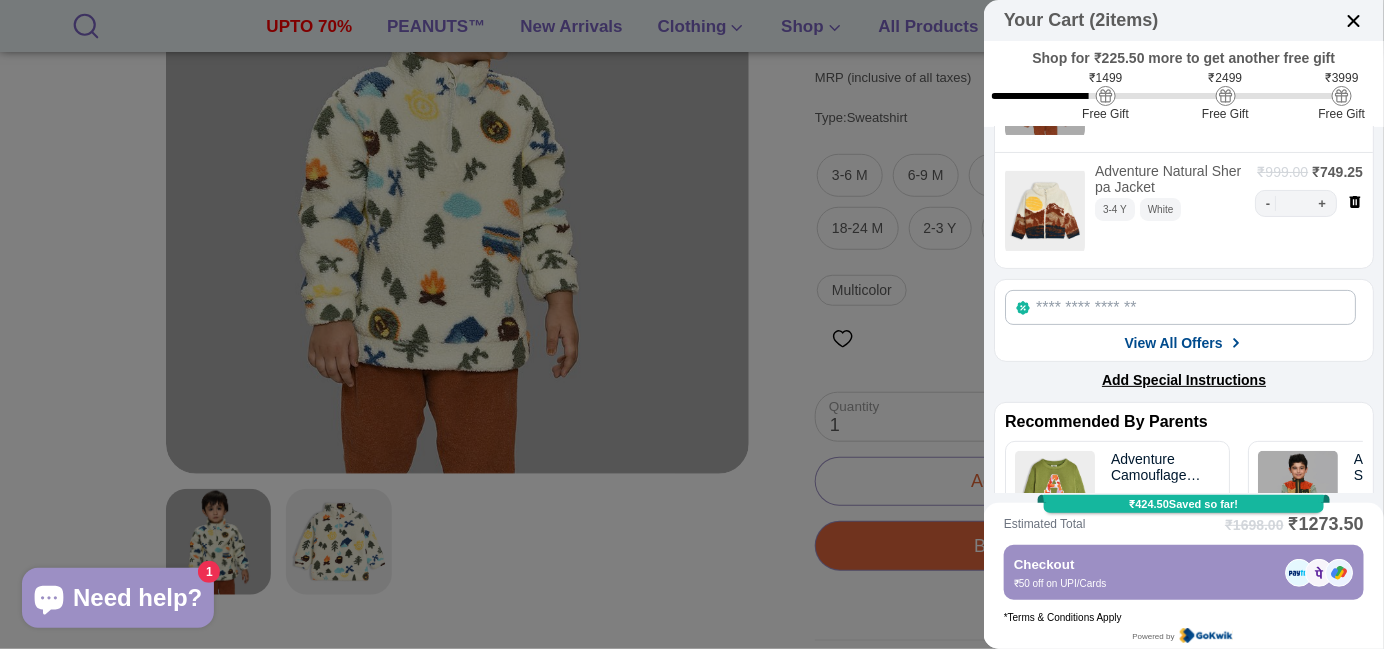 click on "View All Offers" at bounding box center [1173, 343] 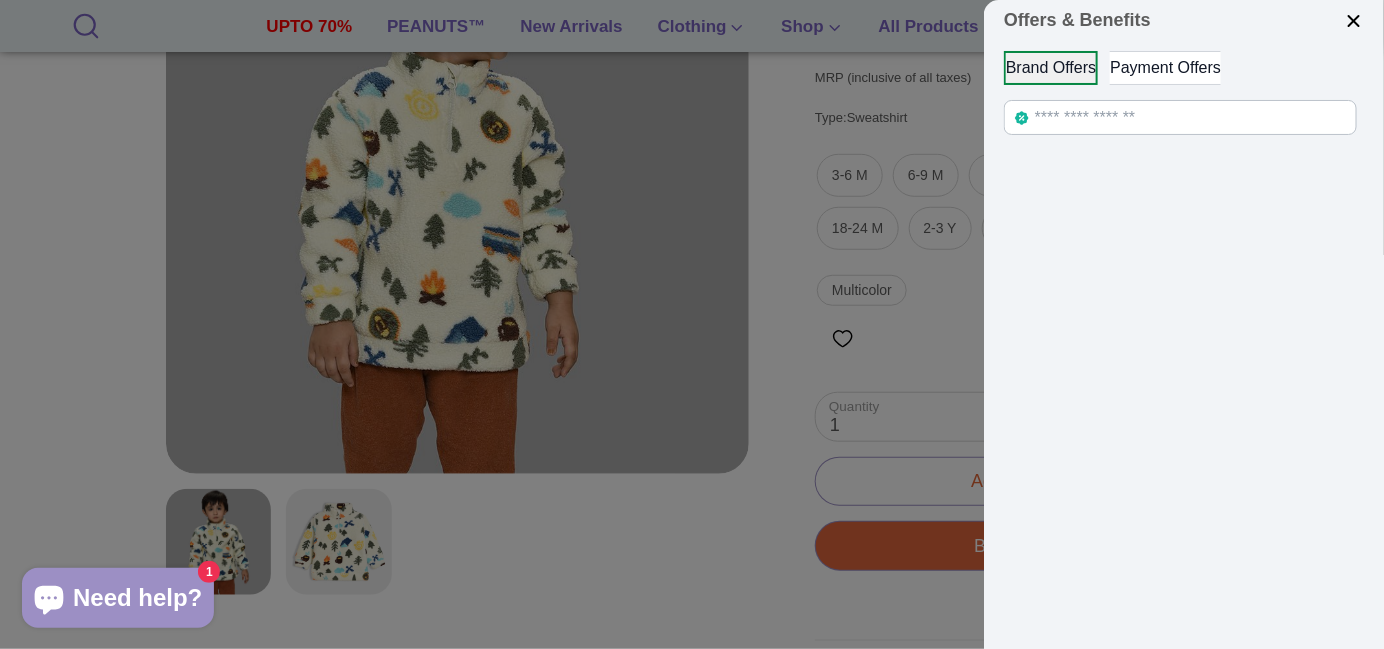 click on "Payment Offers" at bounding box center (1165, 68) 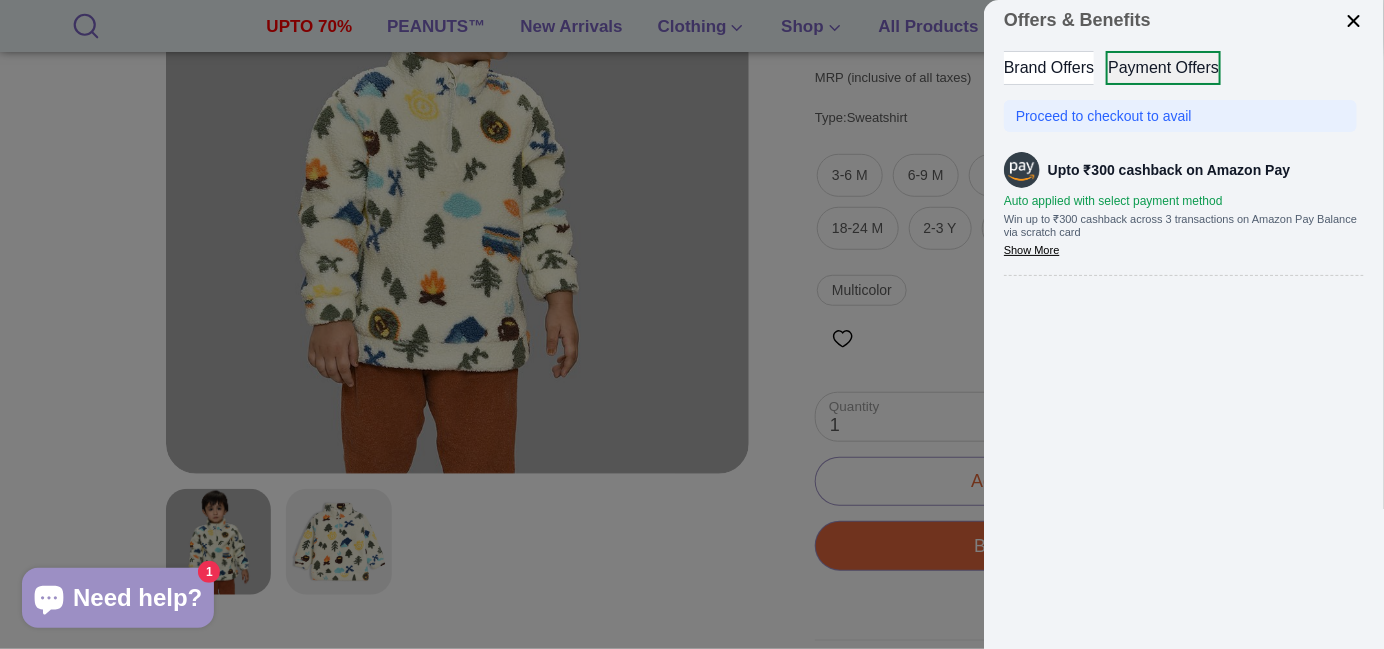 click on "Brand Offers" at bounding box center (1049, 68) 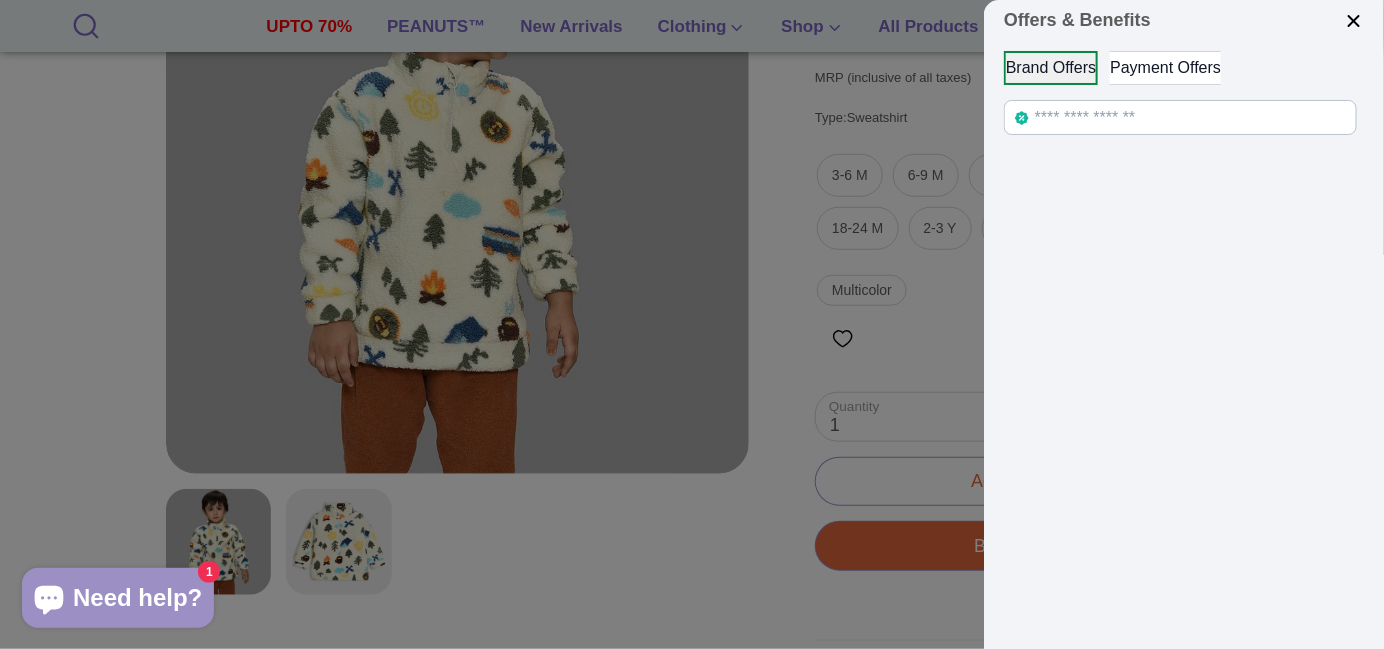 click at bounding box center (1354, 21) 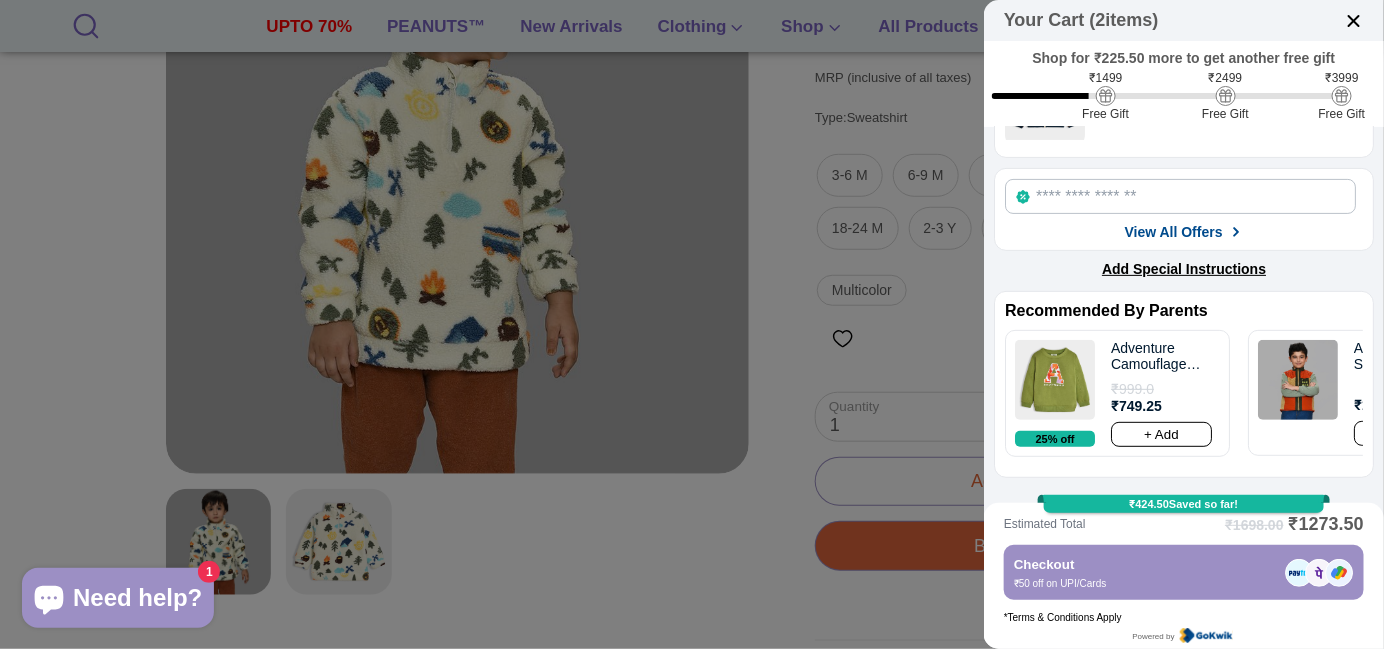 scroll, scrollTop: 234, scrollLeft: 0, axis: vertical 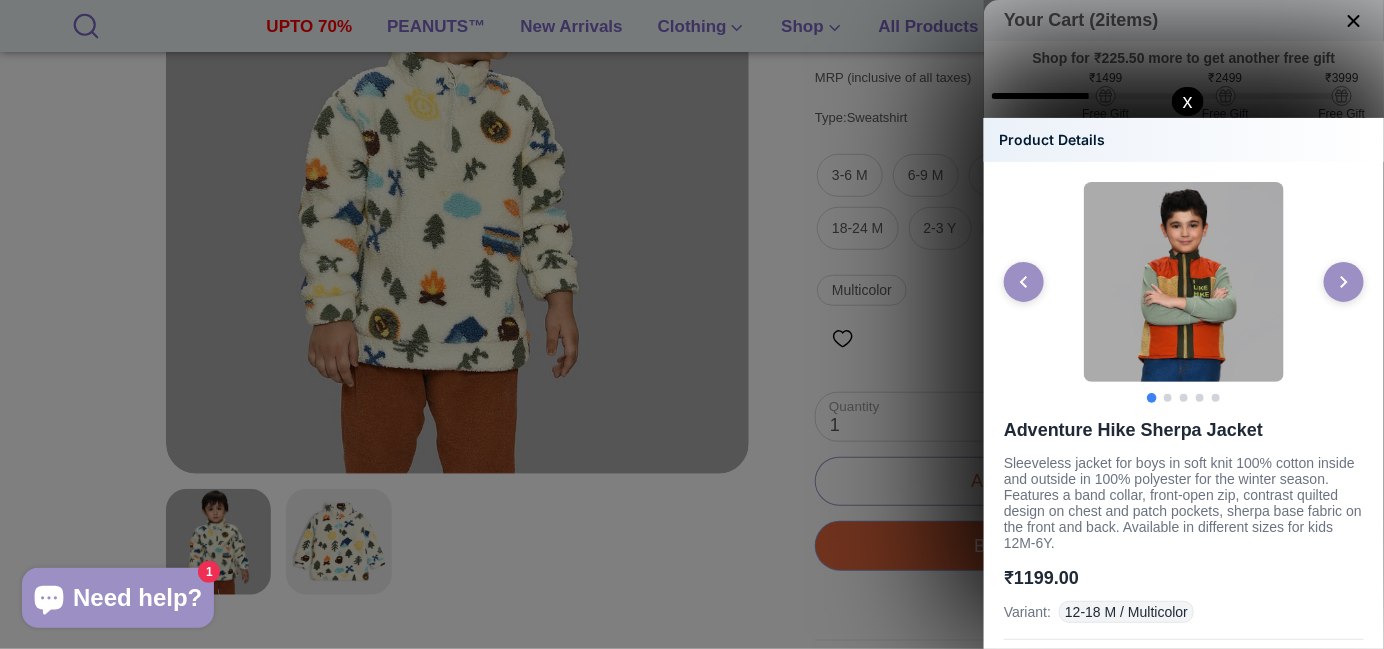 click at bounding box center [1184, 282] 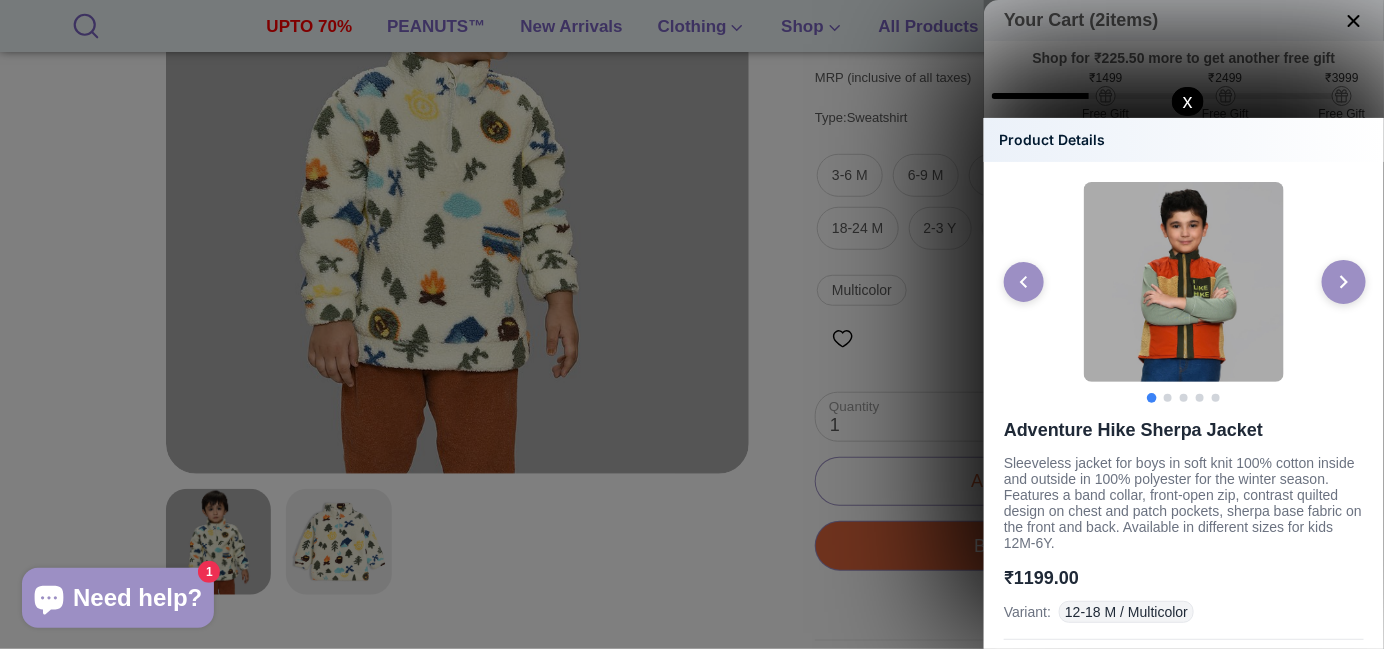 click 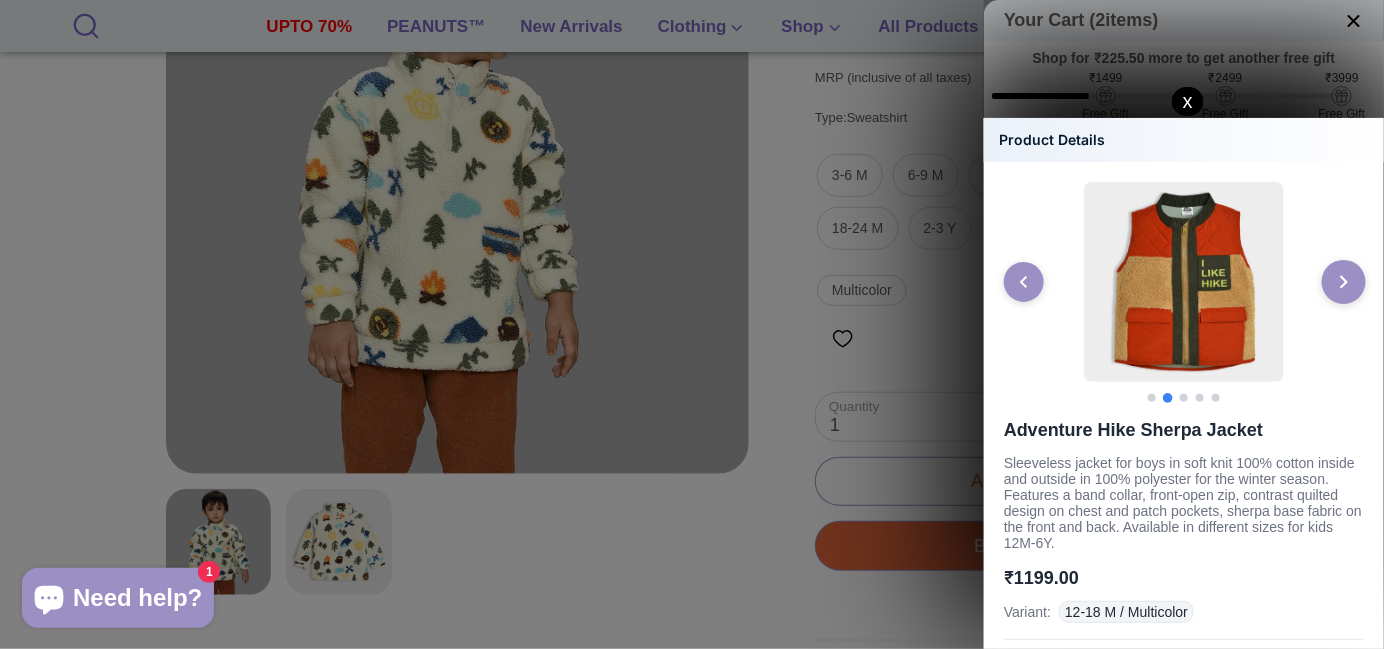 click 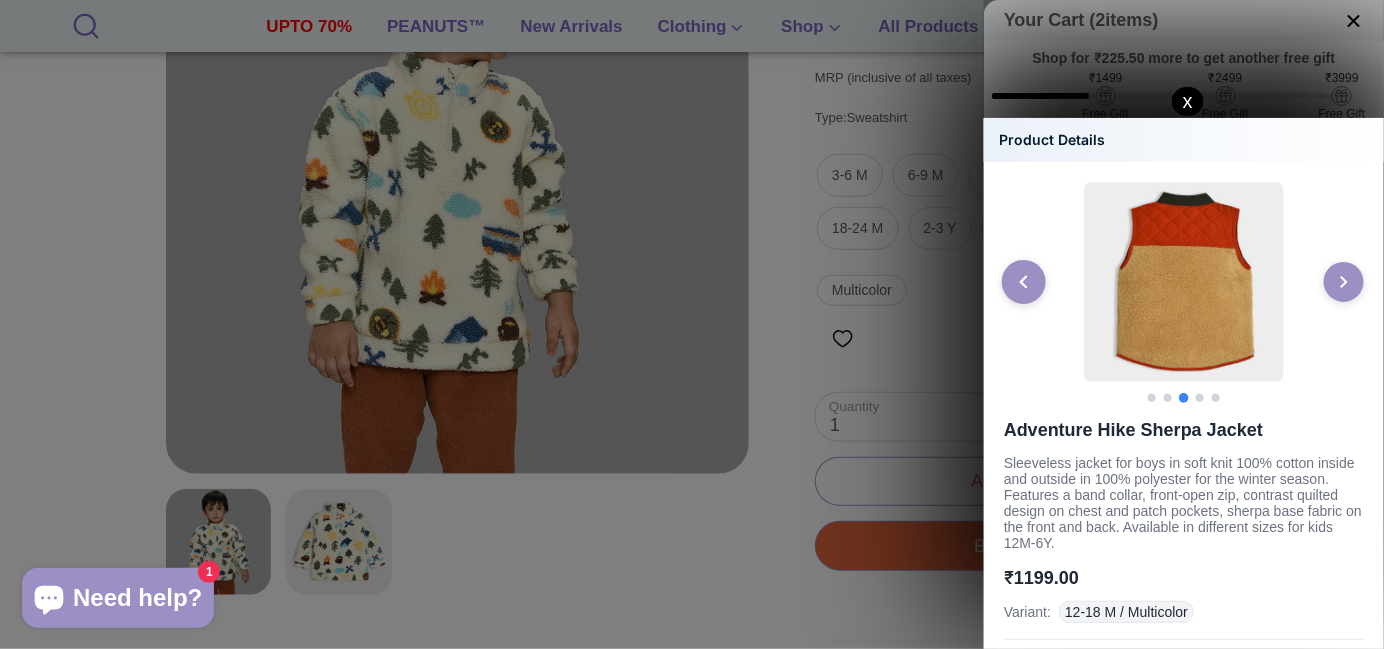 click 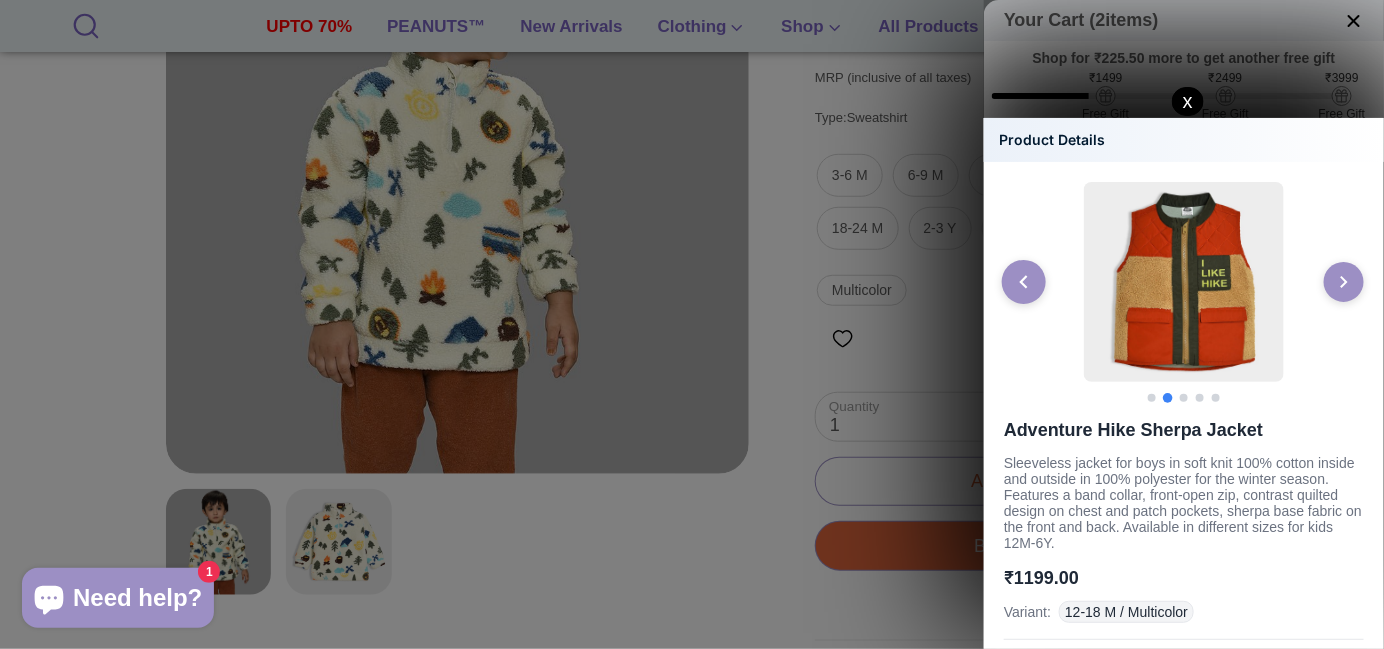 click 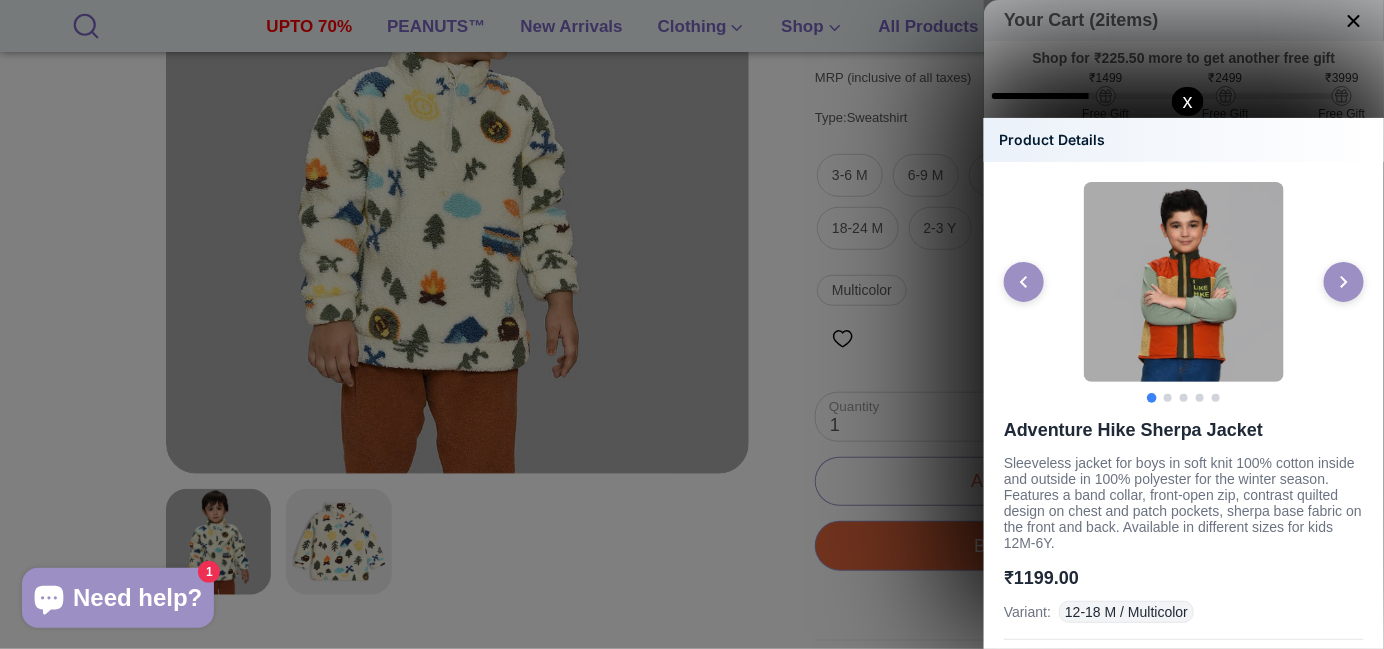 click on "x" at bounding box center (1188, 101) 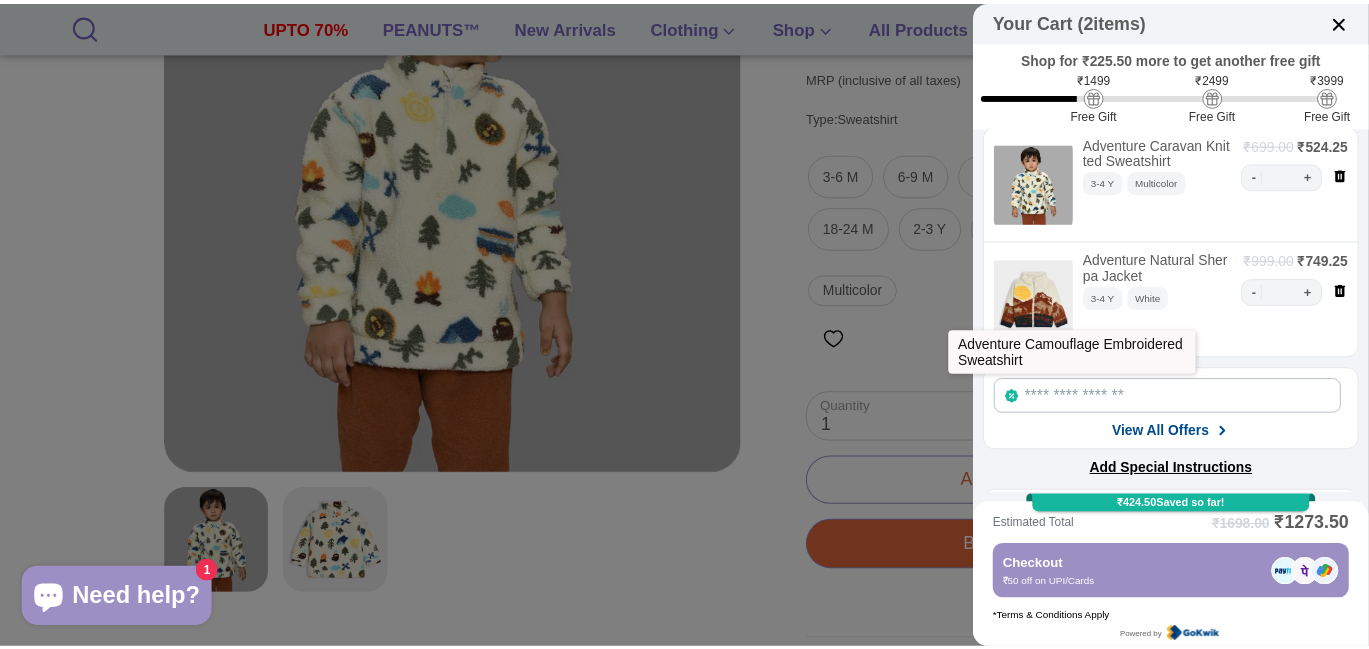 scroll, scrollTop: 0, scrollLeft: 0, axis: both 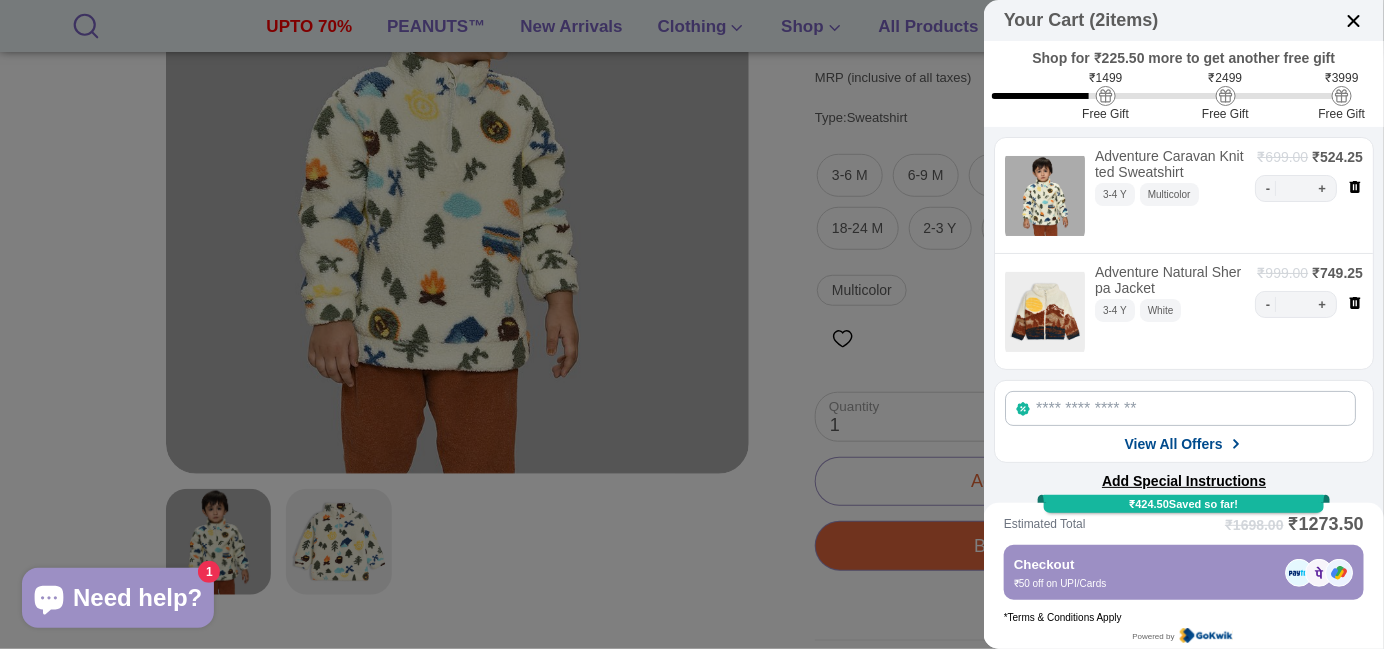 click at bounding box center (1045, 195) 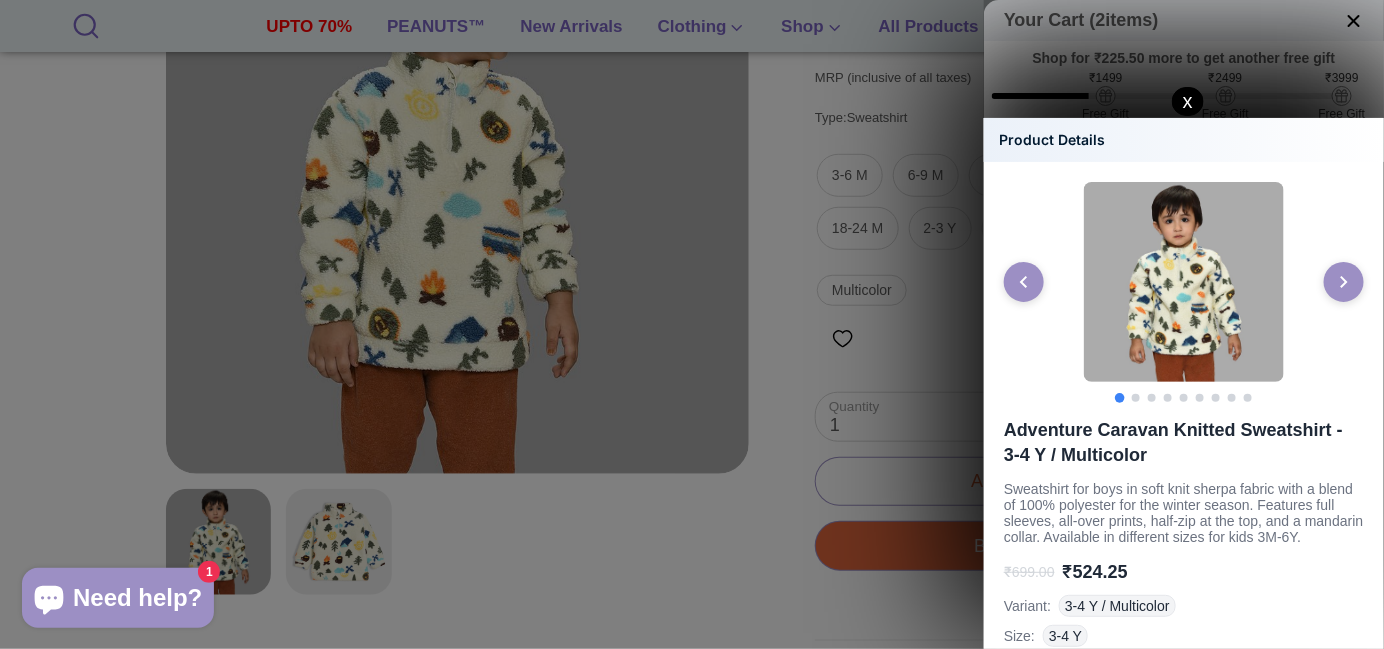 click at bounding box center [1184, 282] 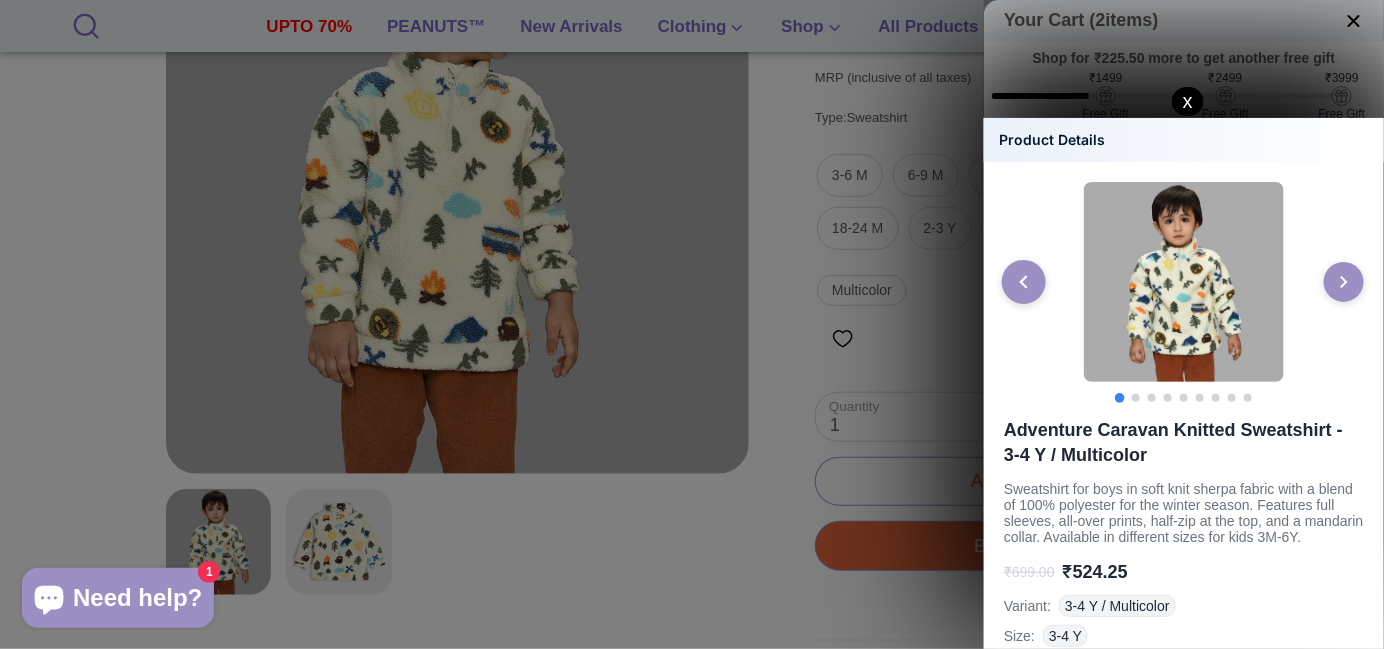 click 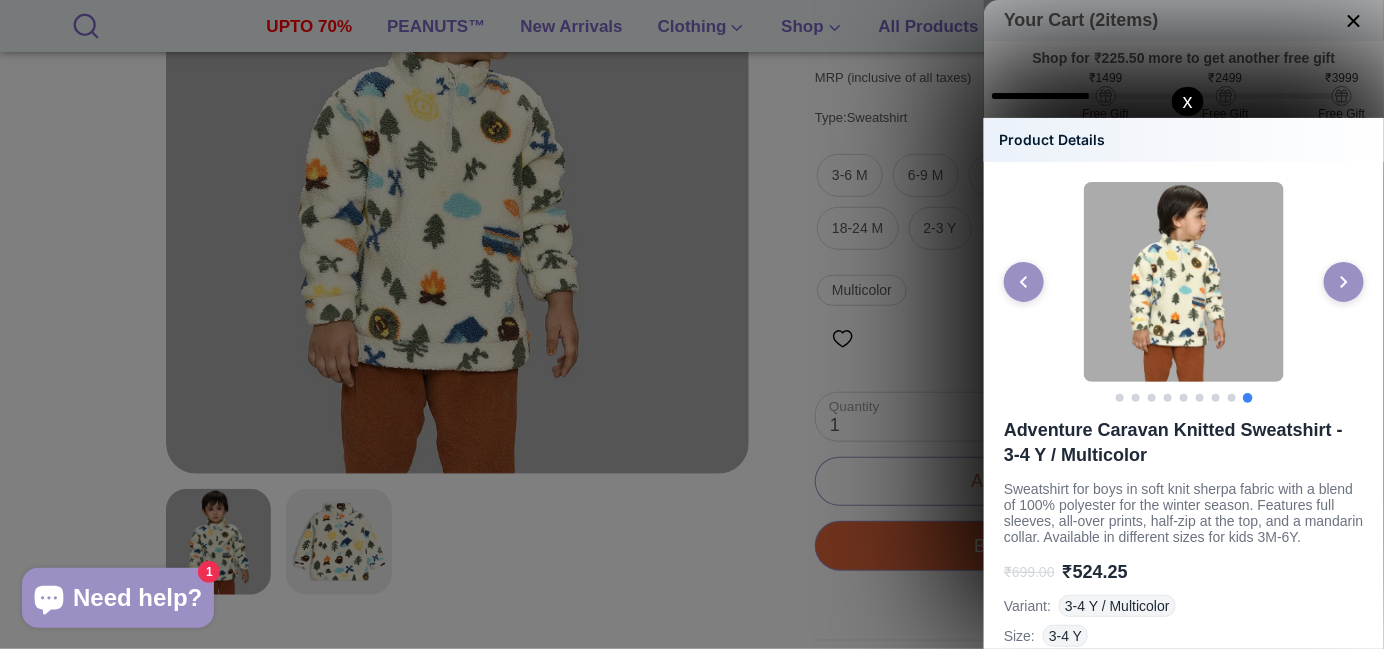 click at bounding box center [1184, 282] 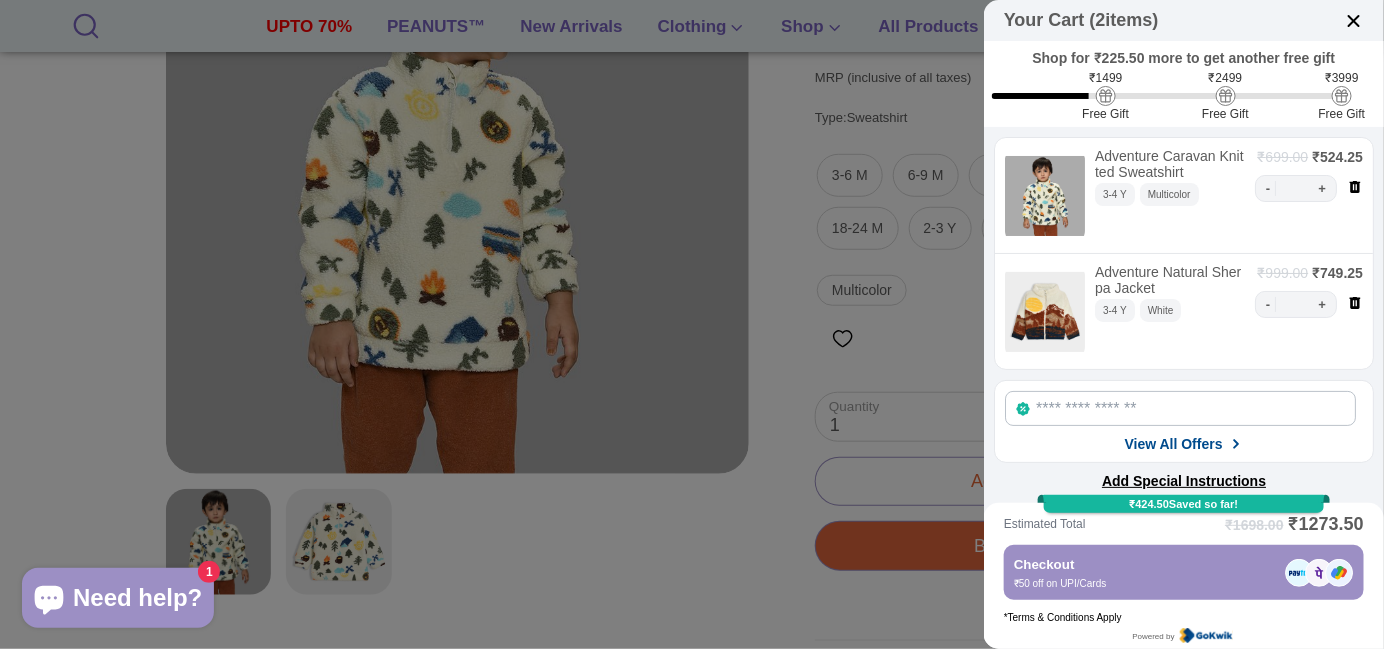 click at bounding box center (1354, 21) 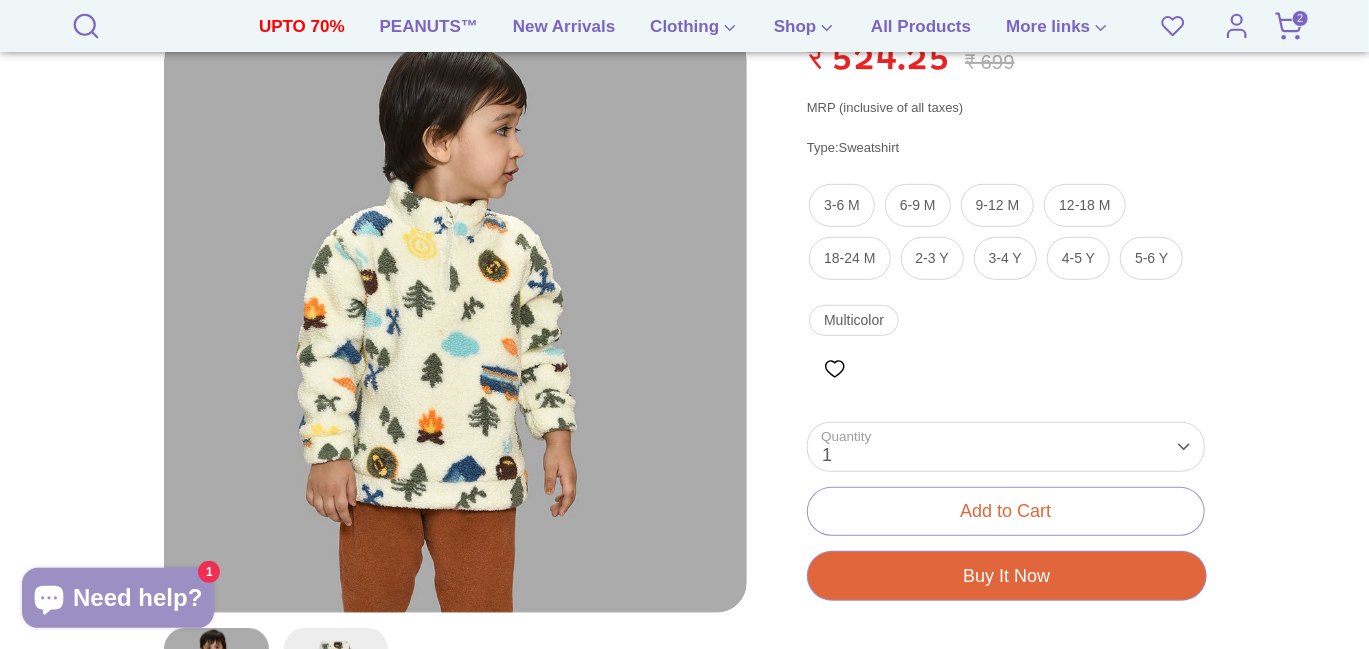 click at bounding box center [455, 321] 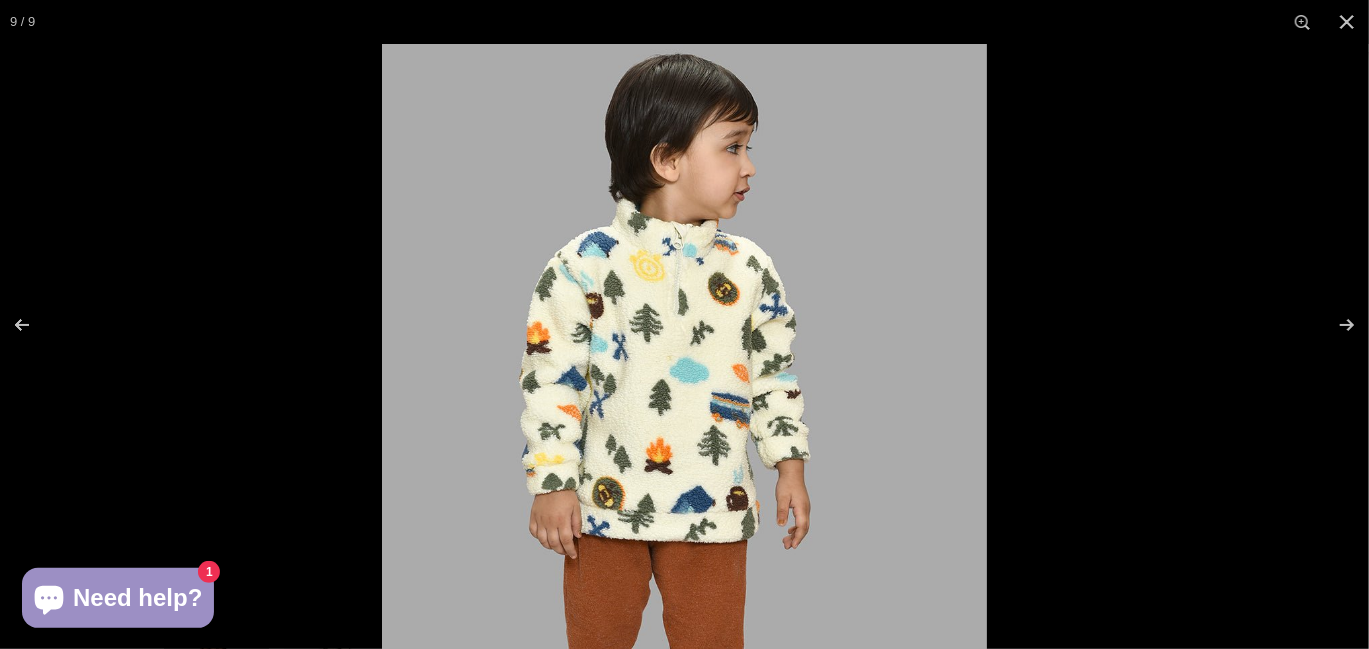 click at bounding box center (684, 346) 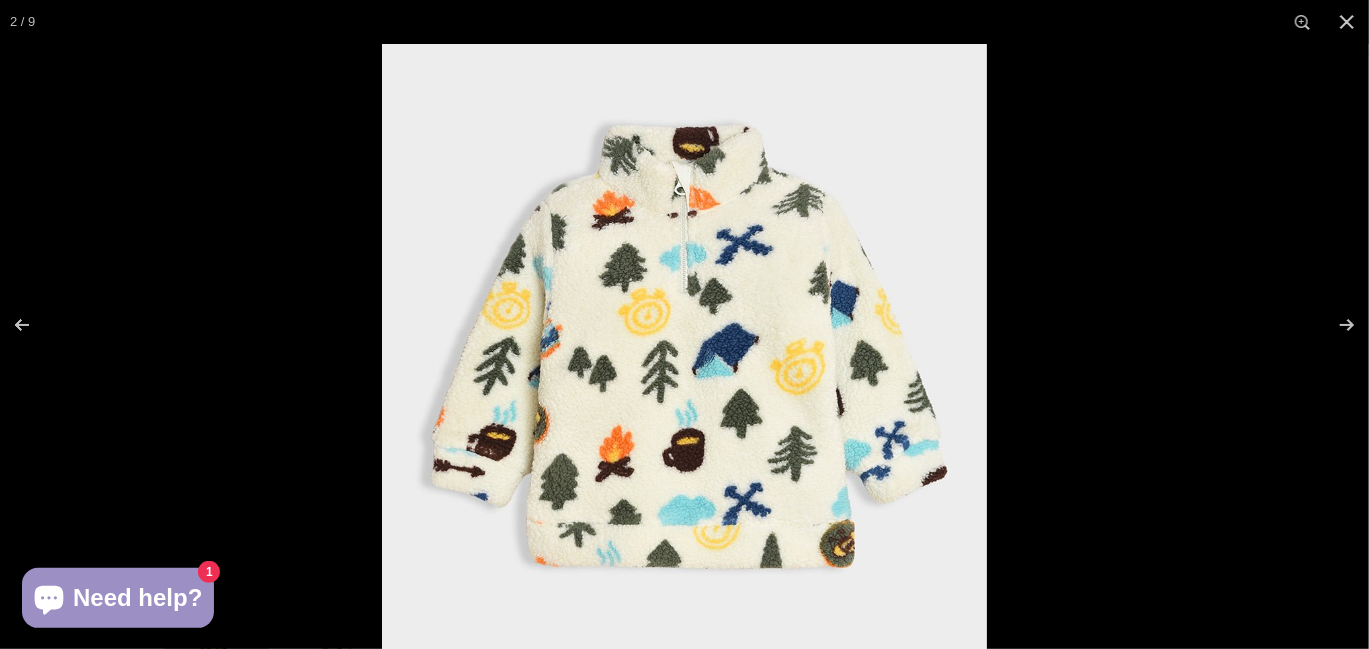 click at bounding box center (684, 346) 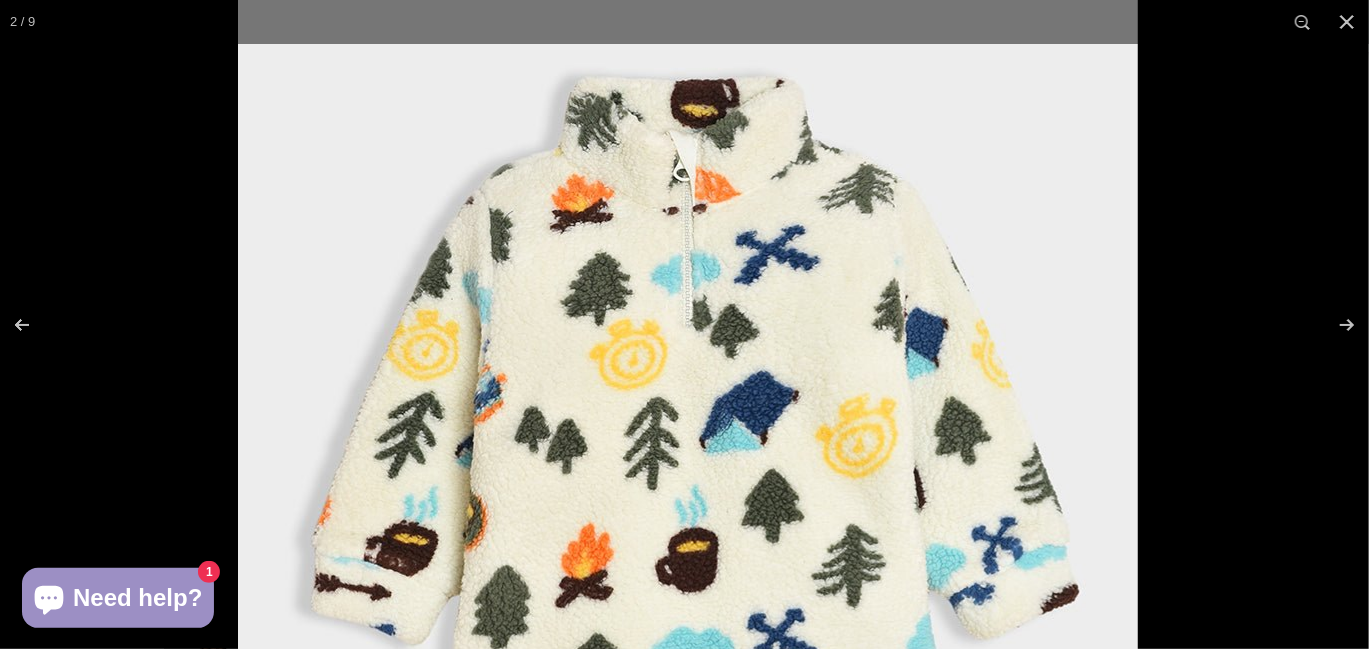 drag, startPoint x: 676, startPoint y: 253, endPoint x: 683, endPoint y: 331, distance: 78.31347 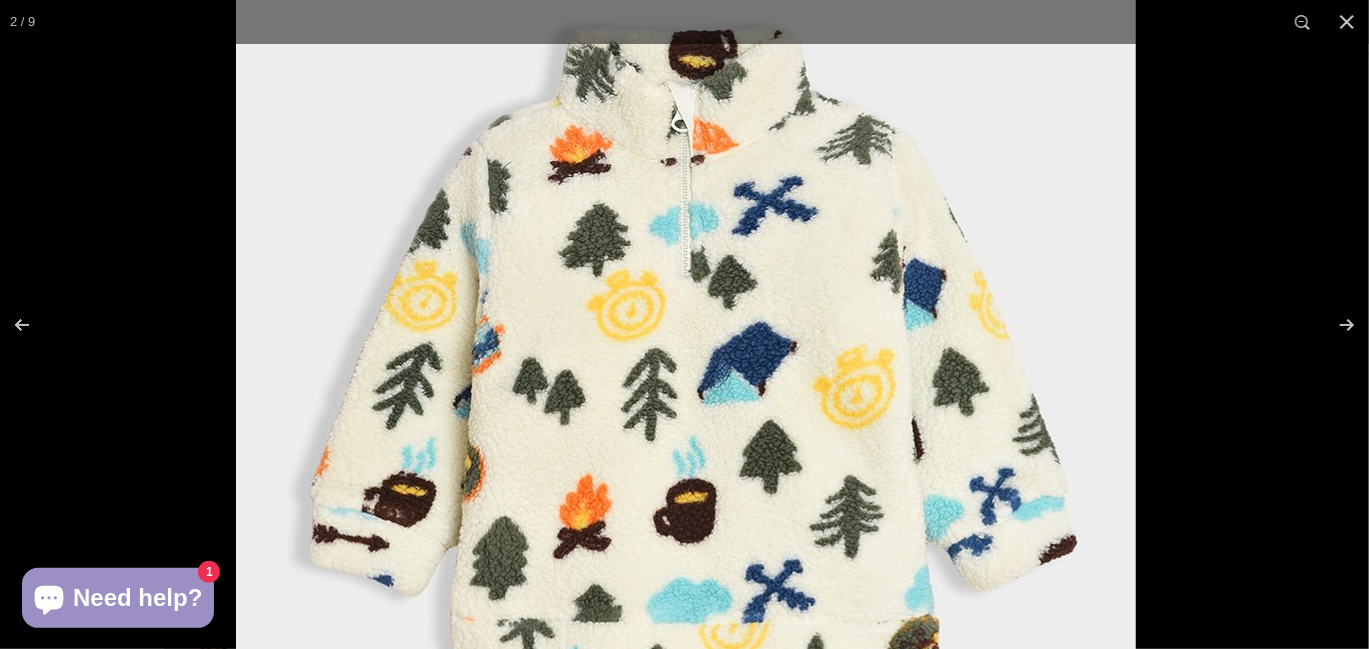 drag, startPoint x: 679, startPoint y: 320, endPoint x: 689, endPoint y: 171, distance: 149.33519 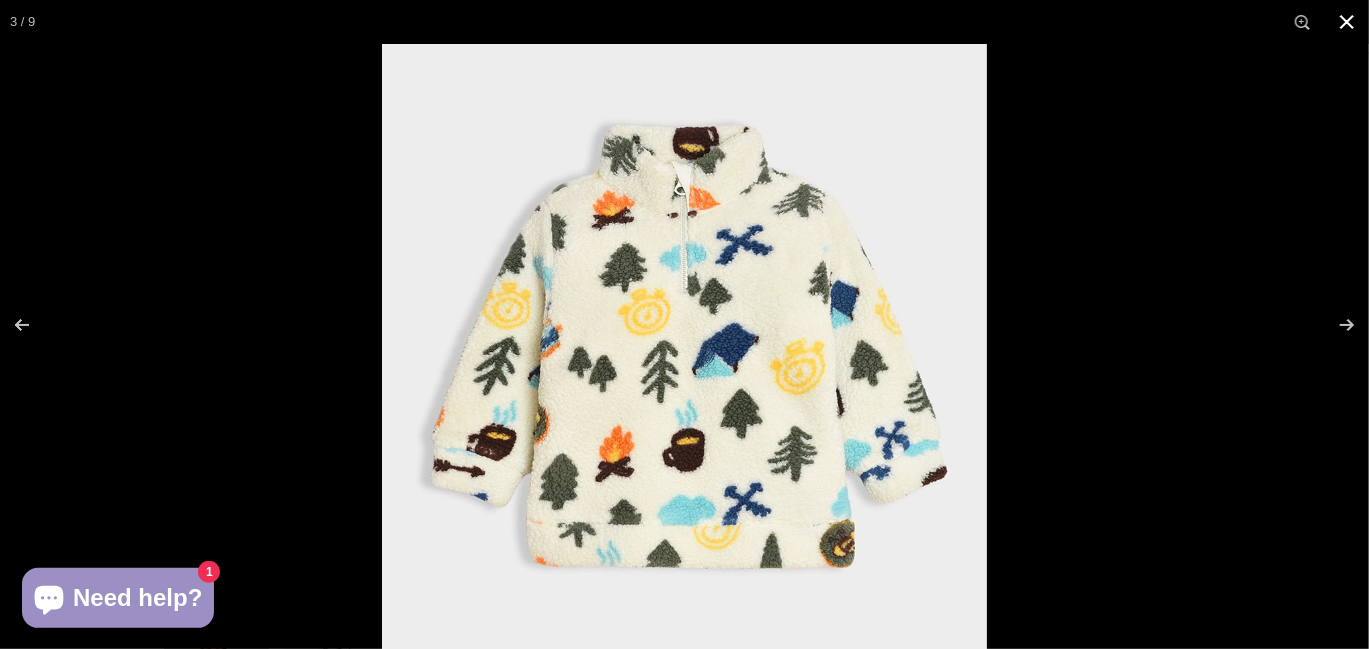 click at bounding box center [1066, 368] 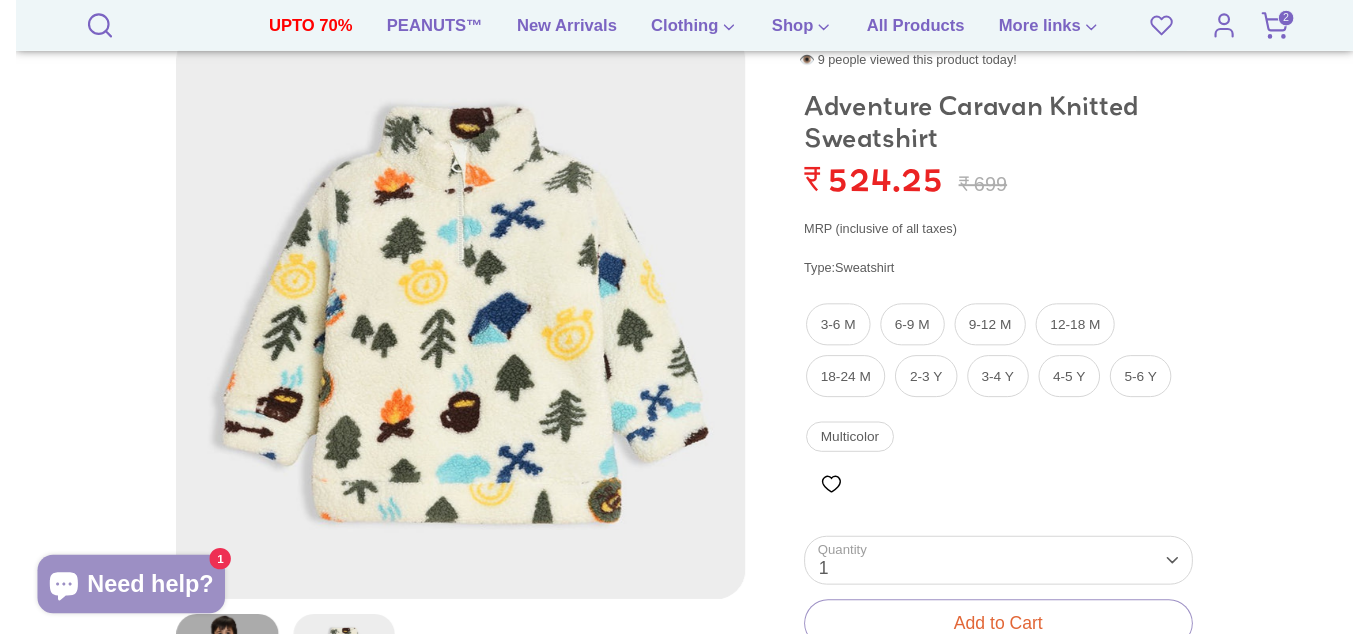 scroll, scrollTop: 266, scrollLeft: 0, axis: vertical 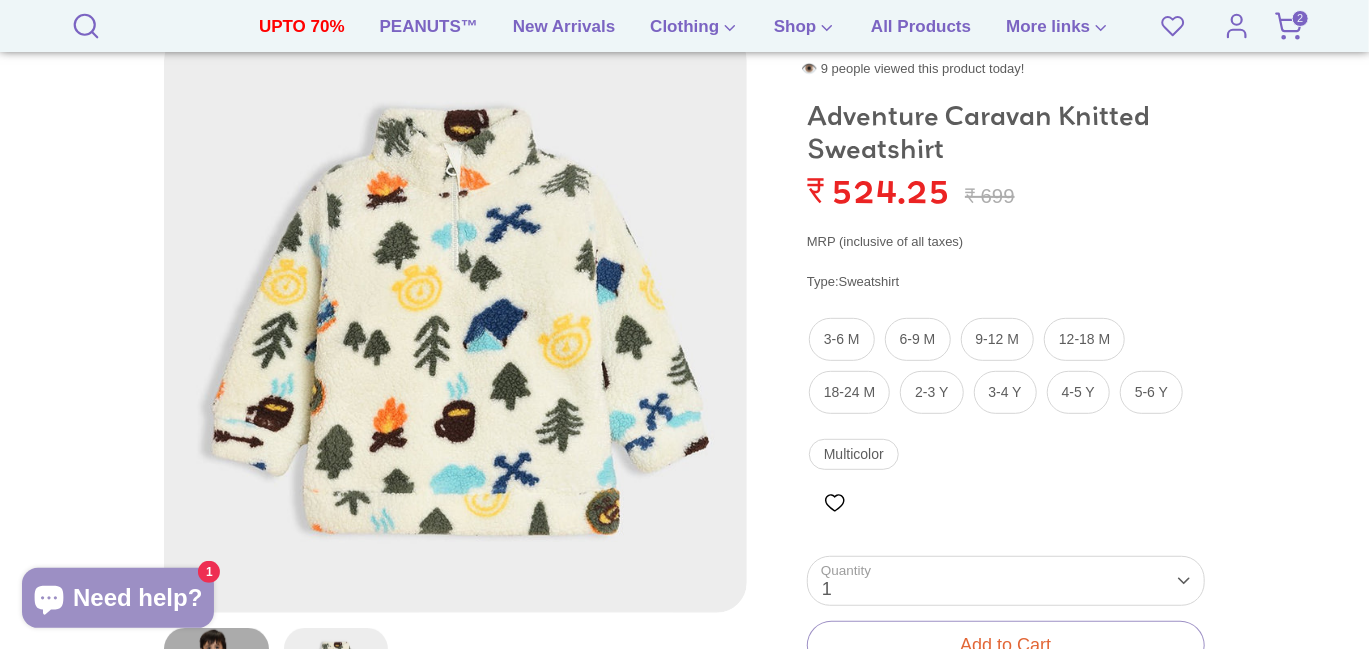click 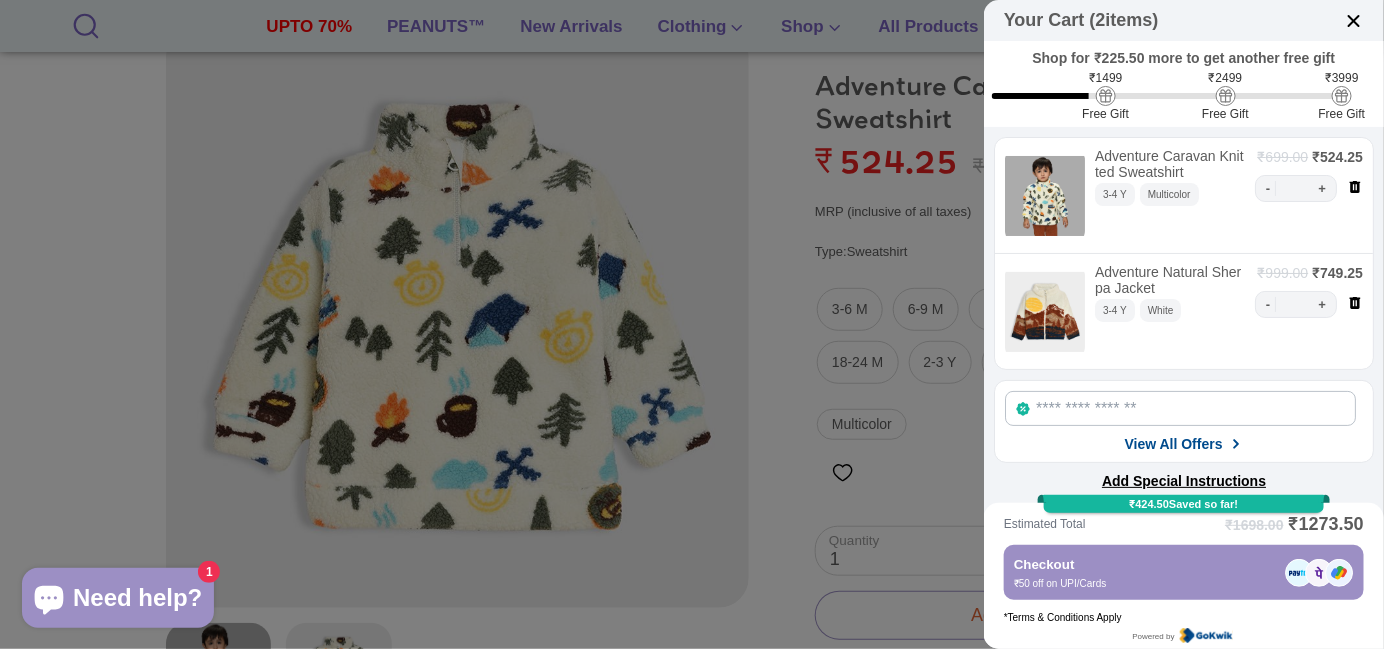 click on "Checkout" at bounding box center [1145, 564] 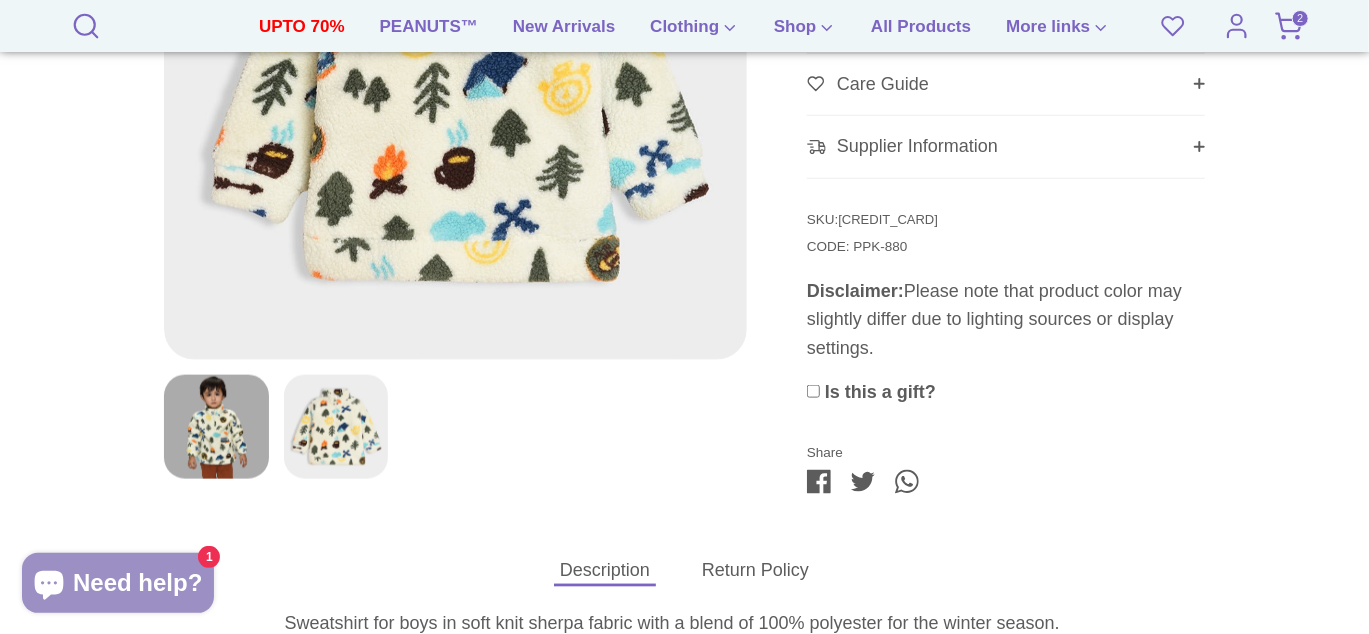 scroll, scrollTop: 933, scrollLeft: 0, axis: vertical 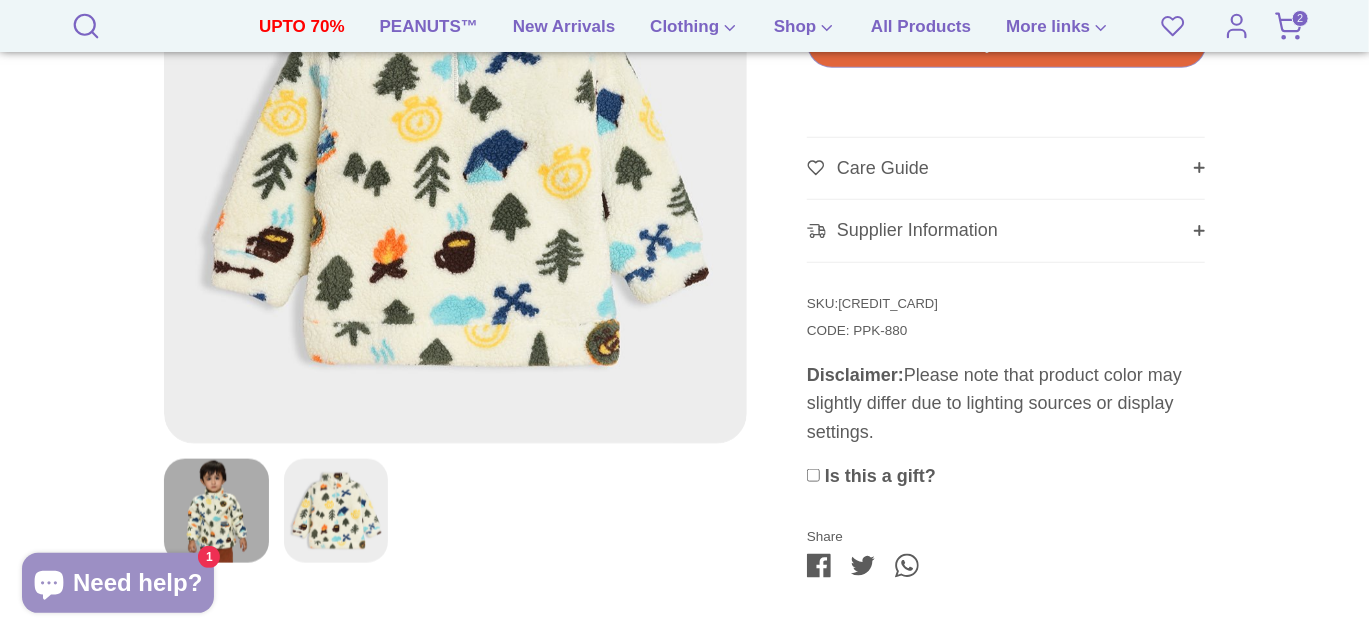 click on "Supplier Information" at bounding box center (1006, 231) 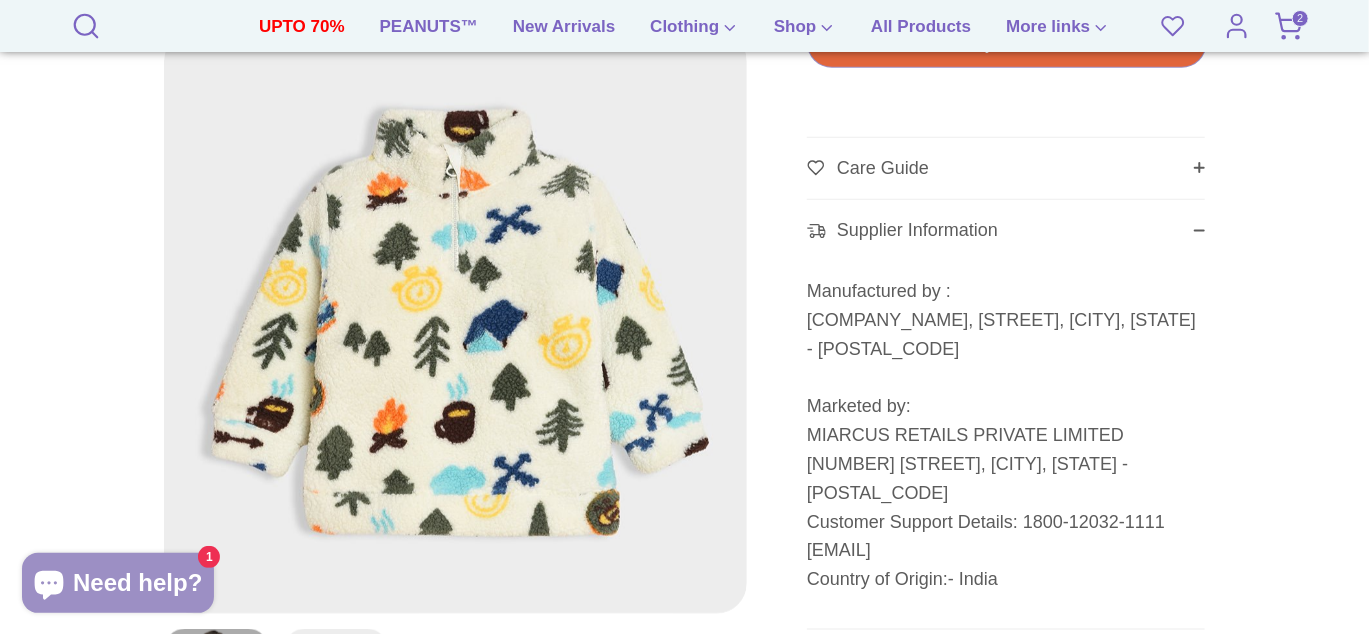 click on "Supplier Information" at bounding box center (1006, 231) 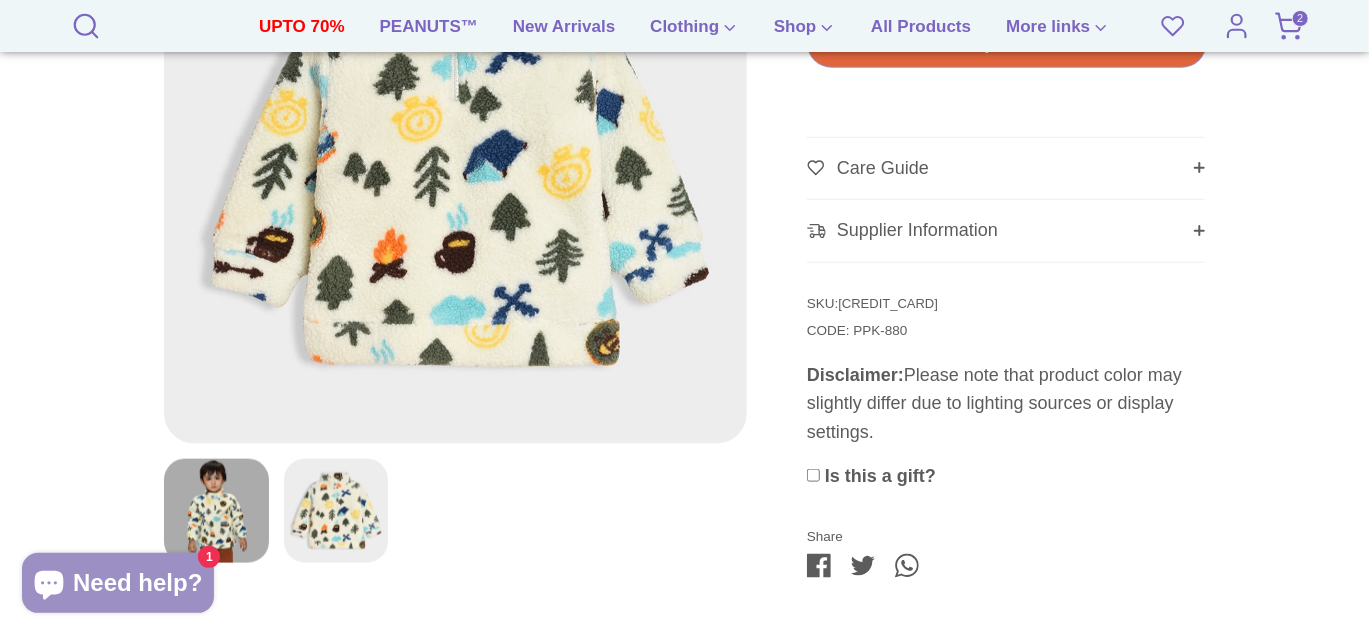click on "Care Guide" at bounding box center [1006, 169] 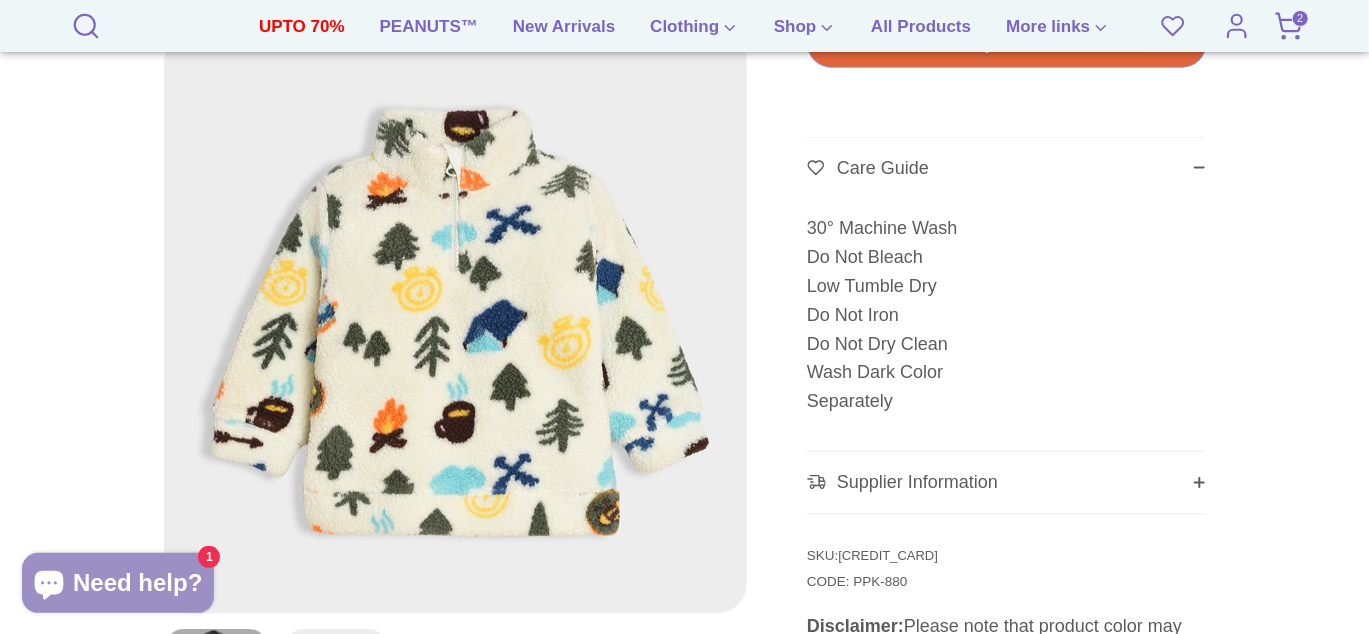 click on "Care Guide" at bounding box center (1006, 169) 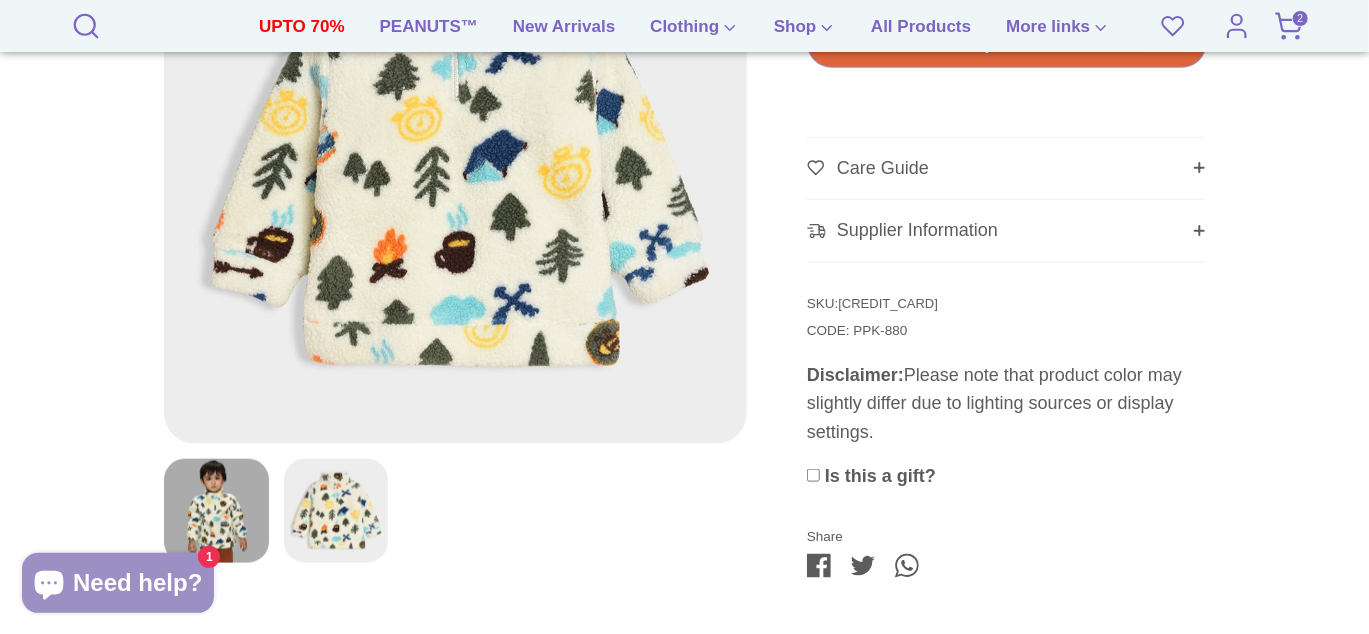 click on "Care Guide" at bounding box center [1006, 169] 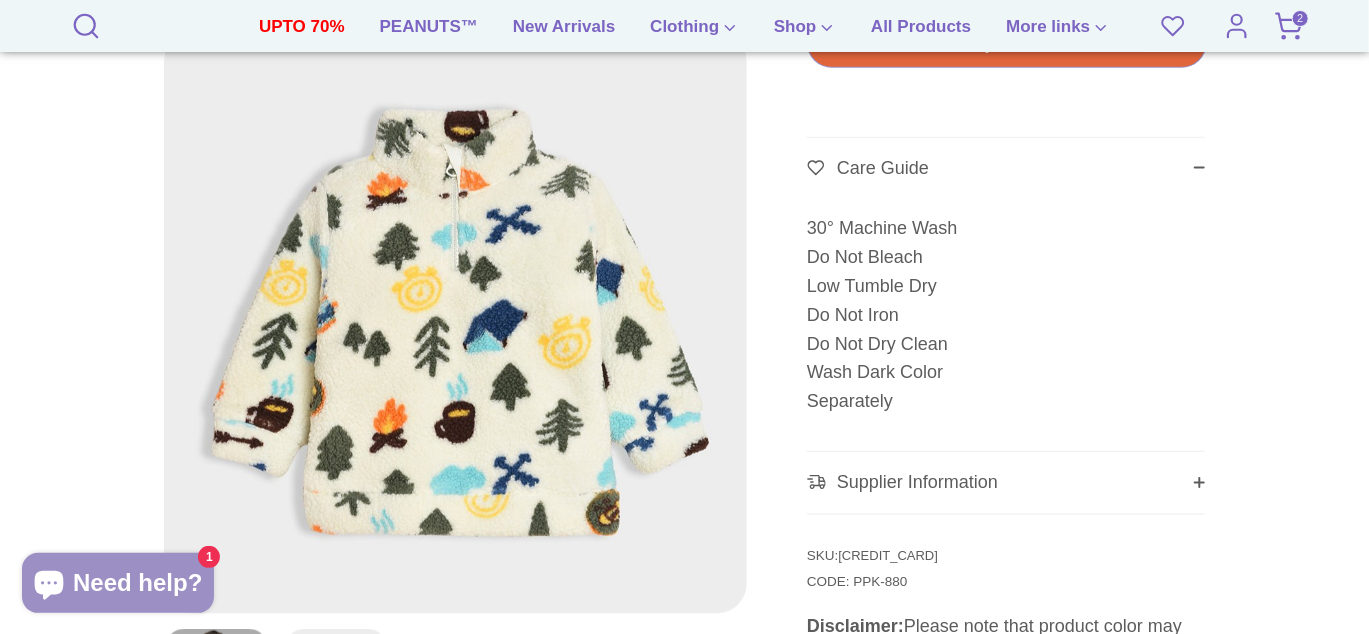 click on "Care Guide" at bounding box center [1006, 169] 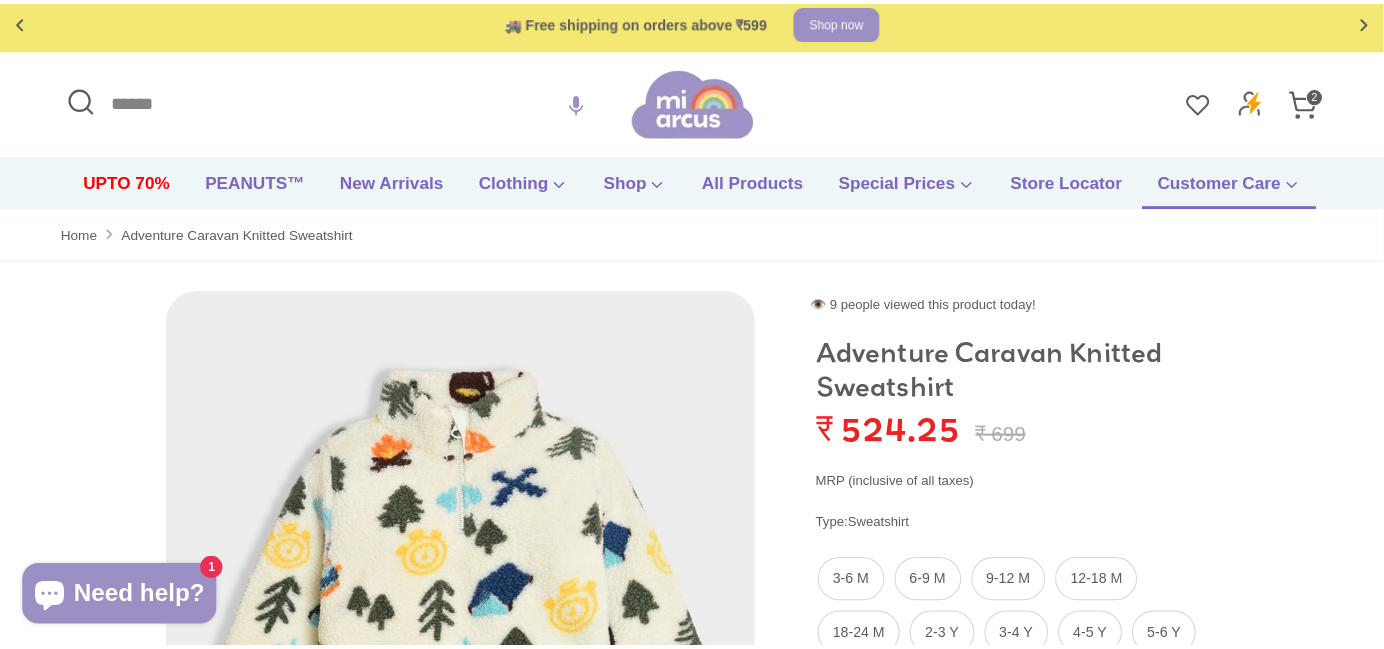 scroll, scrollTop: 0, scrollLeft: 0, axis: both 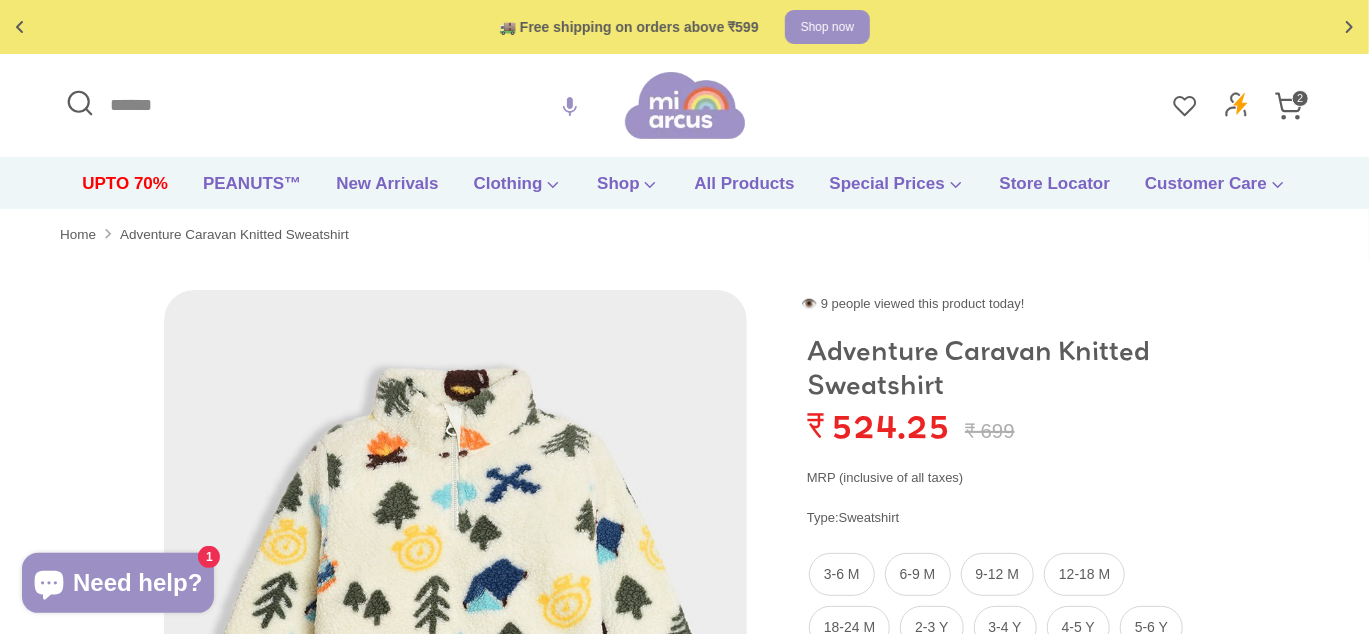 click 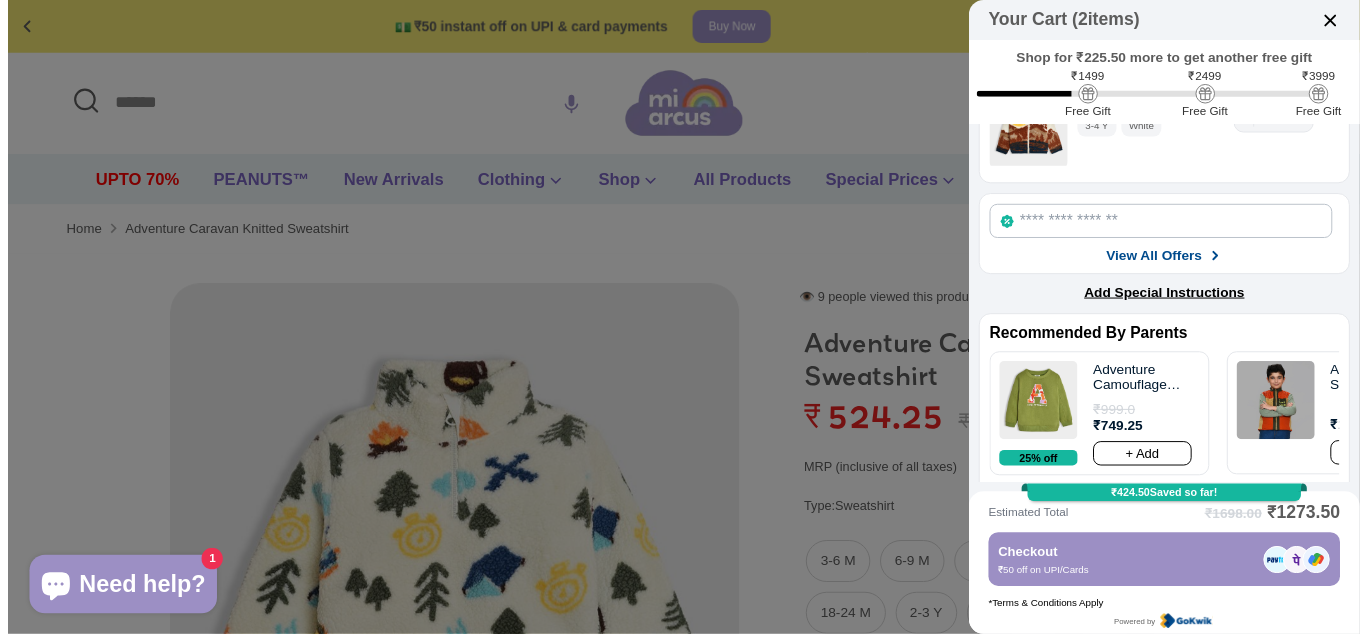 scroll, scrollTop: 234, scrollLeft: 0, axis: vertical 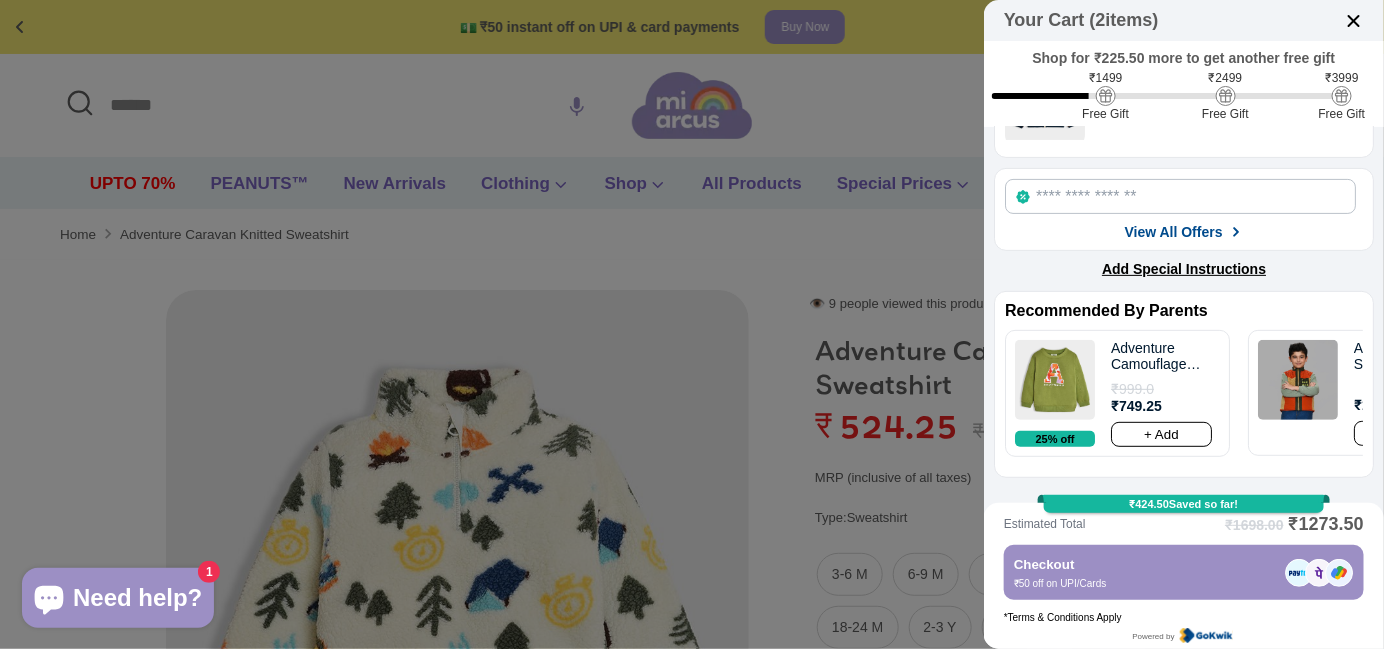 click at bounding box center (692, 324) 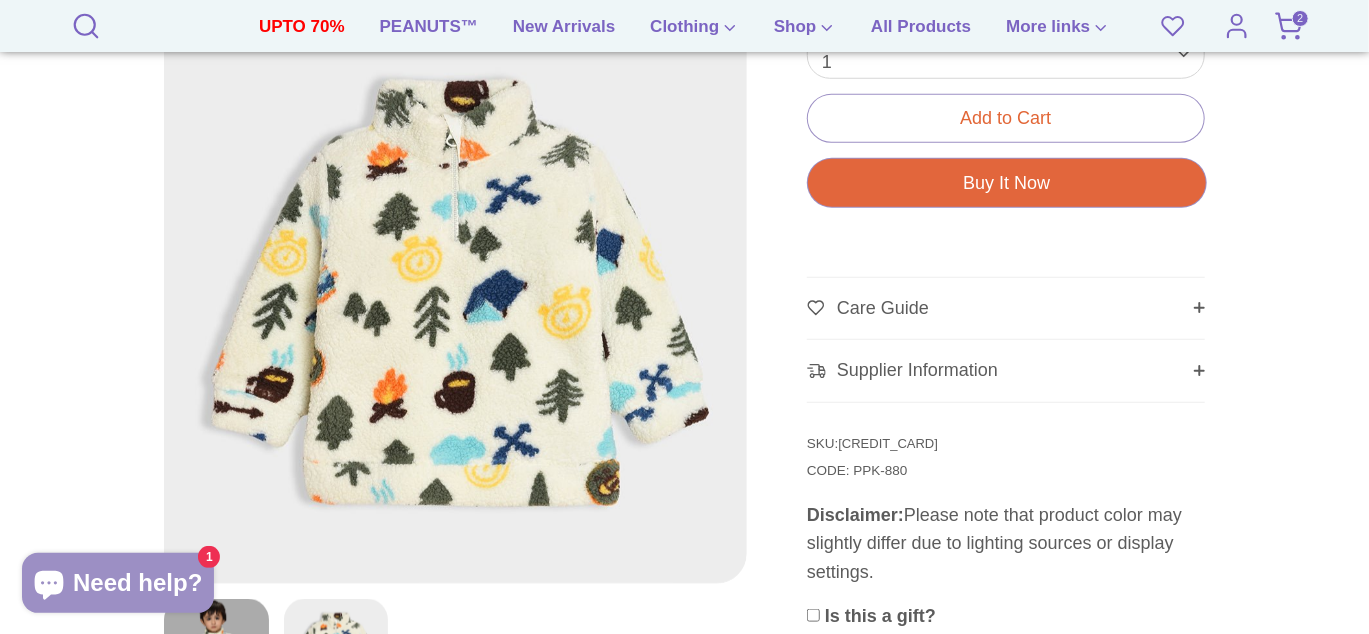 scroll, scrollTop: 800, scrollLeft: 0, axis: vertical 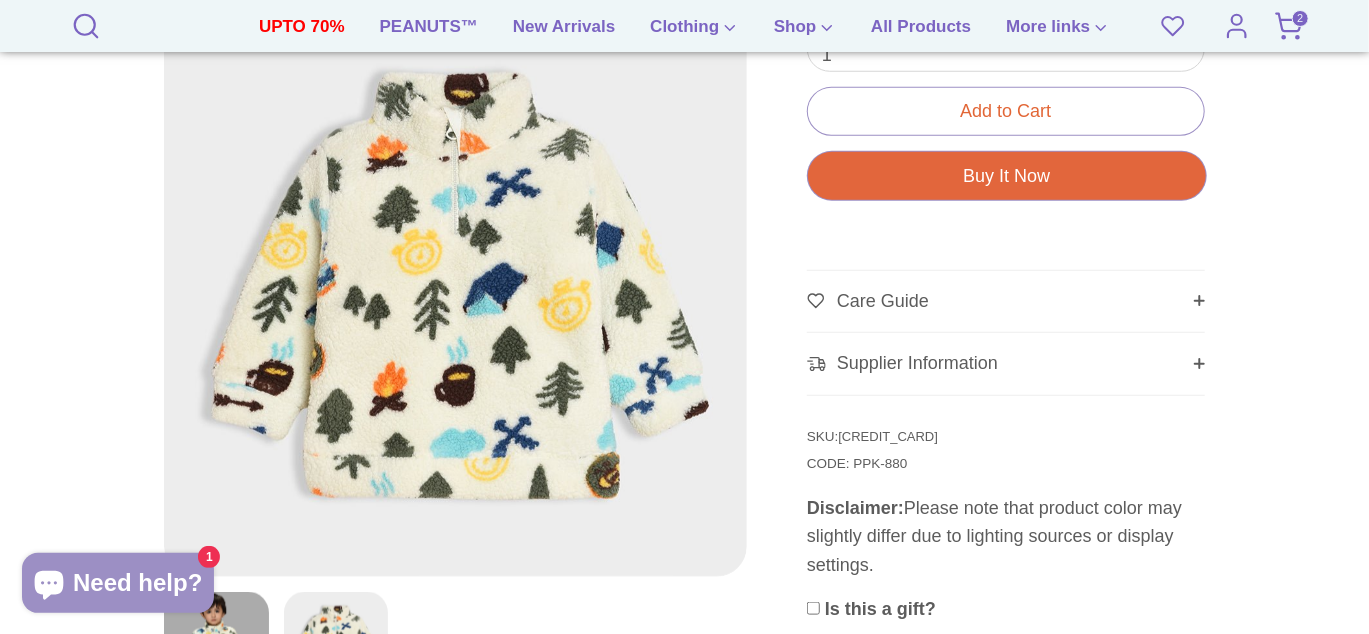 click on "Care Guide" at bounding box center [1006, 302] 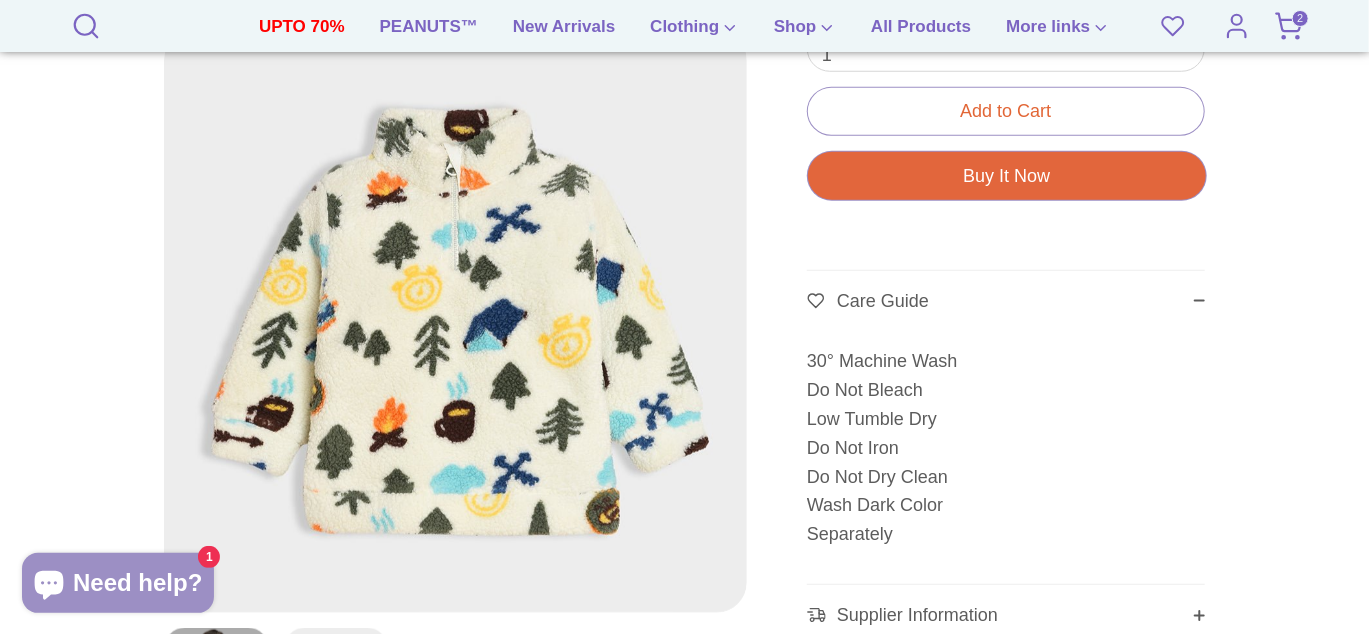 click on "Care Guide" at bounding box center (1006, 302) 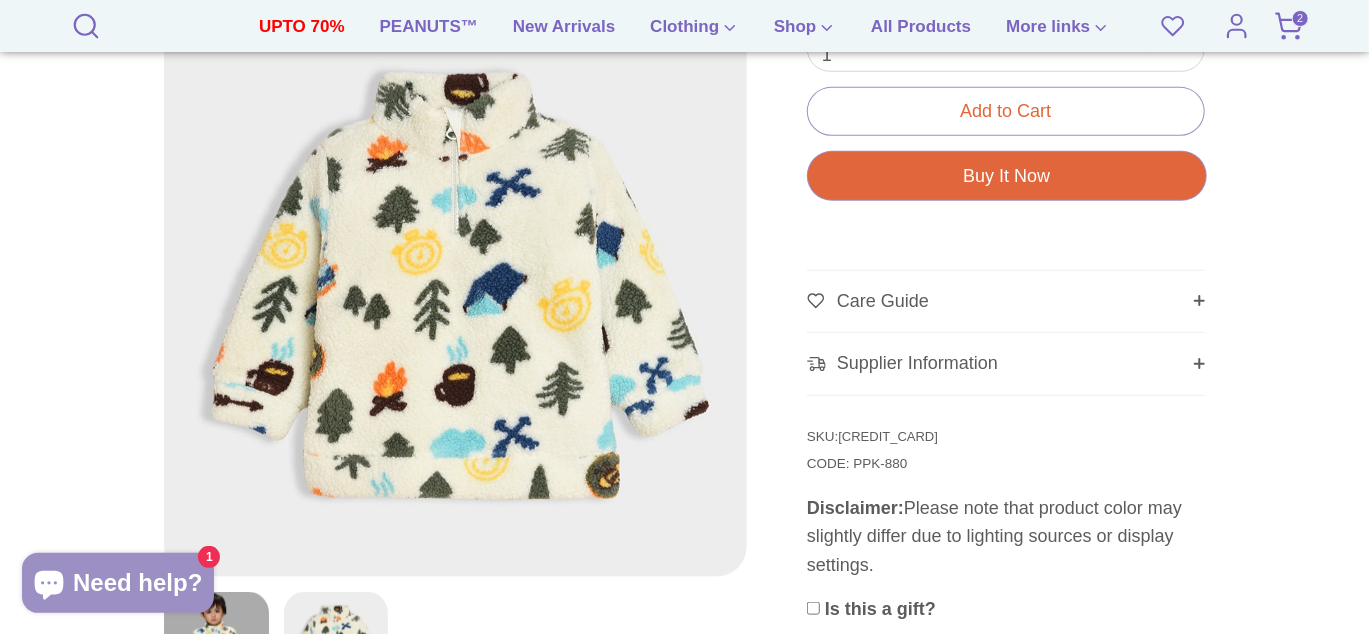 click on "Supplier Information" at bounding box center (917, 363) 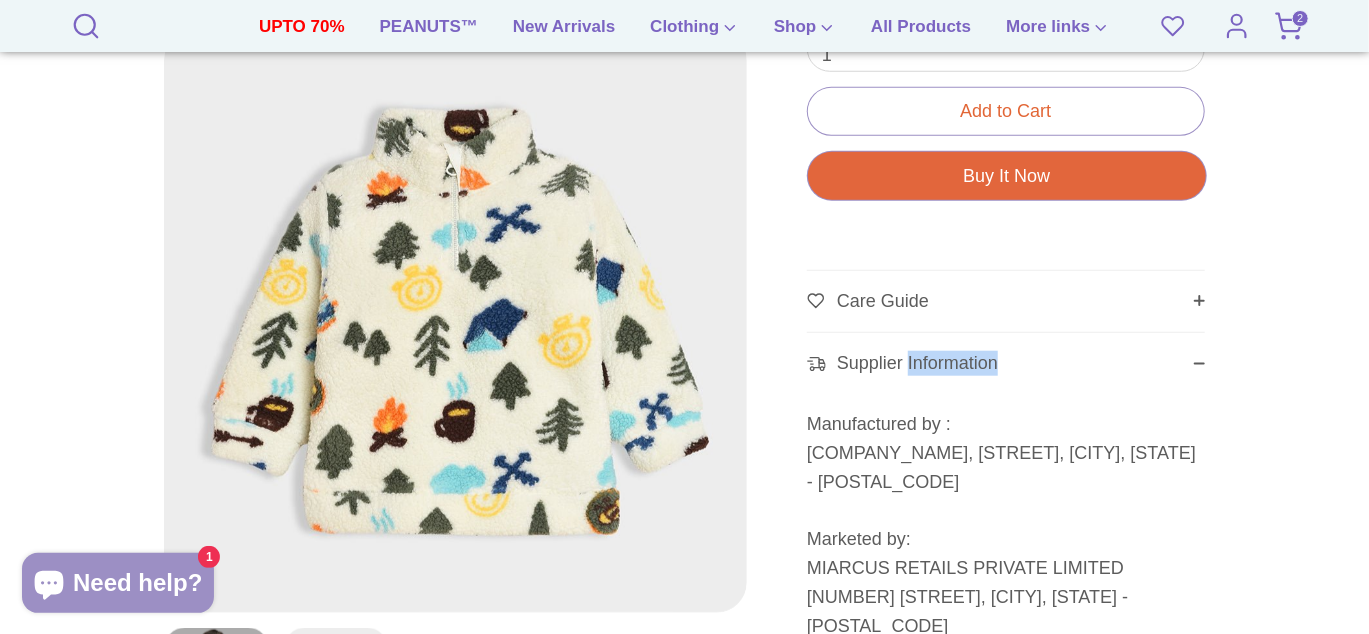 click on "Supplier Information" at bounding box center [917, 363] 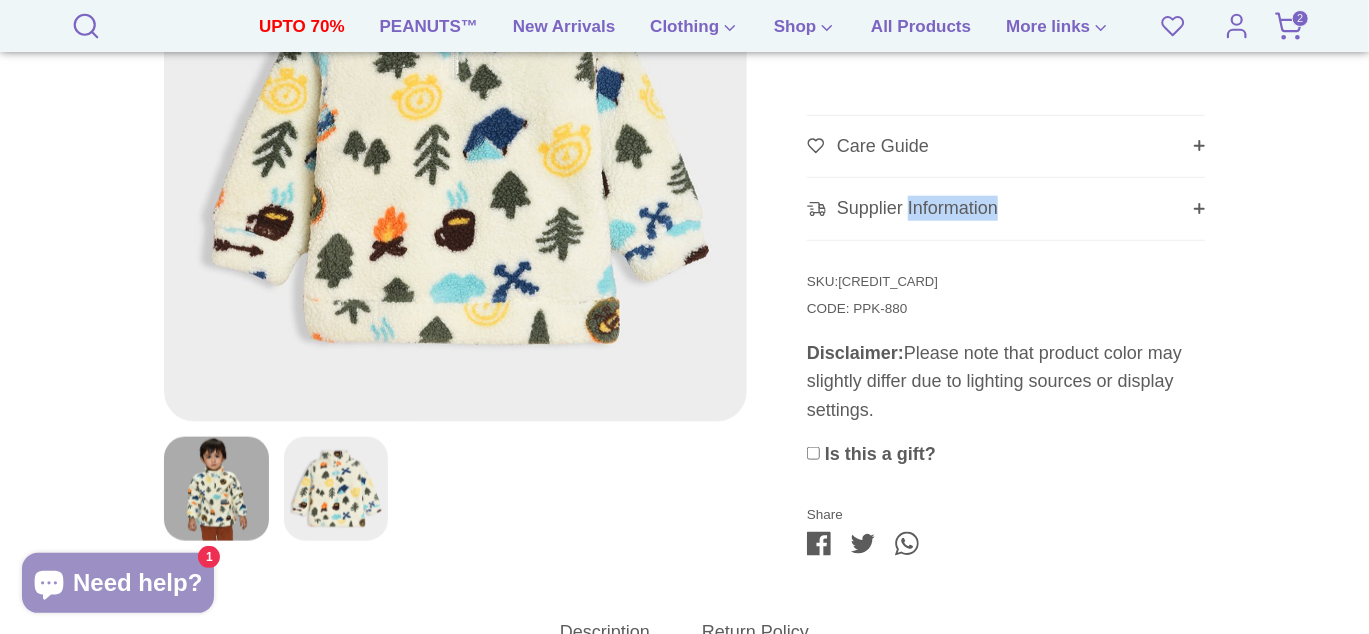 scroll, scrollTop: 1066, scrollLeft: 0, axis: vertical 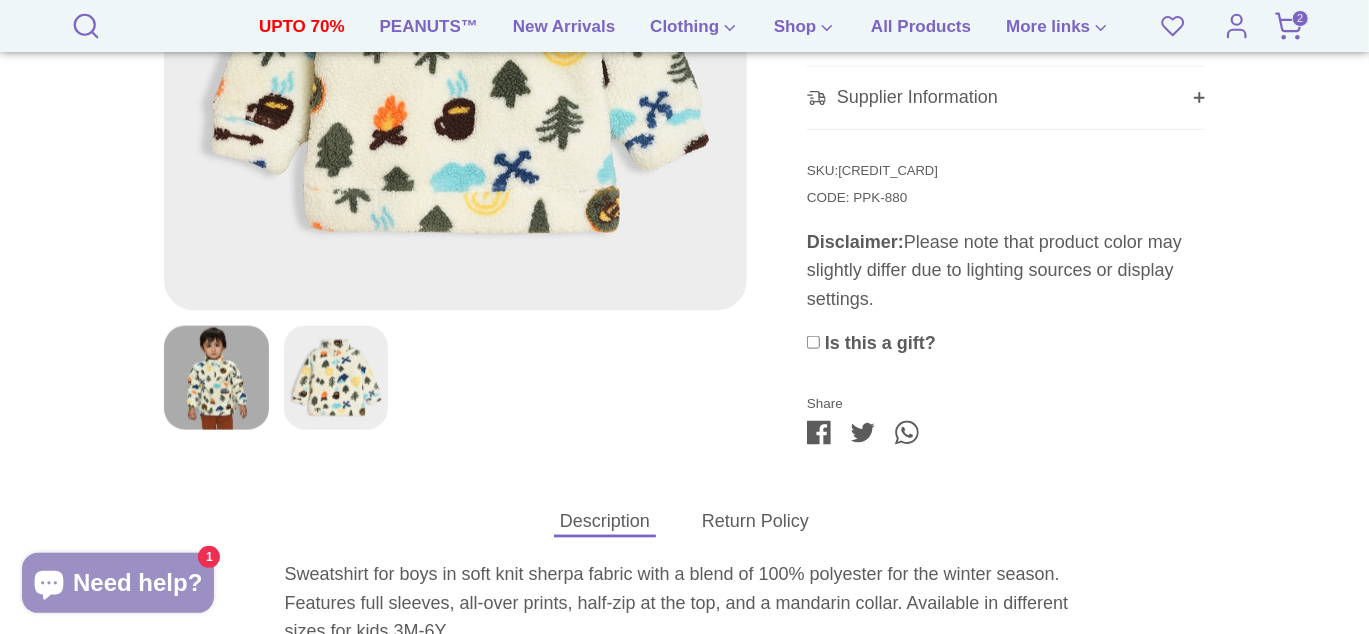 click on "Disclaimer:  Please note that product color may slightly differ due to lighting sources or display settings." at bounding box center [1006, 271] 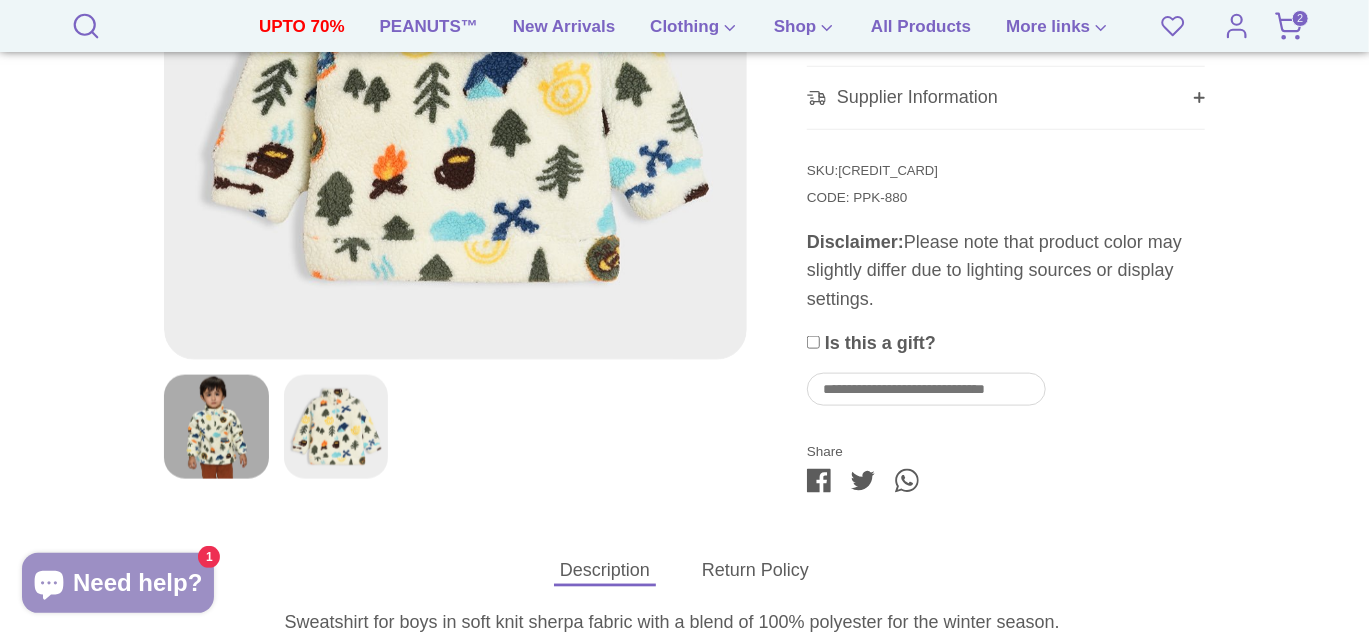 click at bounding box center (926, 390) 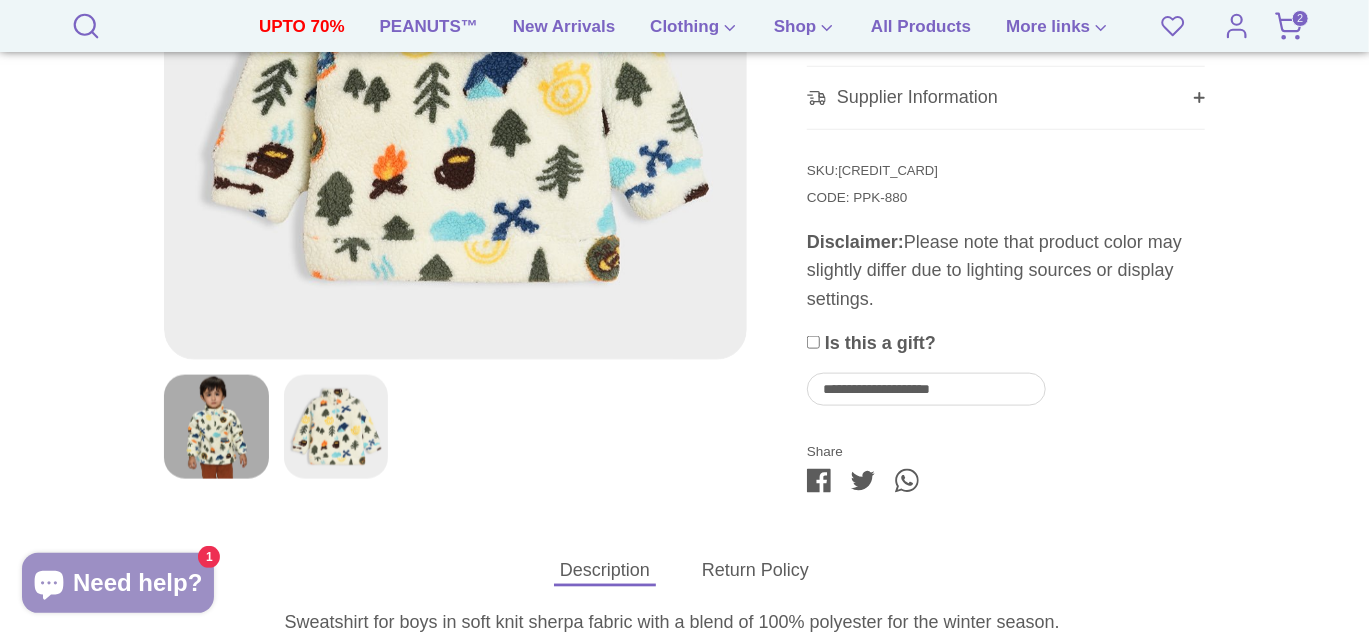 click on "**********" at bounding box center (926, 390) 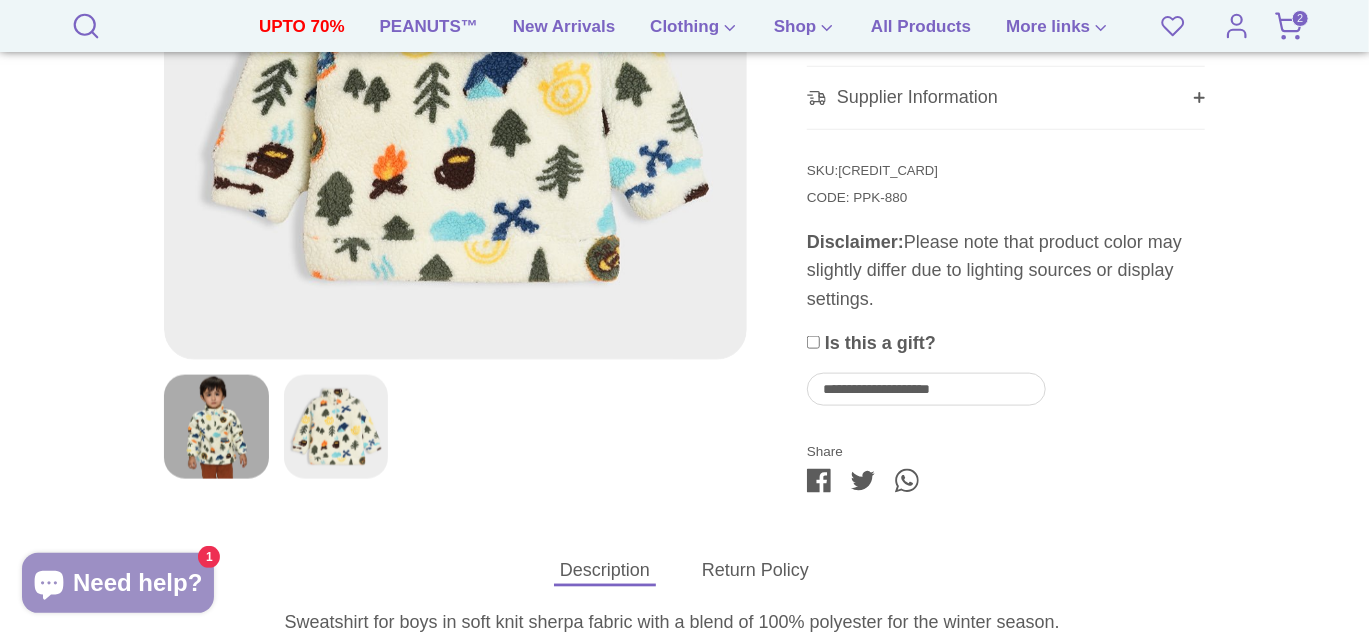 click on "**********" at bounding box center [926, 390] 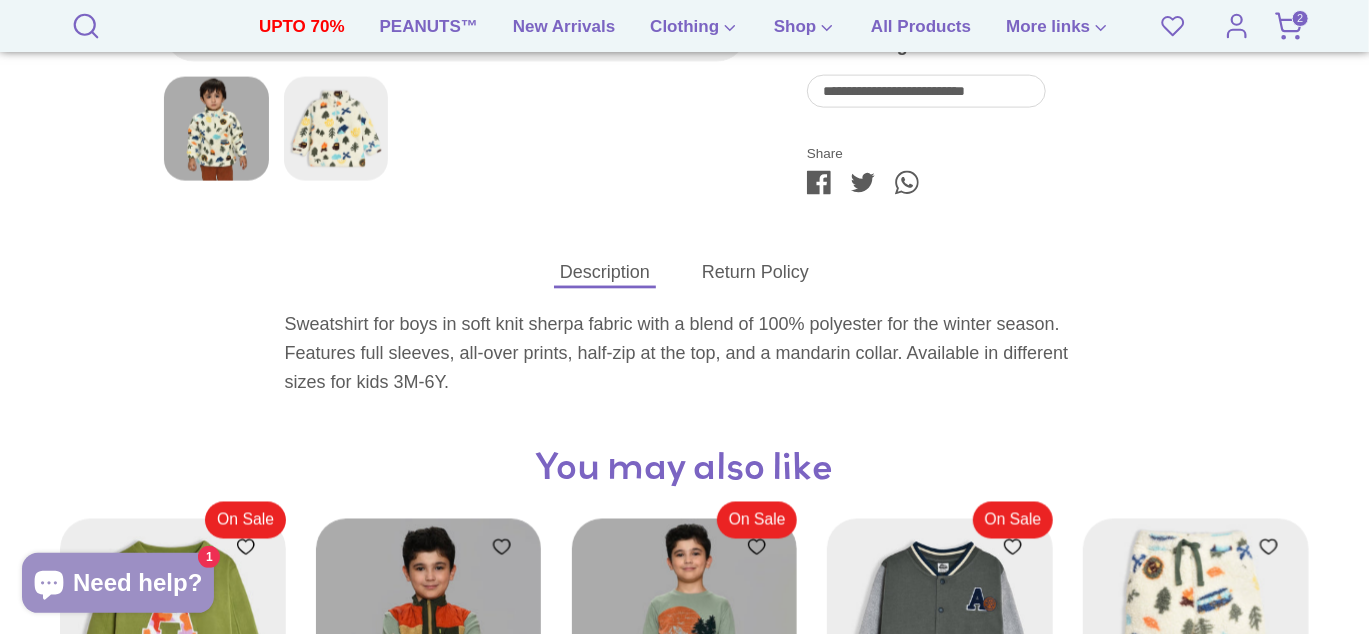 scroll, scrollTop: 1466, scrollLeft: 0, axis: vertical 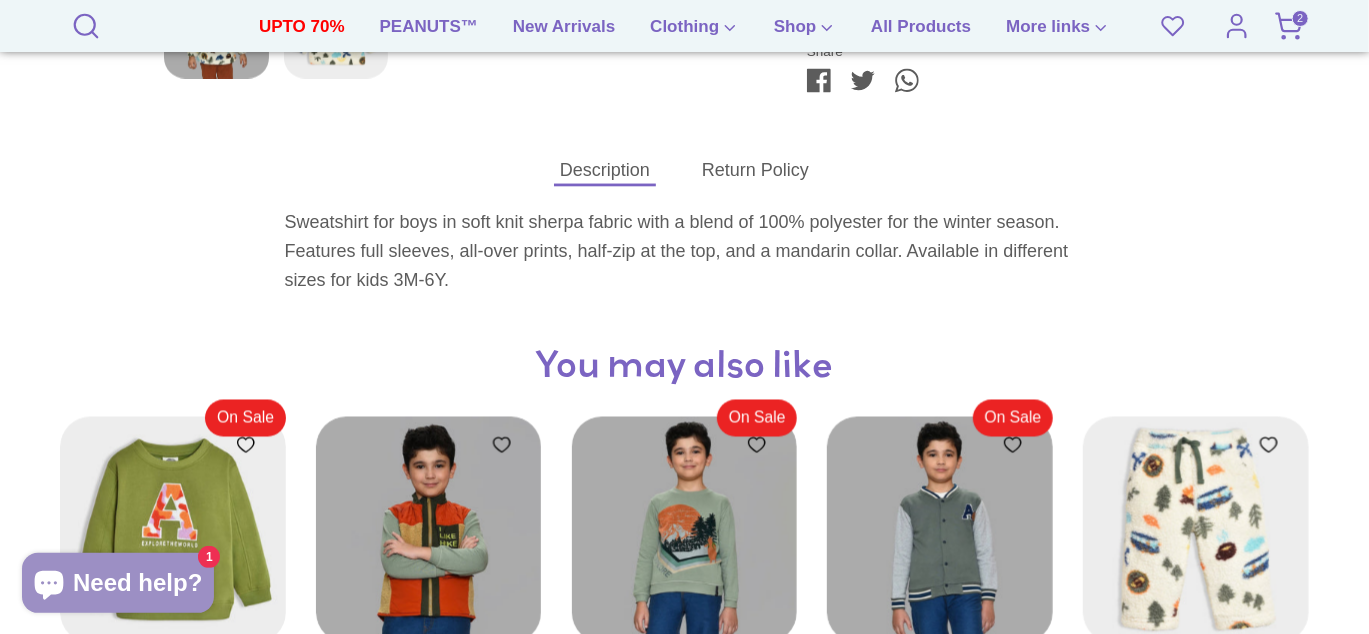type on "**********" 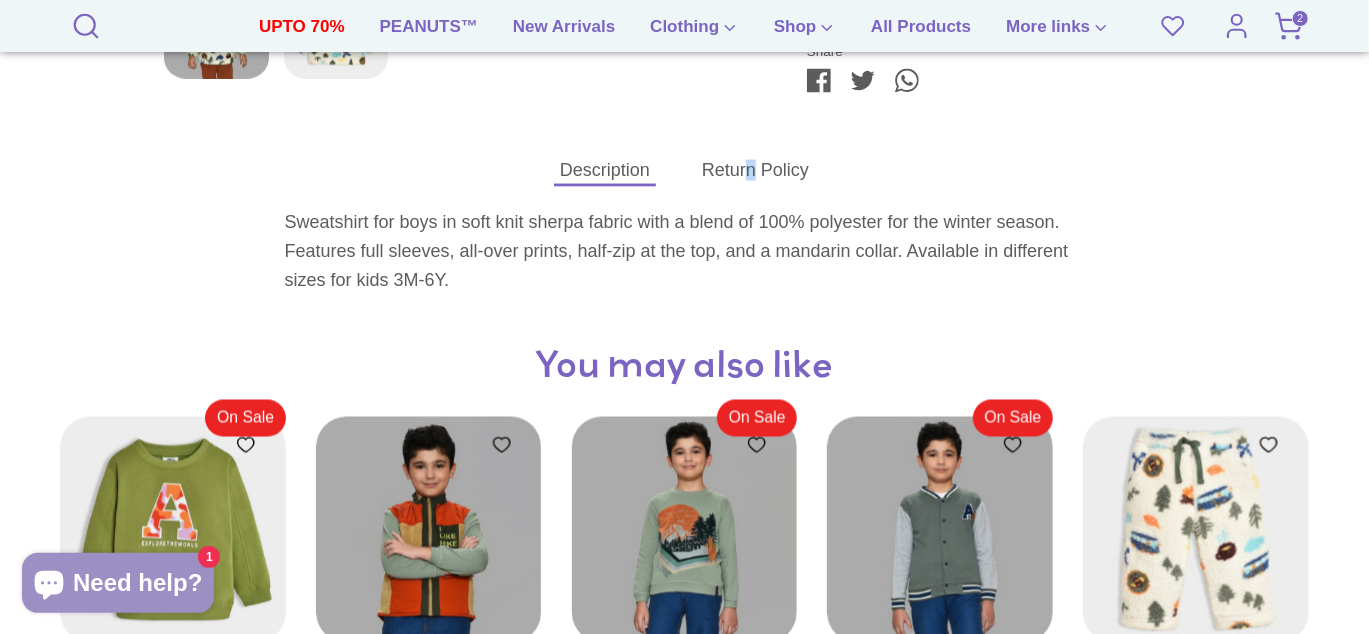 click at bounding box center [684, -448] 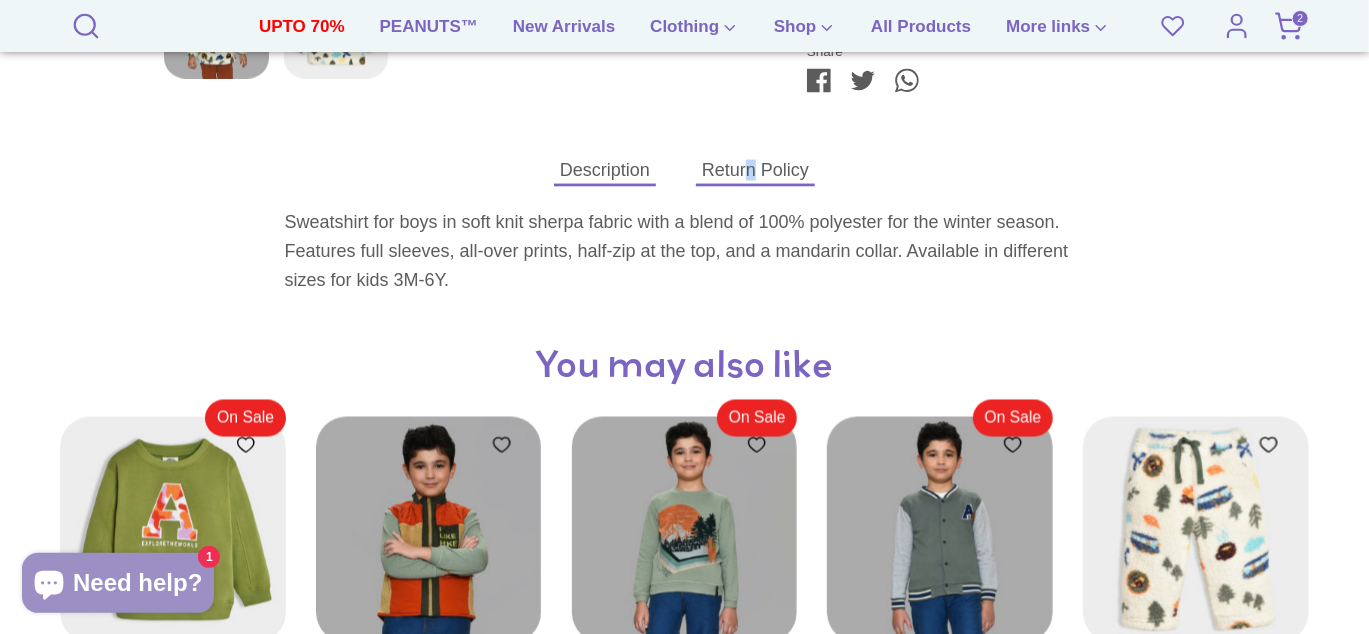 click on "Return Policy" at bounding box center (755, 170) 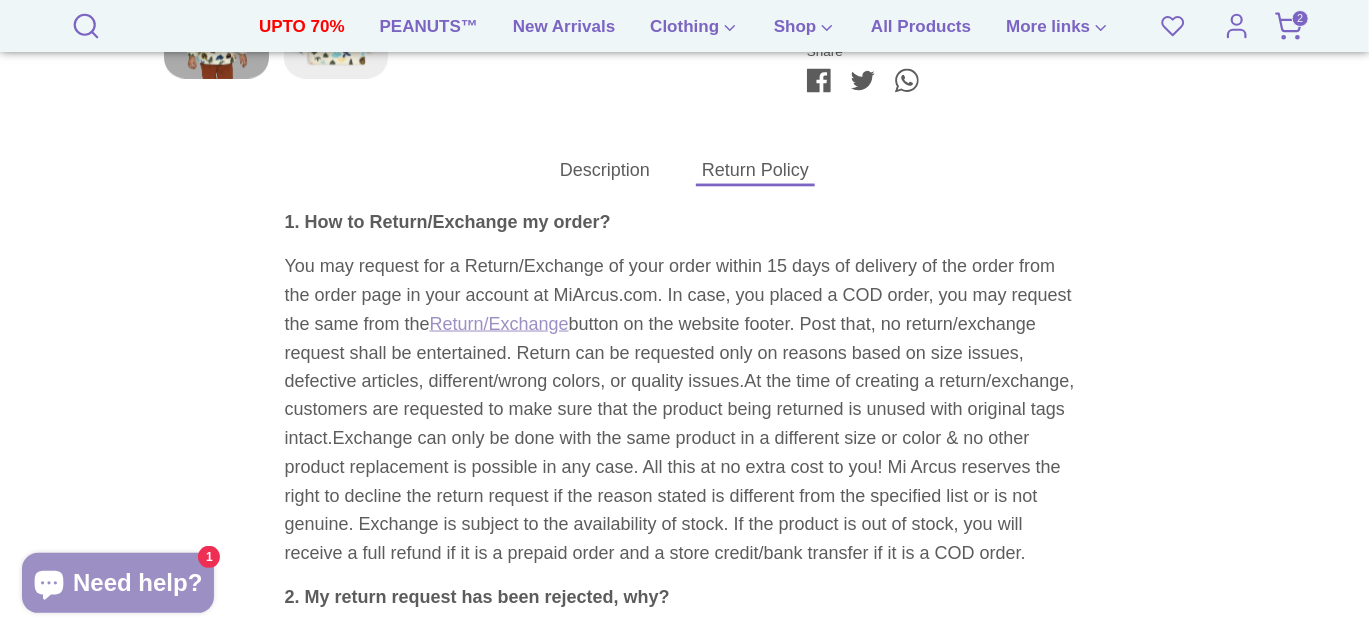 click on "You may request for a Return/Exchange of your order within 15 days of delivery of the order from the order page in your account at MiArcus.com. In case, you placed a COD order, you may request the same from the  Return/Exchange  button on the website footer. Post that, no return/exchange request shall be entertained. Return can be requested only on reasons based on size issues, defective articles, different/wrong colors, or quality issues.  At the time of creating a return/exchange, customers are requested to make sure that the product being returned is unused with original tags intact." at bounding box center [685, 410] 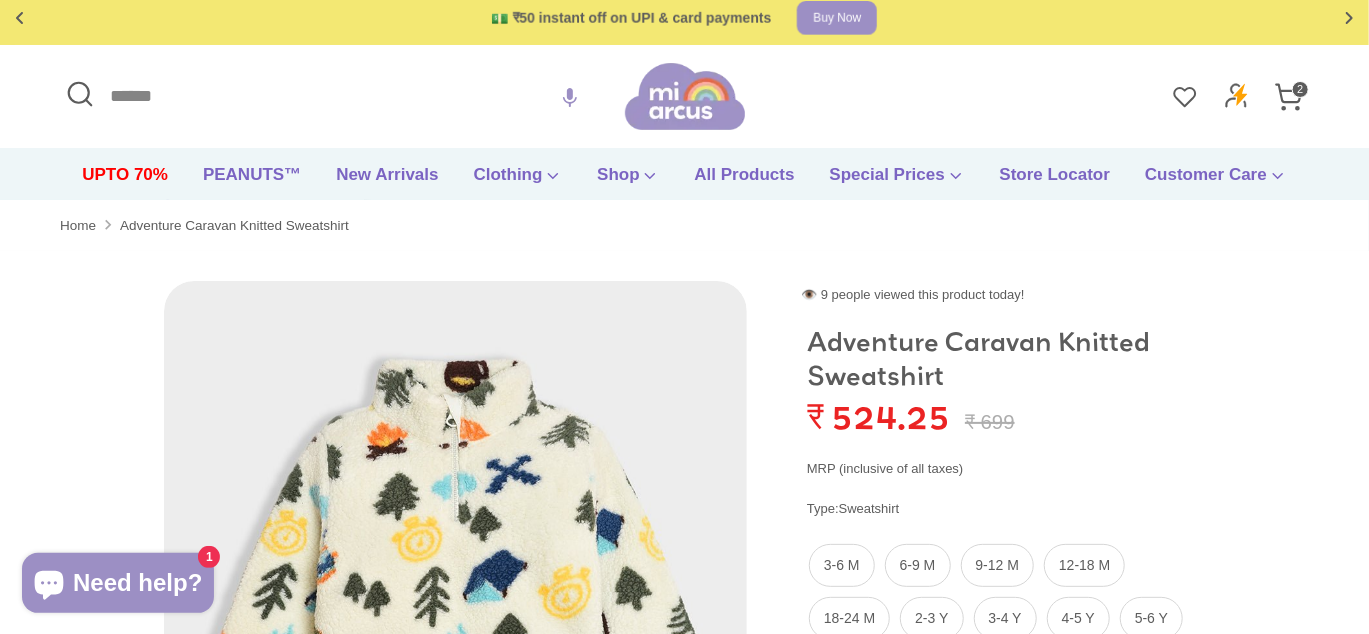 scroll, scrollTop: 0, scrollLeft: 0, axis: both 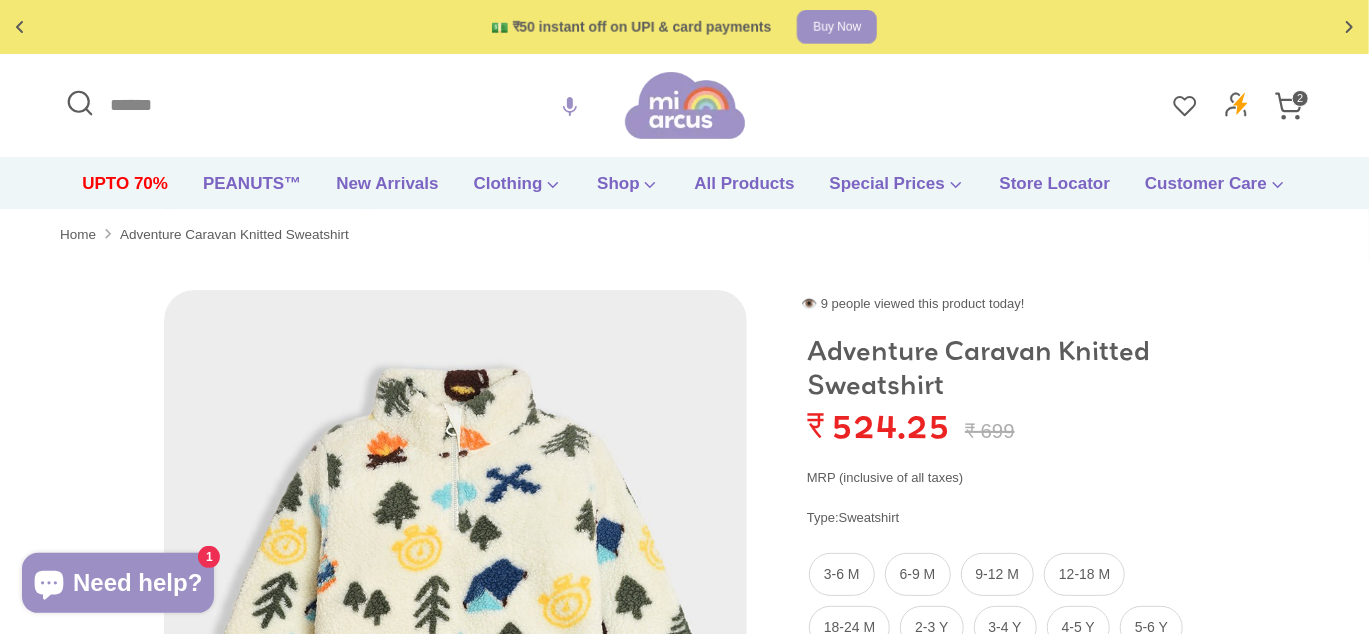 click on "Adventure Caravan Knitted Sweatshirt" at bounding box center (1006, 367) 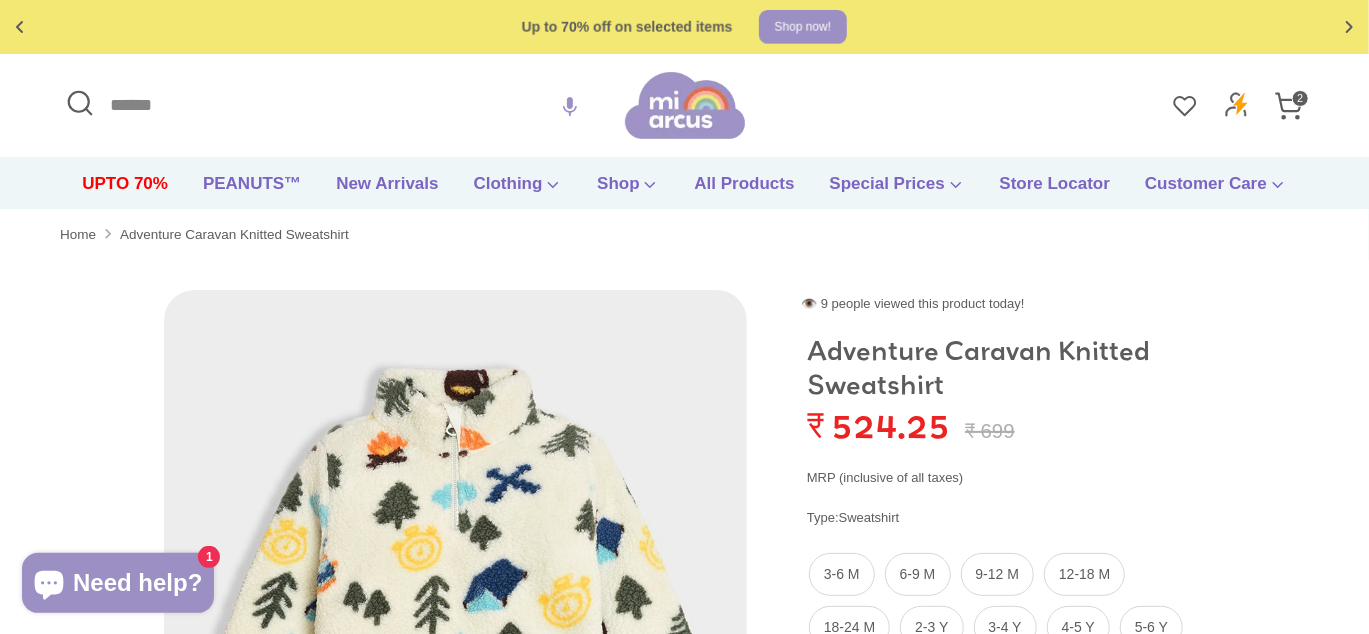 click 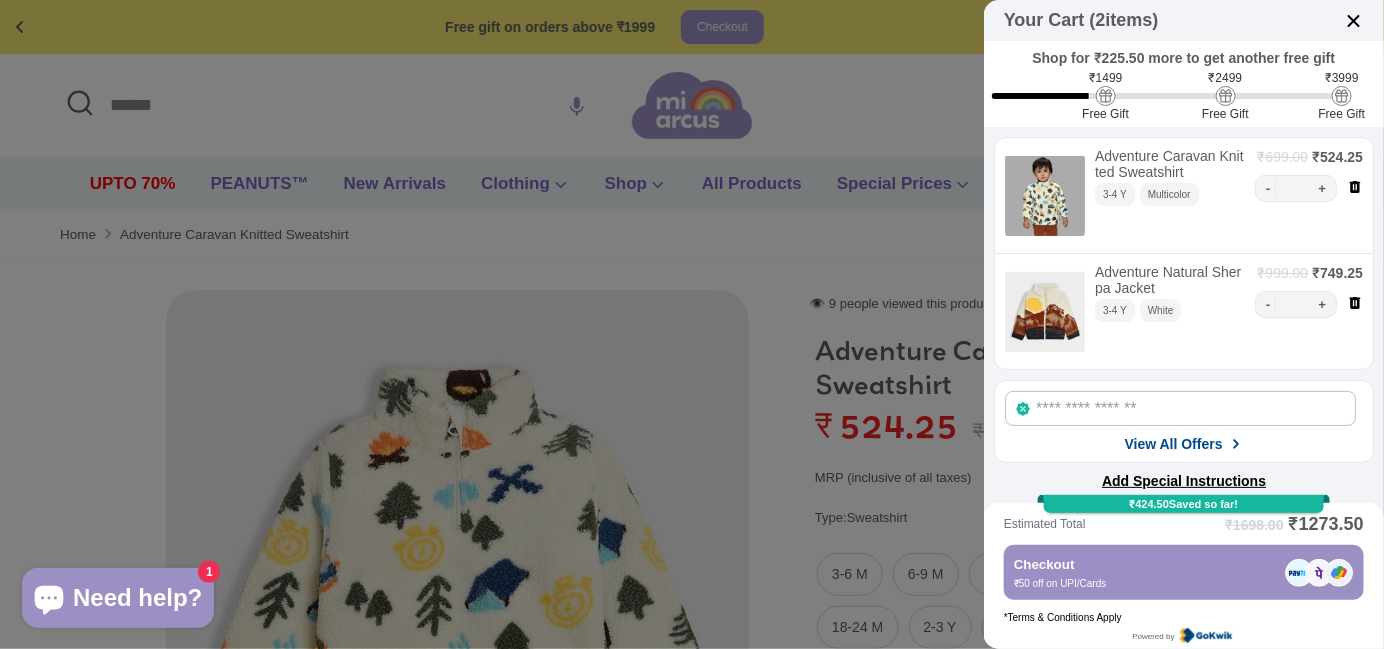 click at bounding box center [692, 324] 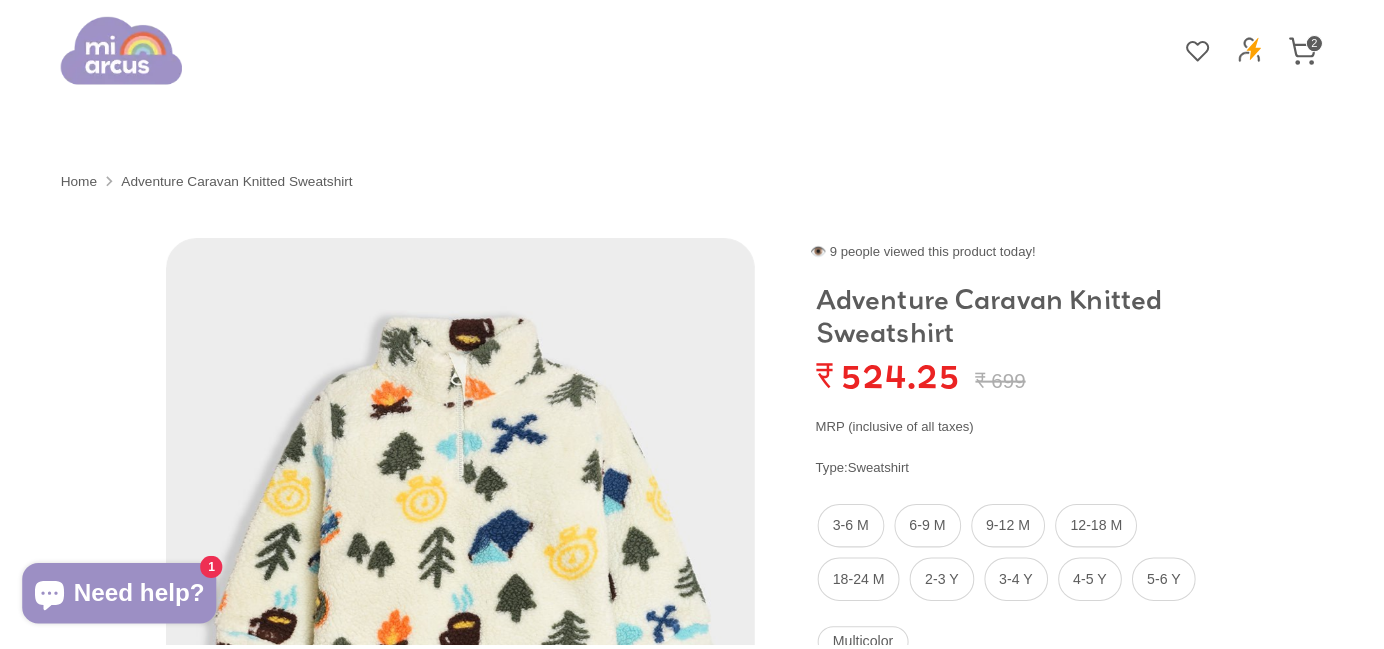 scroll, scrollTop: 0, scrollLeft: 0, axis: both 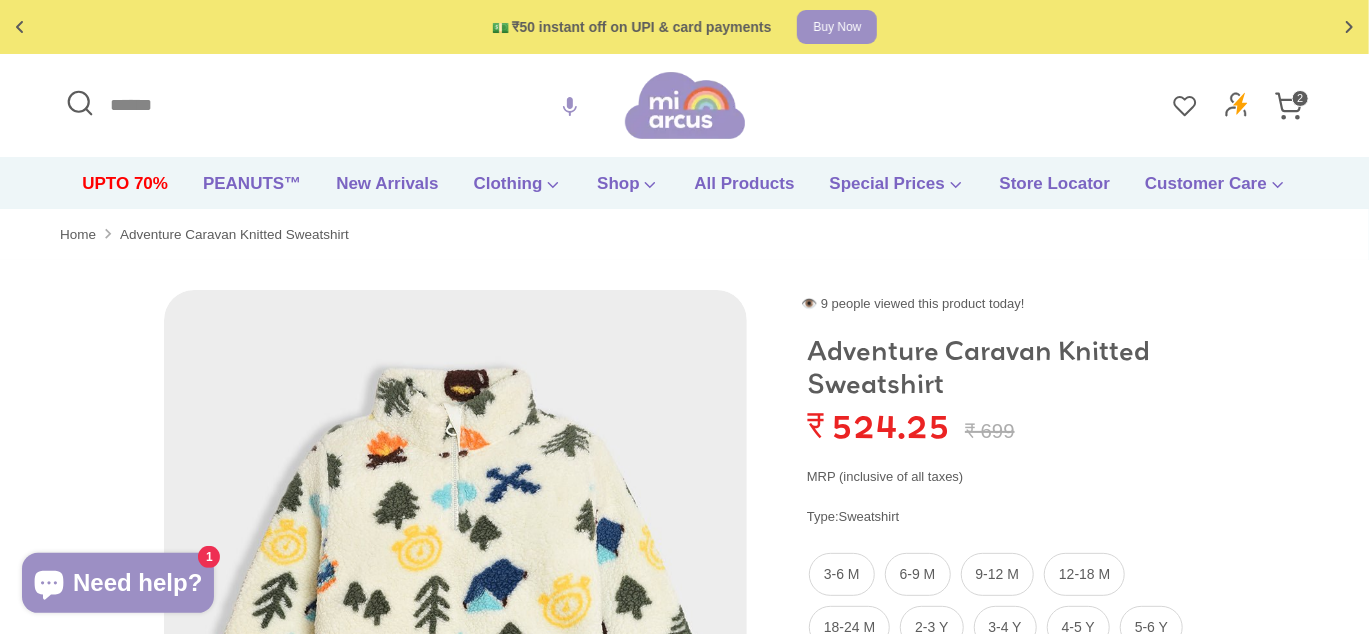 click 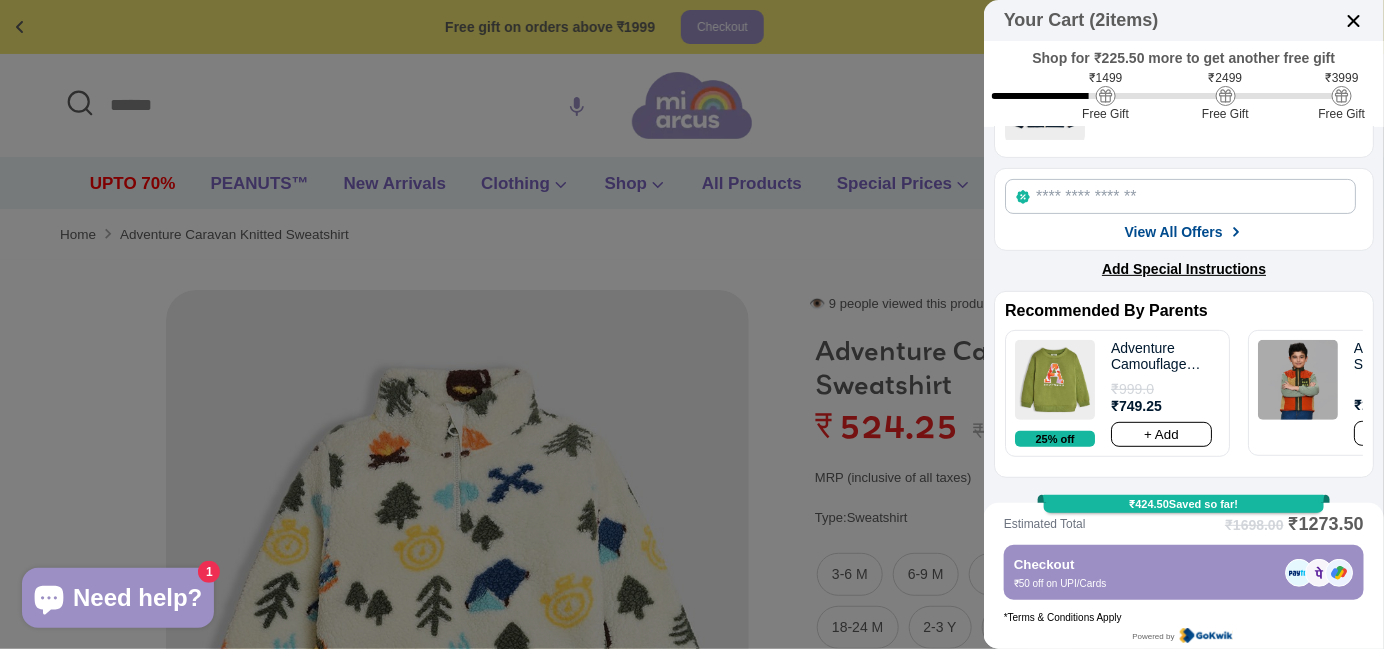 scroll, scrollTop: 234, scrollLeft: 0, axis: vertical 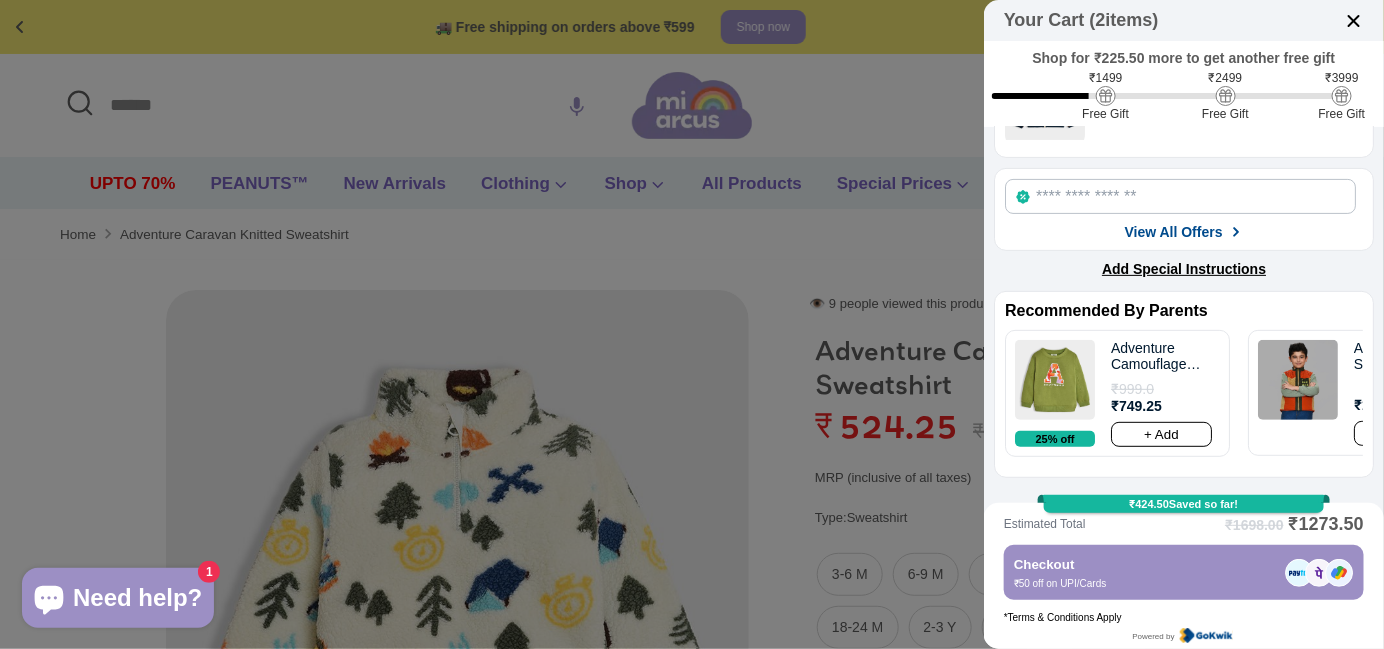 click on "₹50 off on UPI/Cards" at bounding box center (1145, 583) 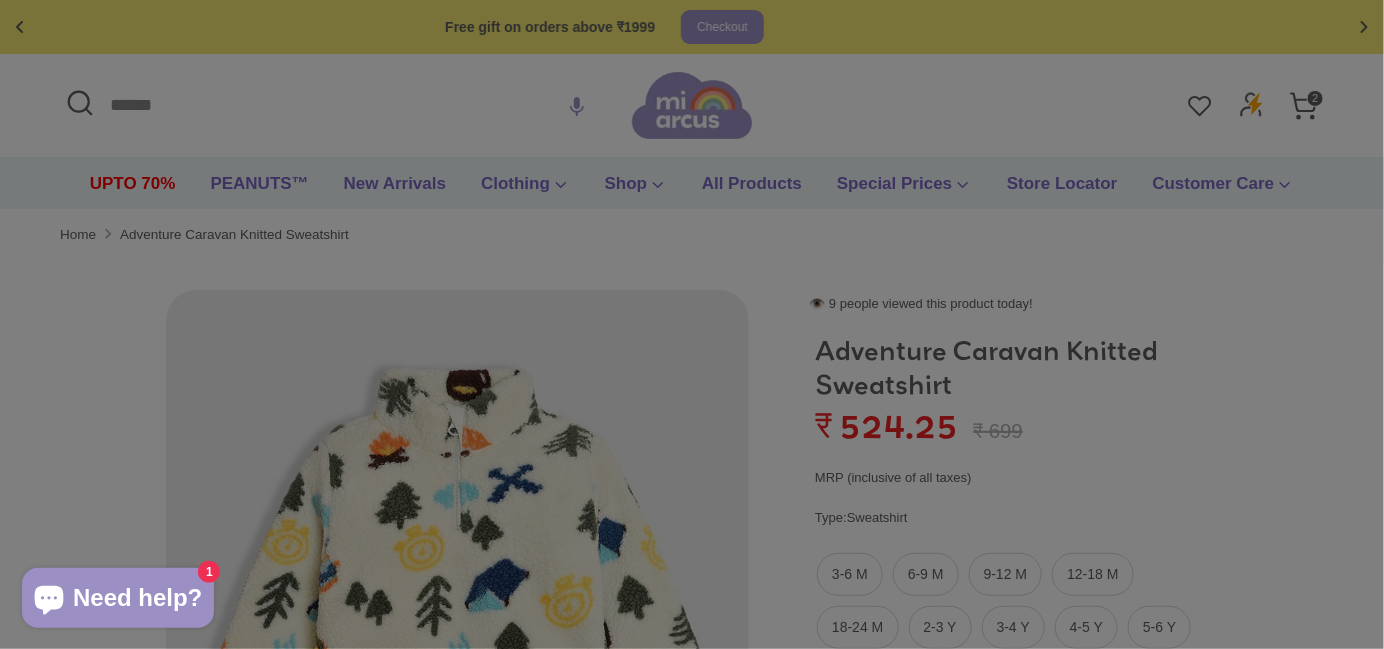 click at bounding box center [692, 324] 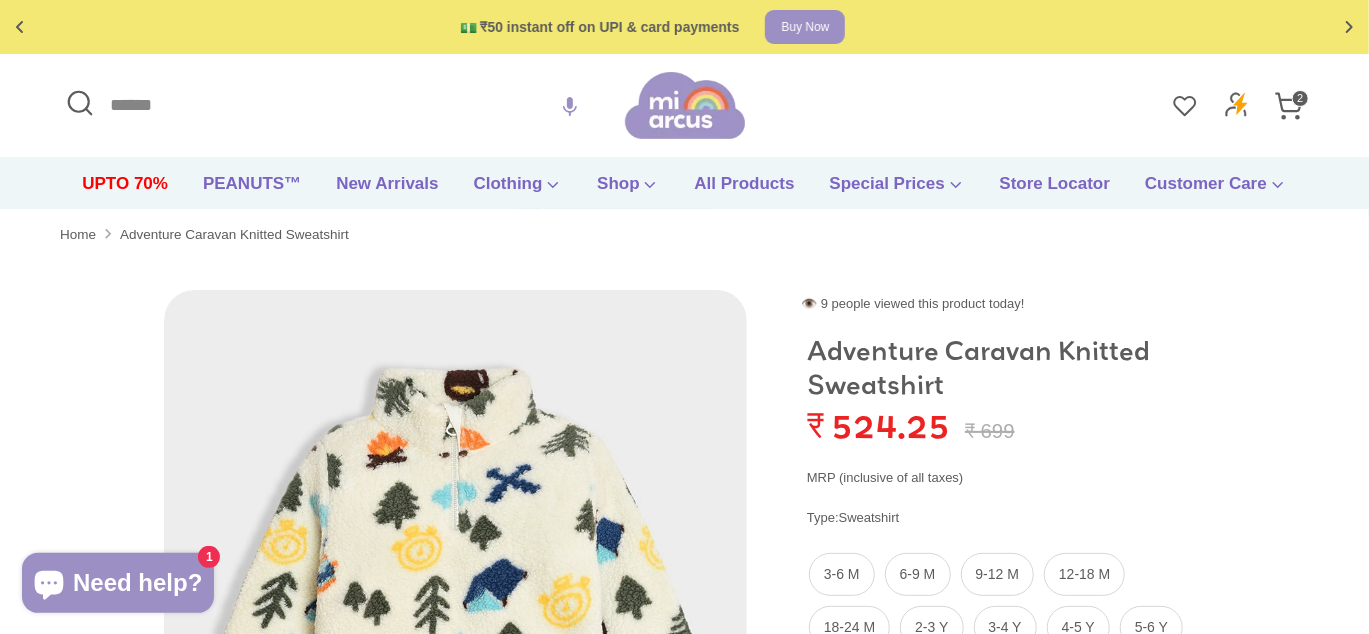 click 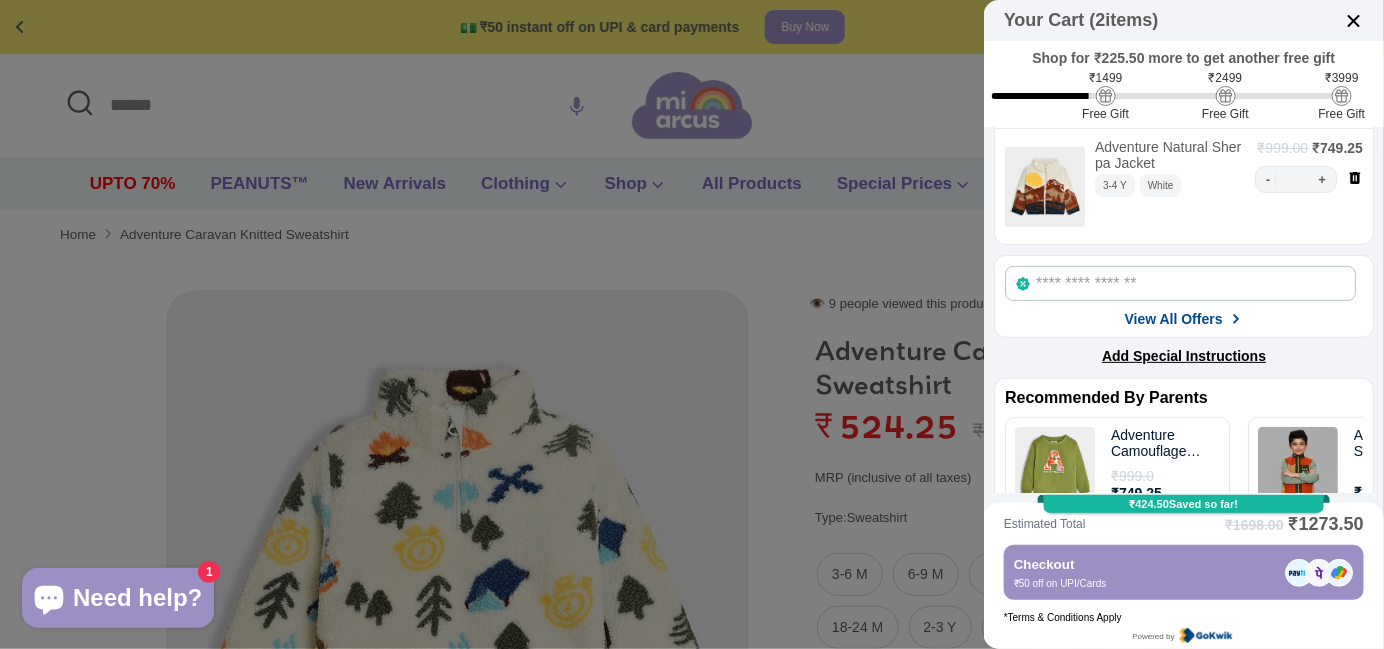 scroll, scrollTop: 126, scrollLeft: 0, axis: vertical 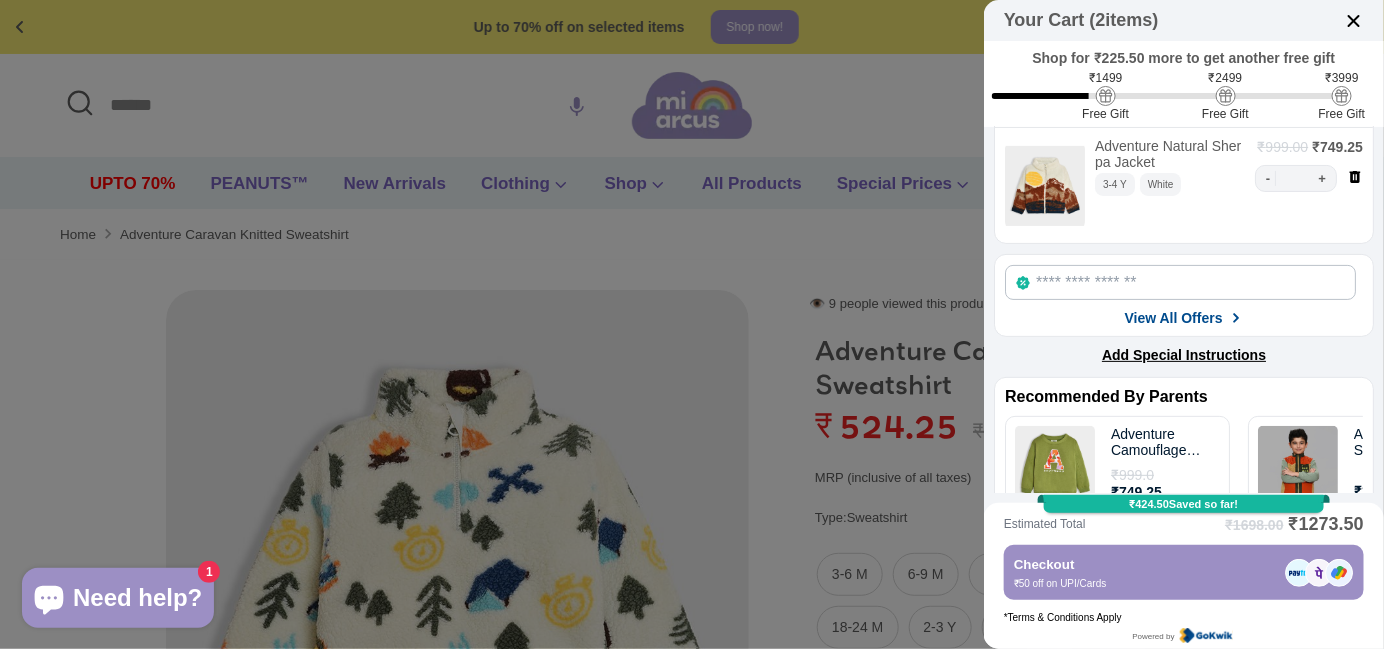 click at bounding box center [1045, 185] 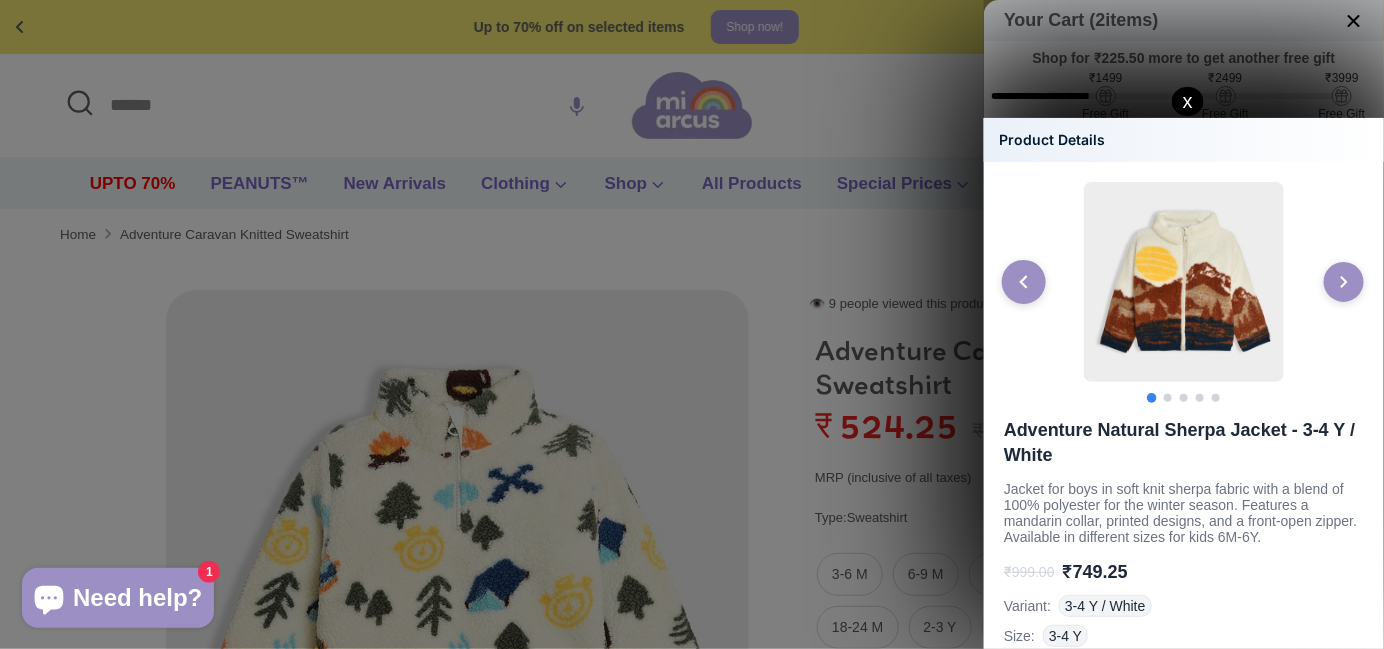click 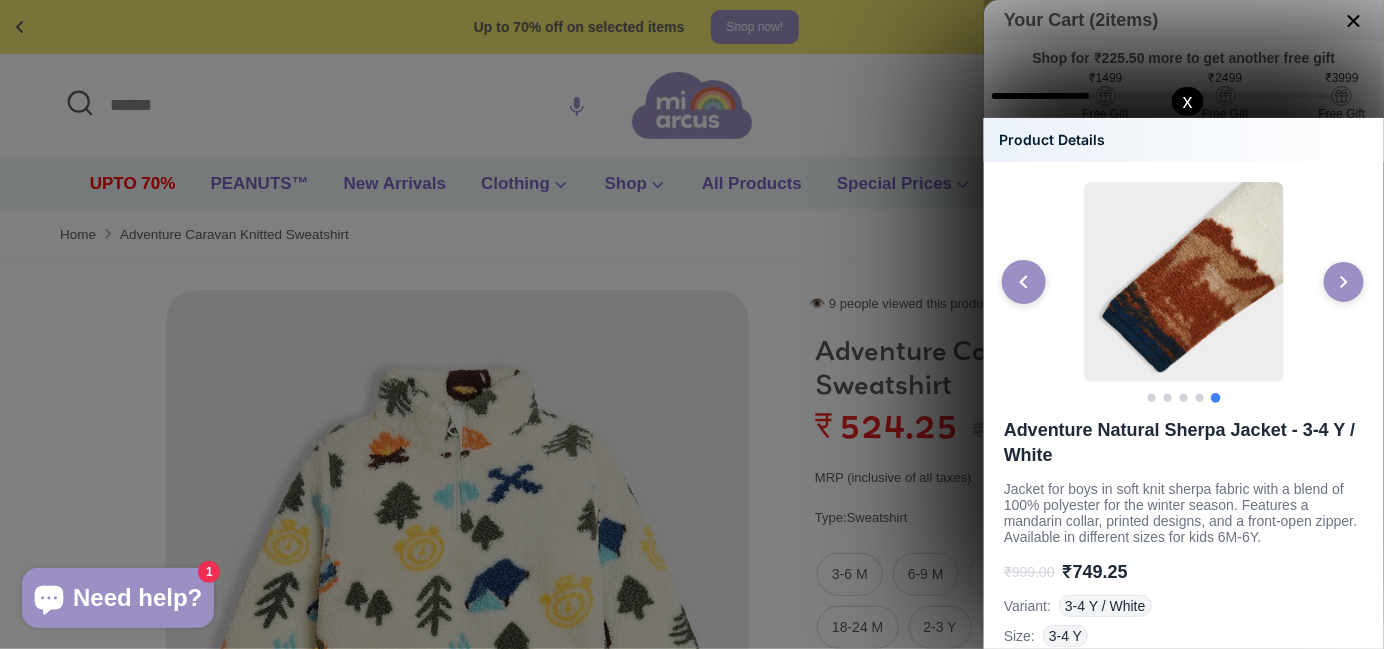 click 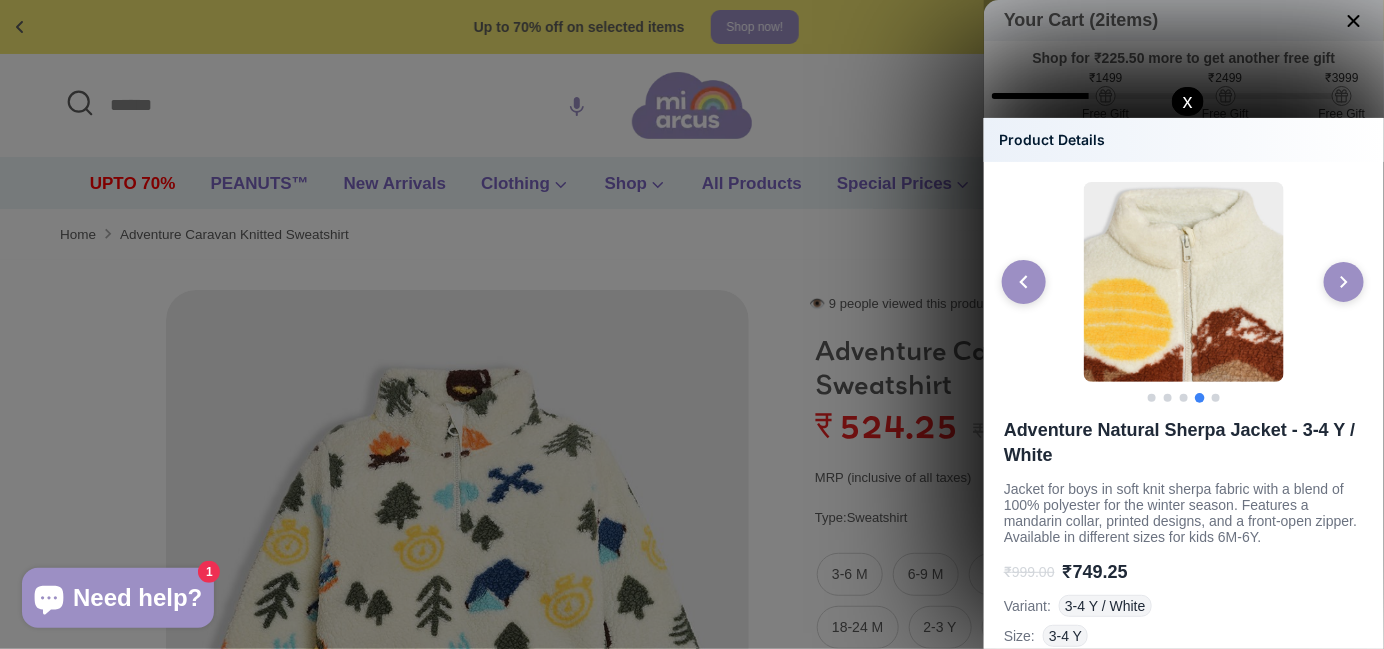 click 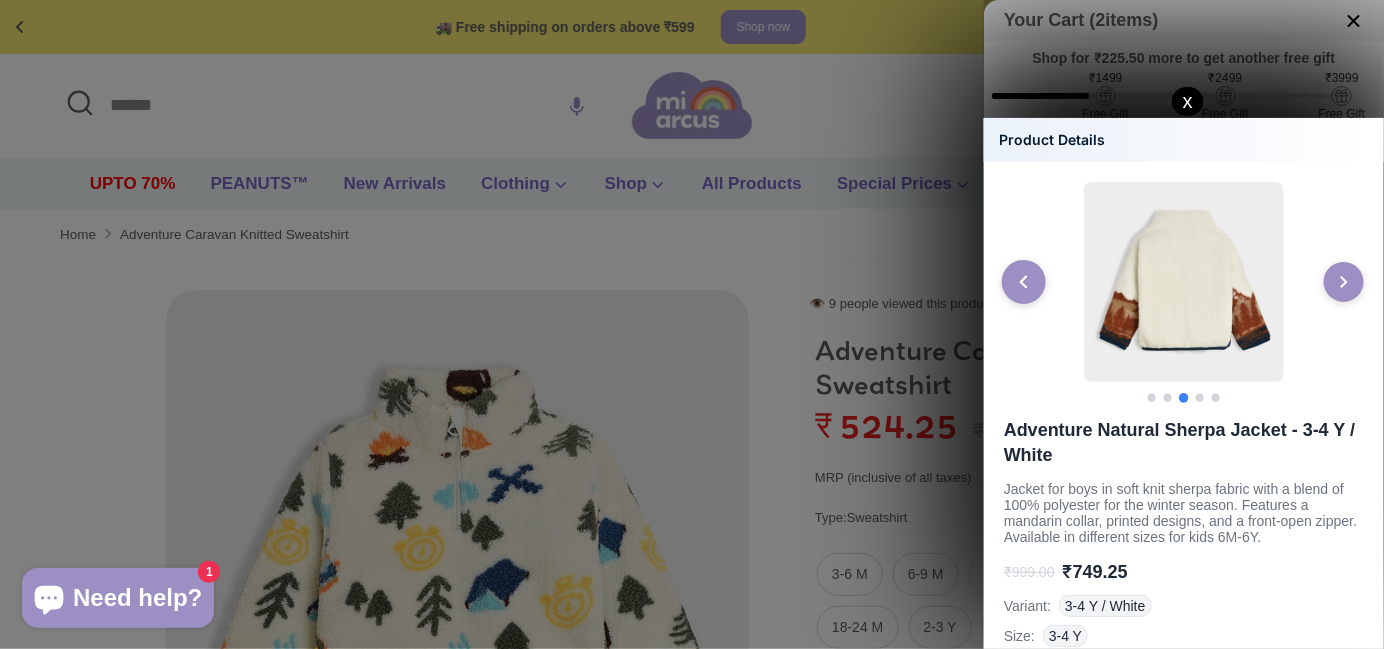 click 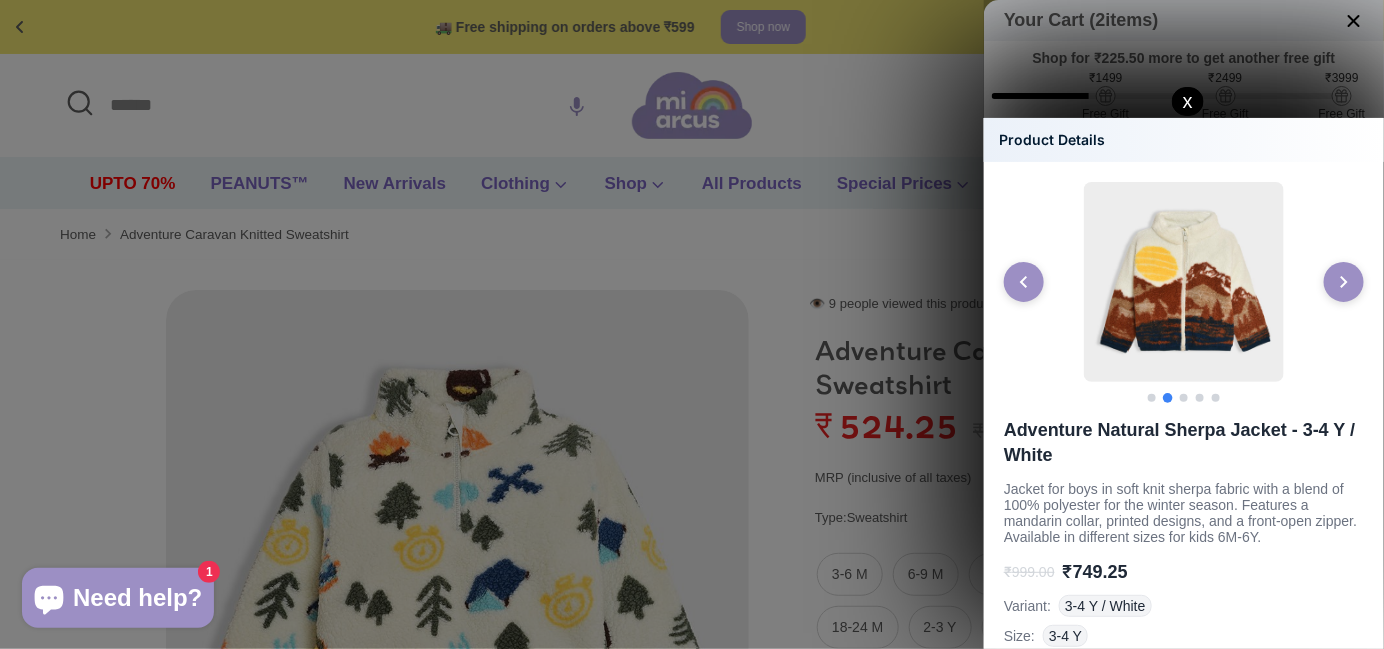 click on "x" at bounding box center [1188, 101] 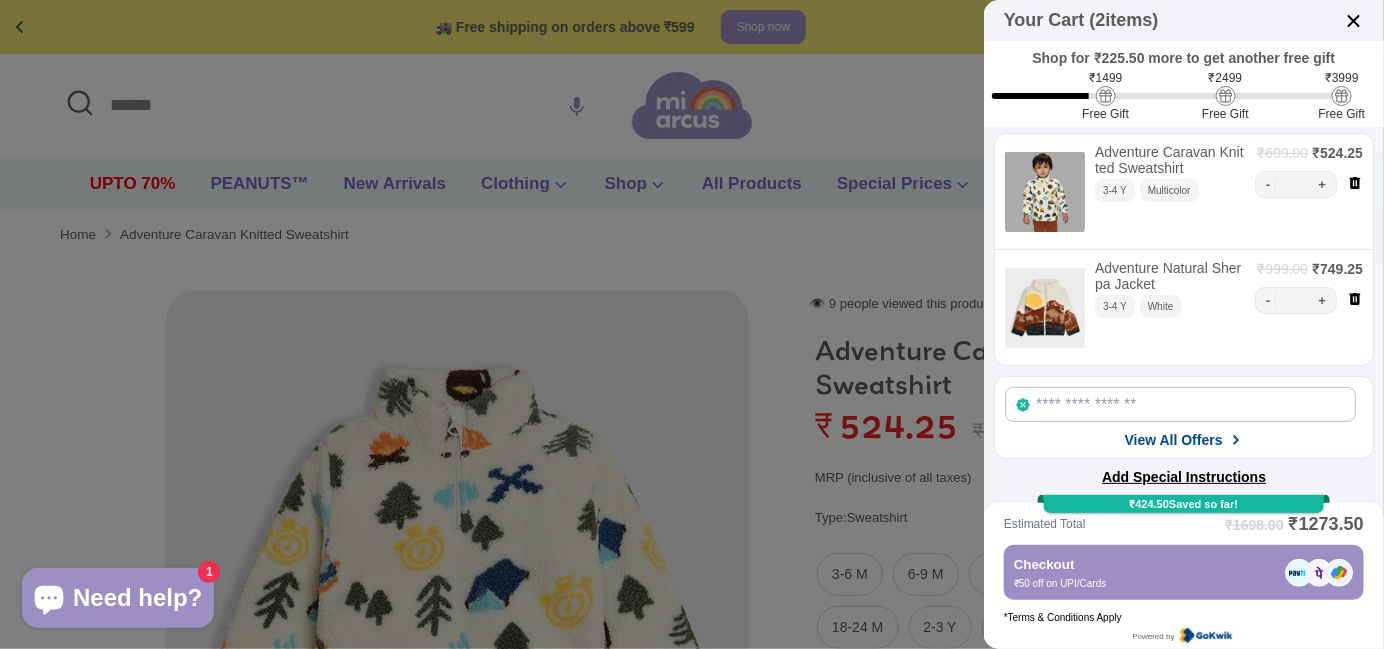 scroll, scrollTop: 0, scrollLeft: 0, axis: both 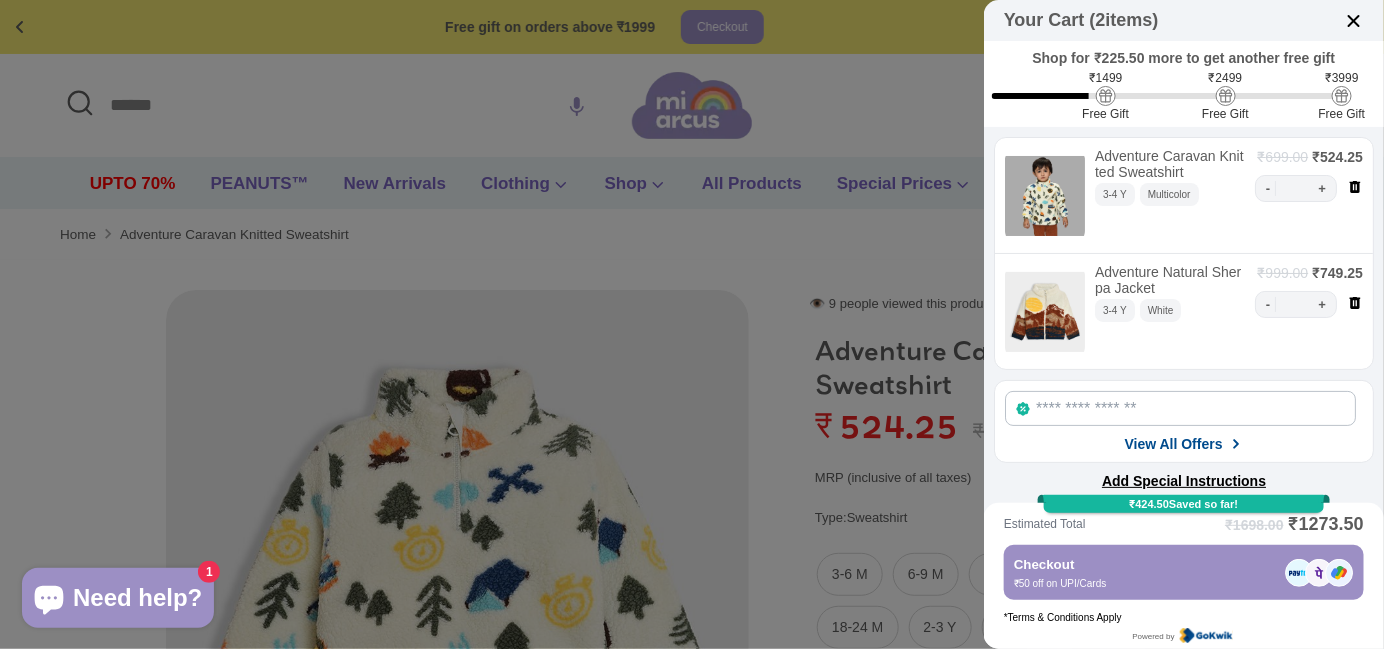 click at bounding box center (1045, 195) 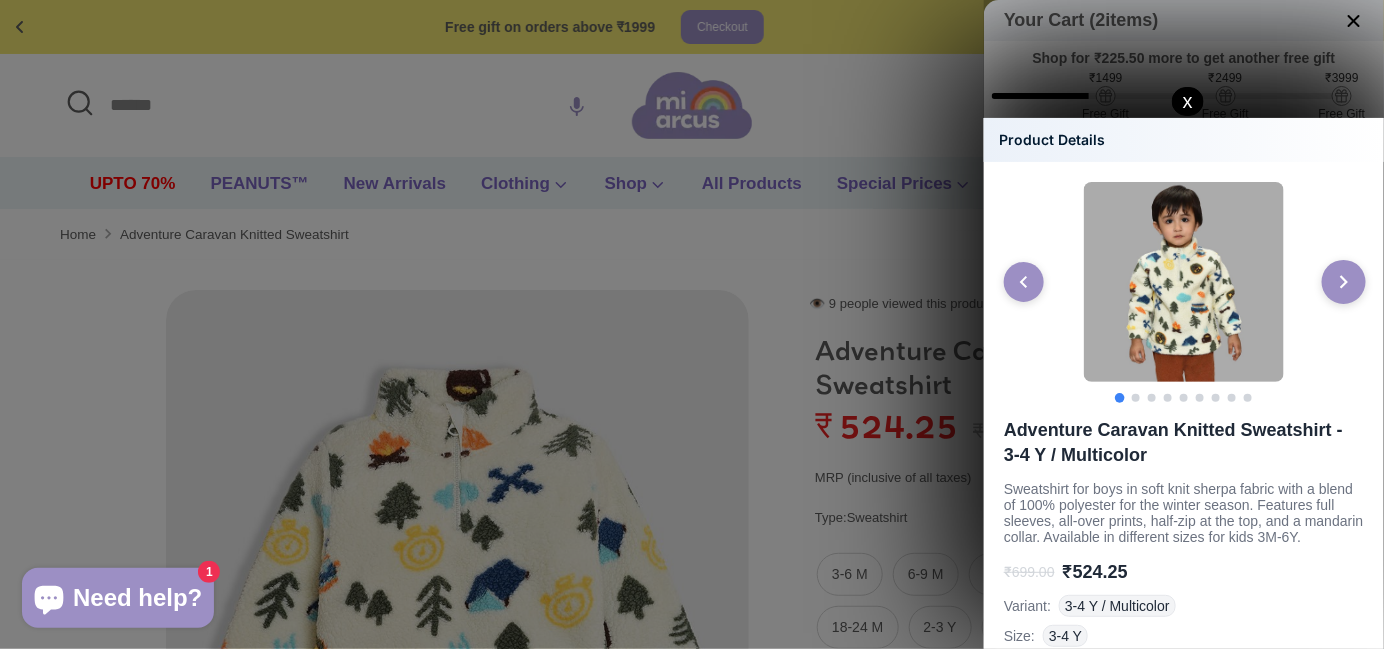 click at bounding box center (1344, 282) 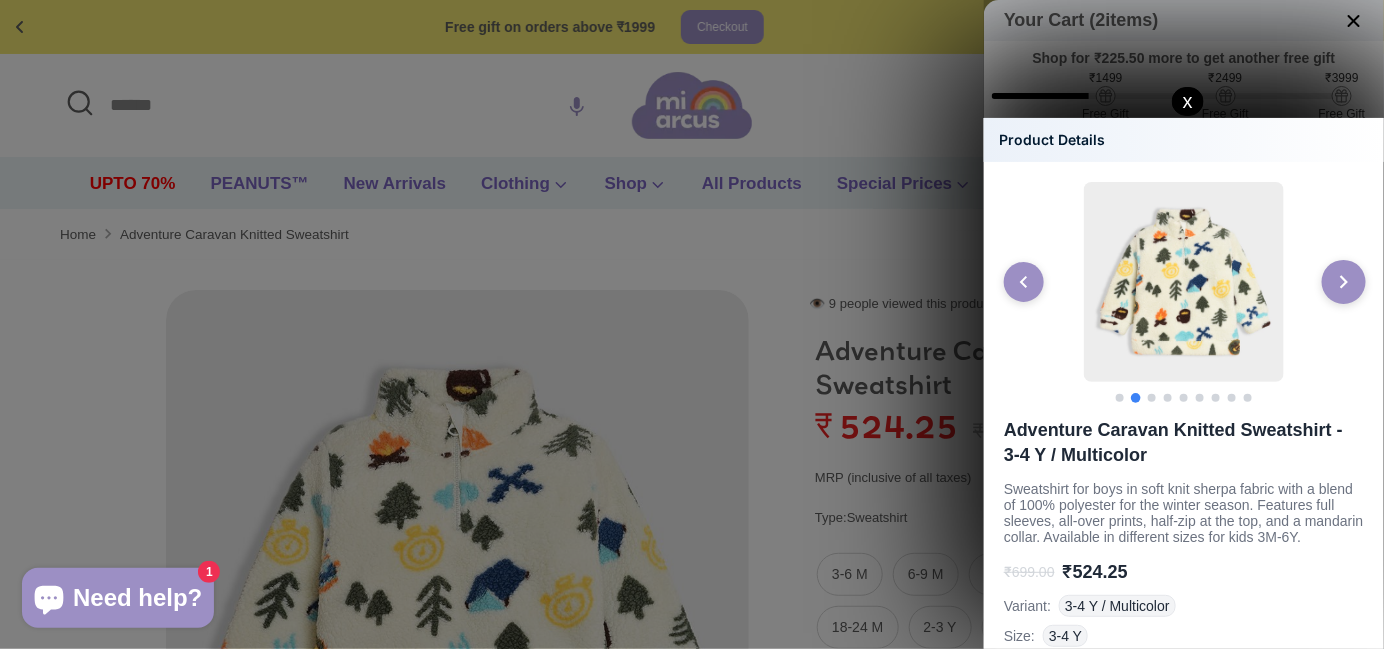 click 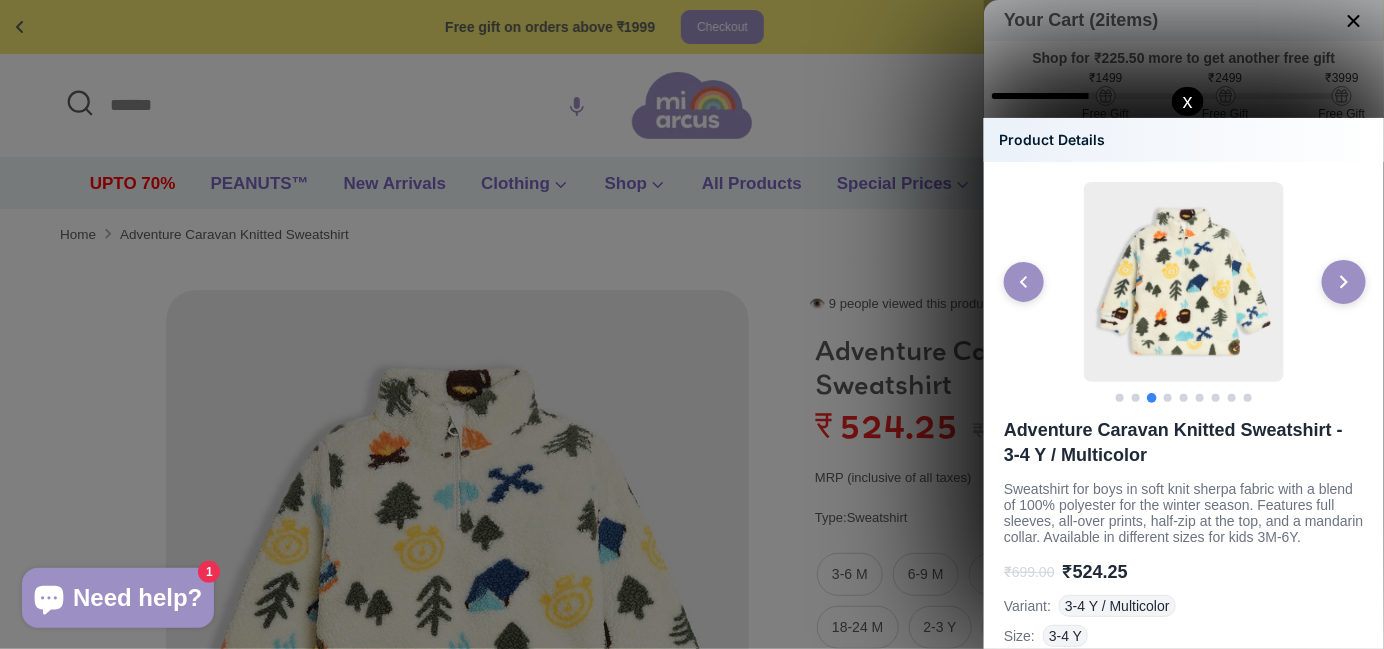 click 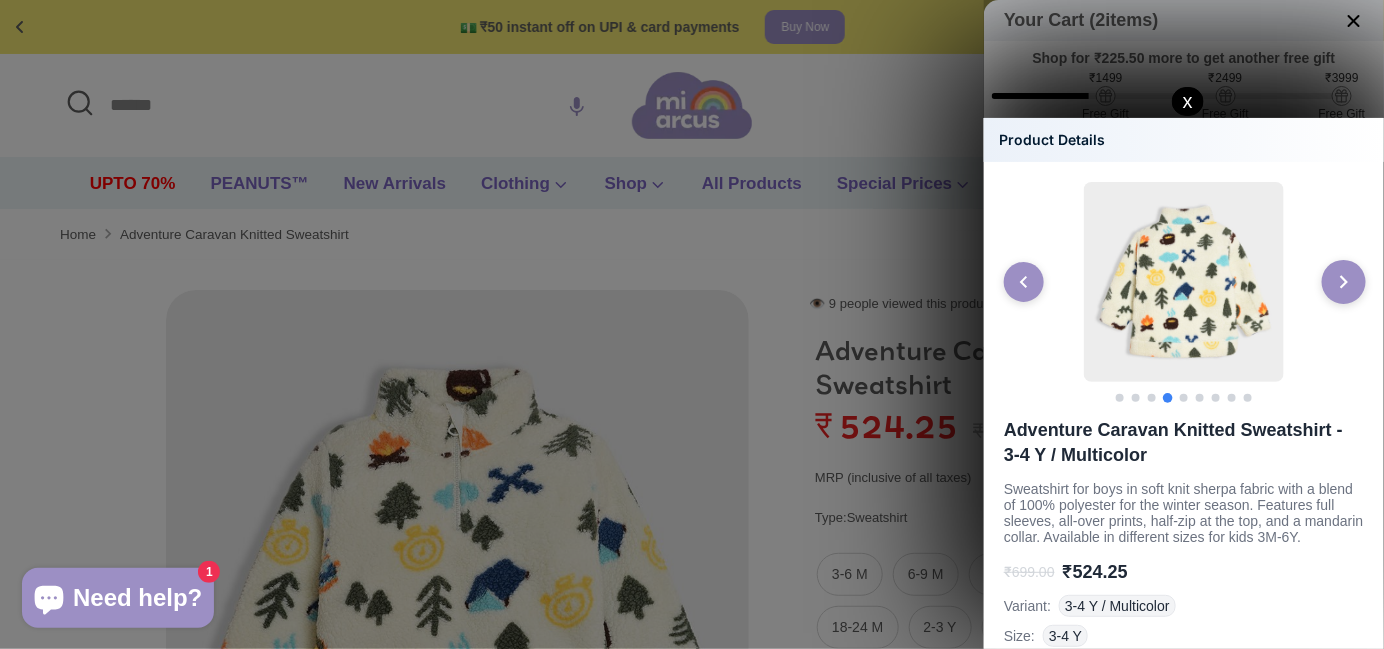 click 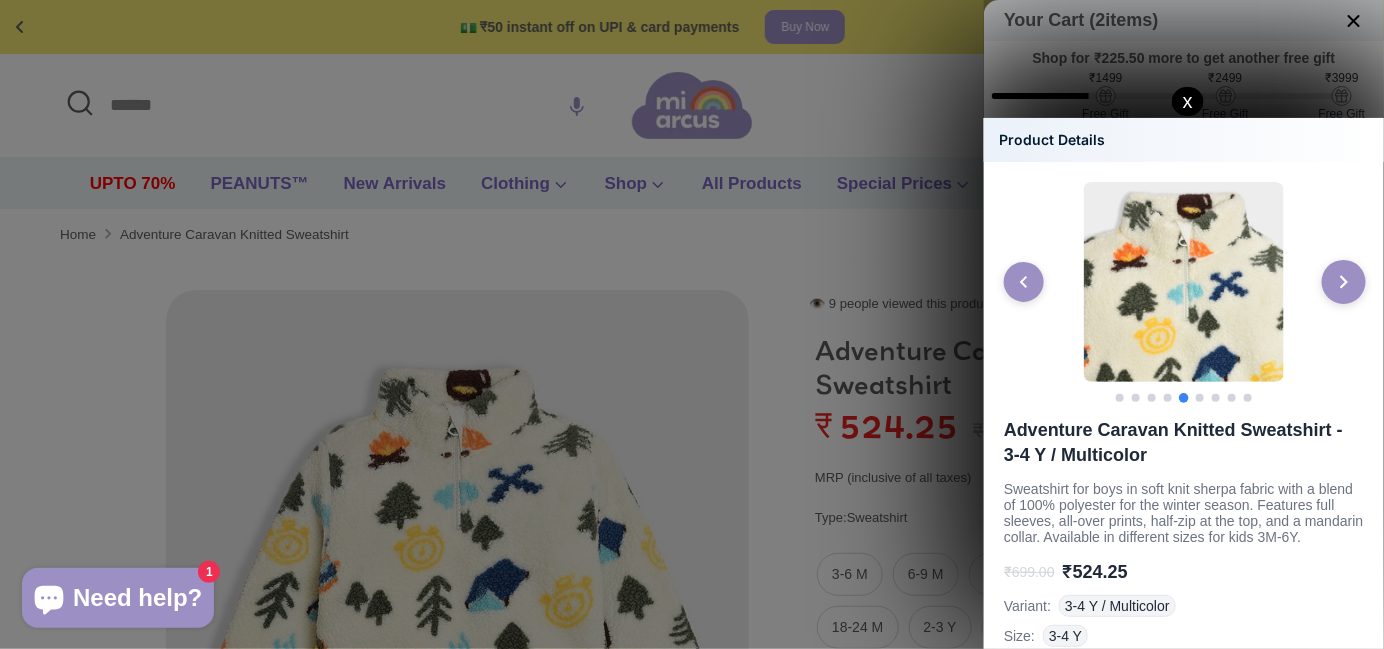 click 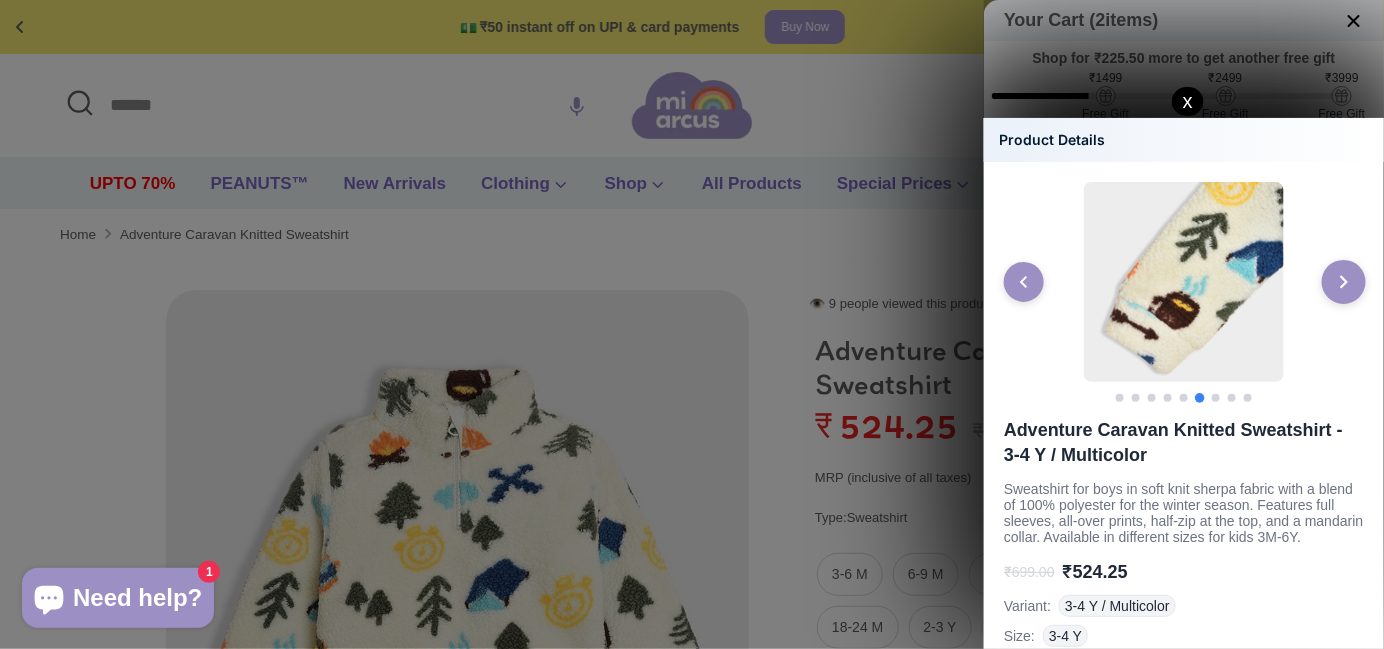click 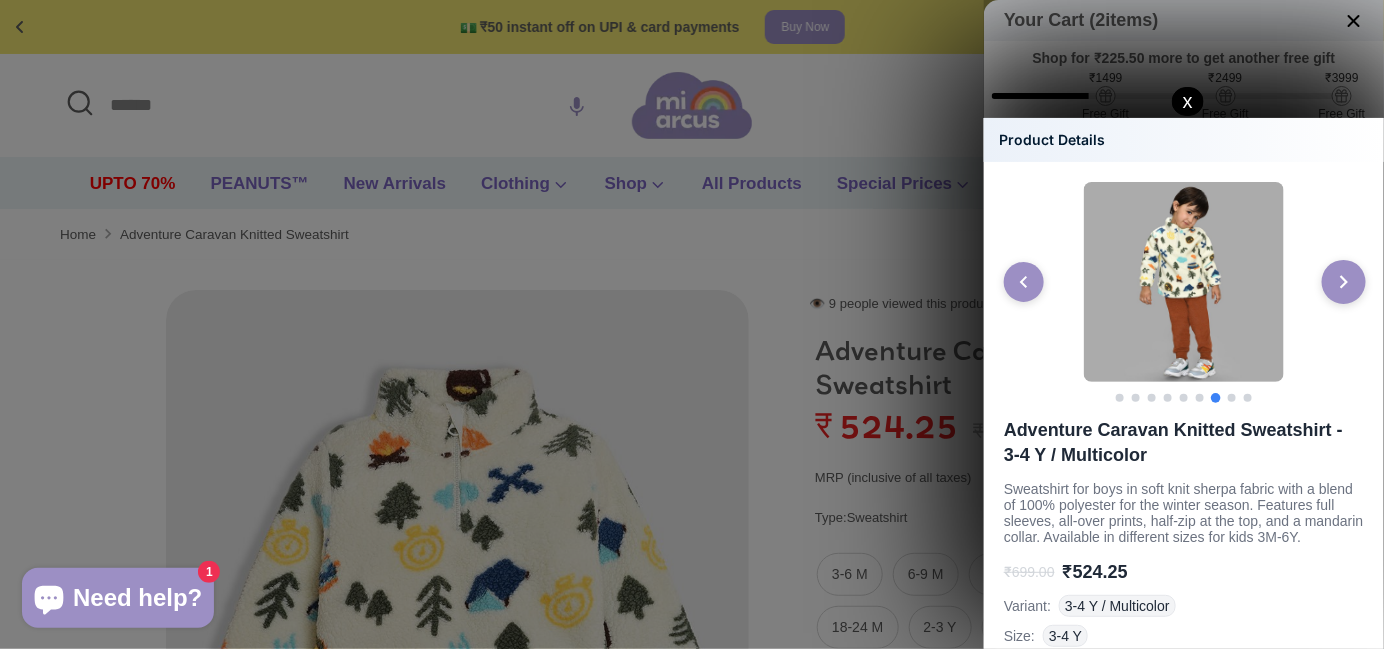 click 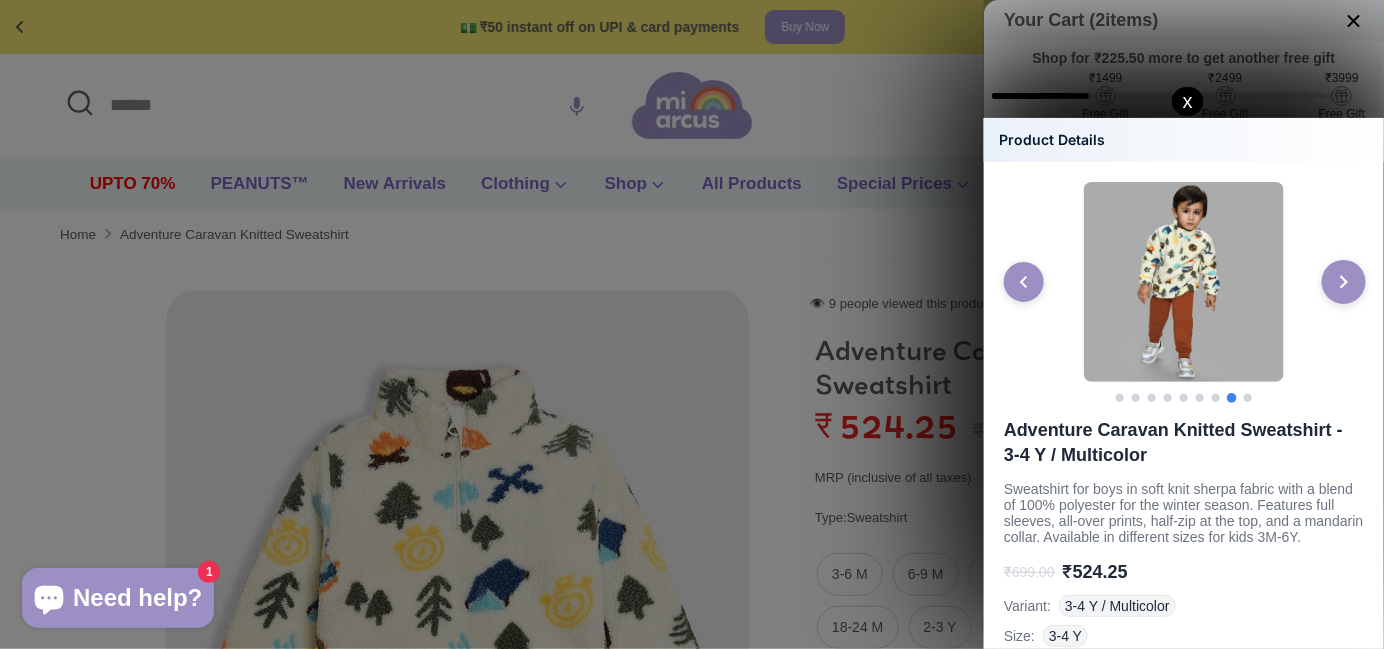 click 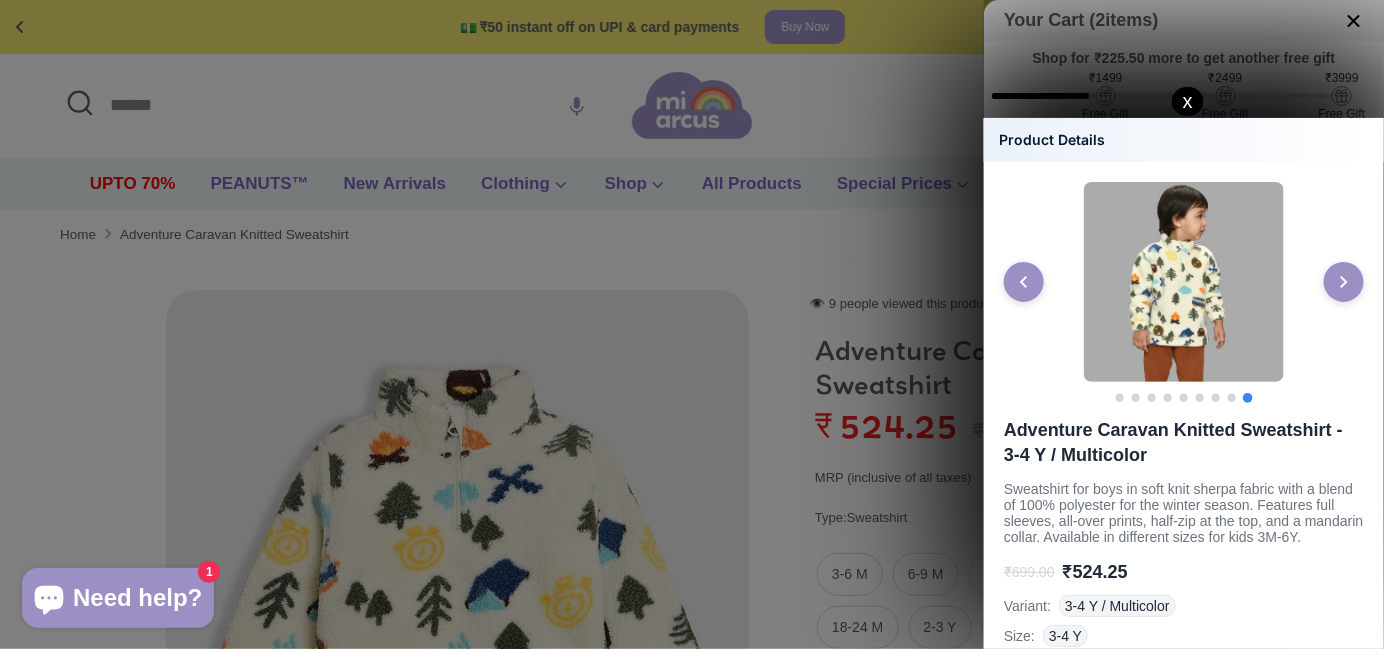 click on "x" at bounding box center [1188, 101] 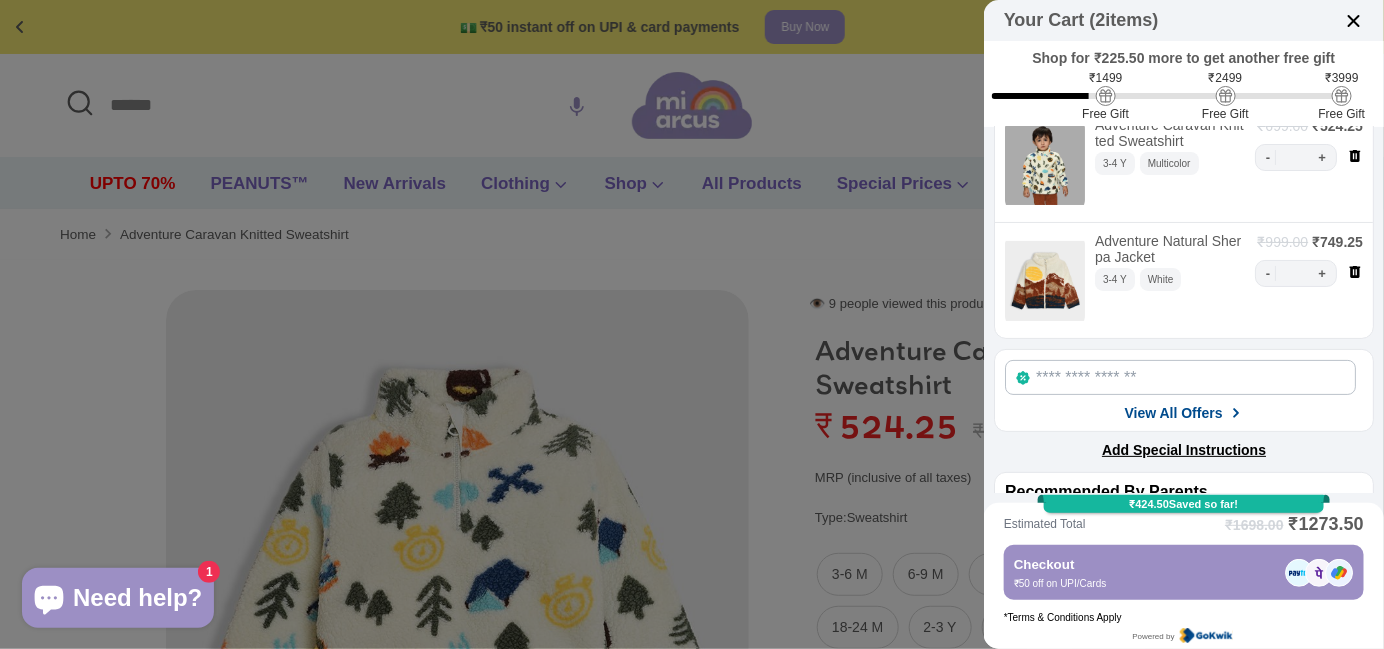 scroll, scrollTop: 0, scrollLeft: 0, axis: both 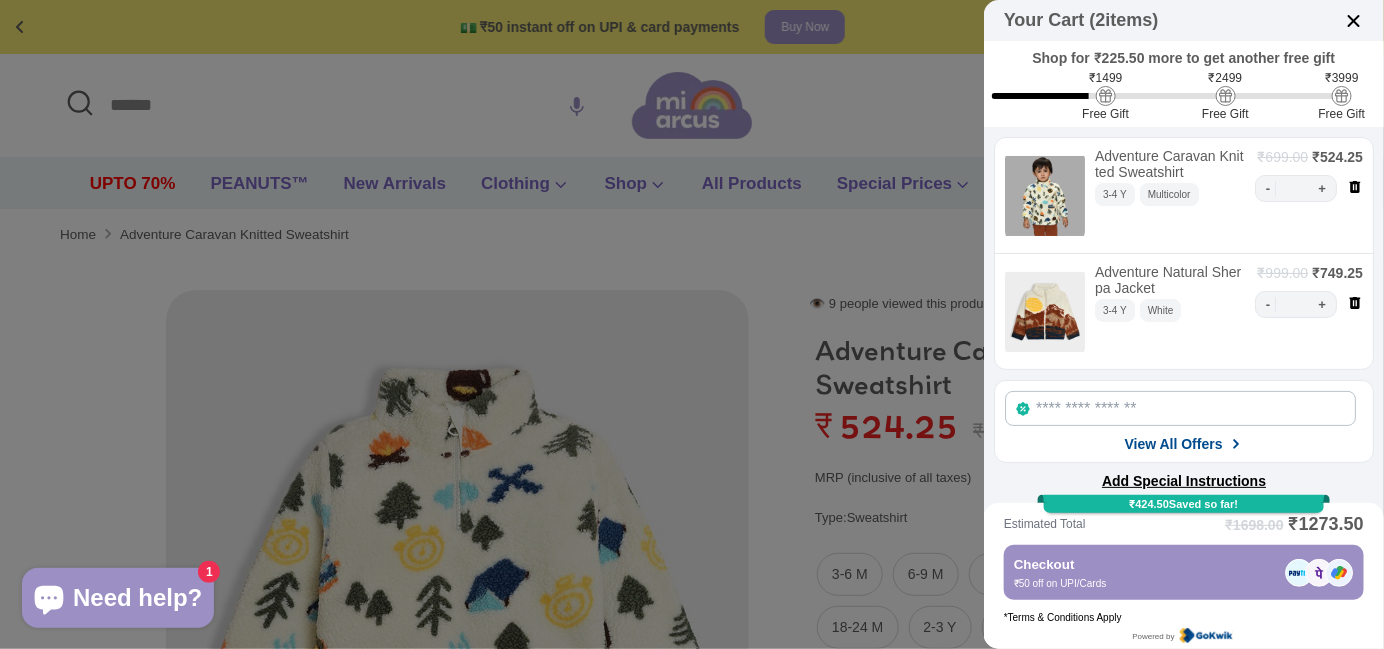 click on "Checkout" at bounding box center [1145, 564] 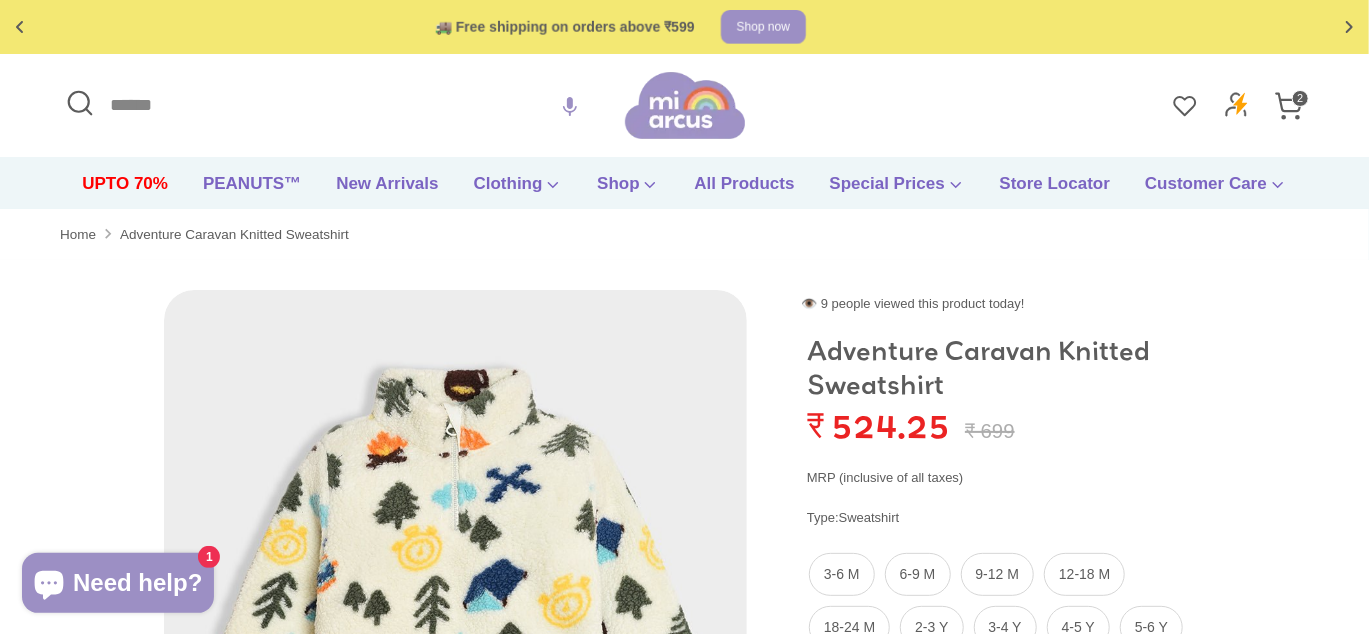 click 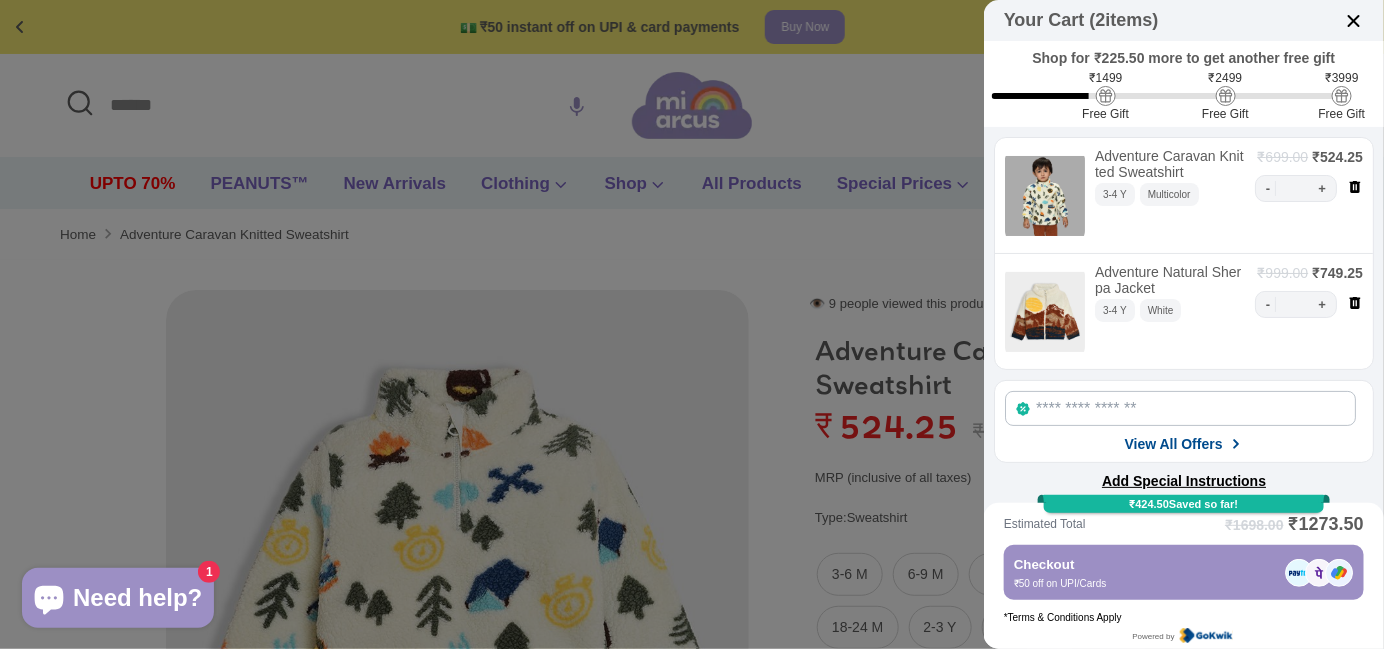 click at bounding box center [1045, 311] 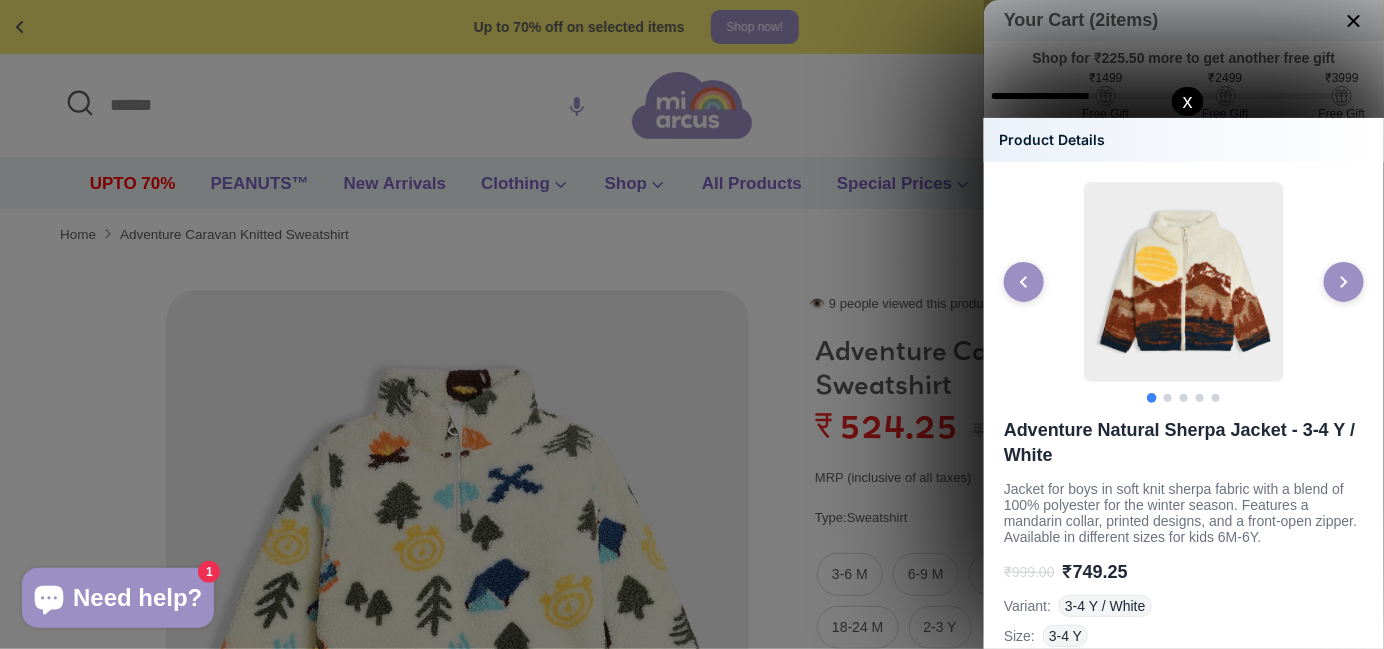 click at bounding box center [1184, 282] 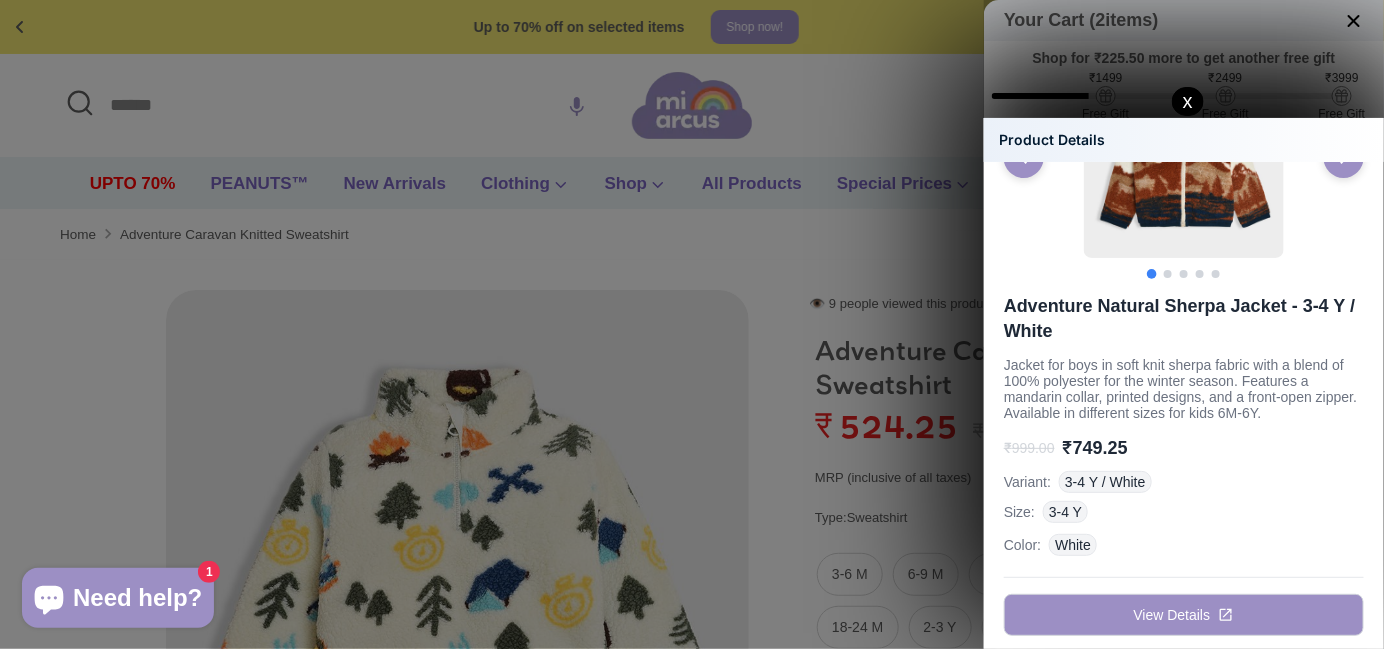 scroll, scrollTop: 131, scrollLeft: 0, axis: vertical 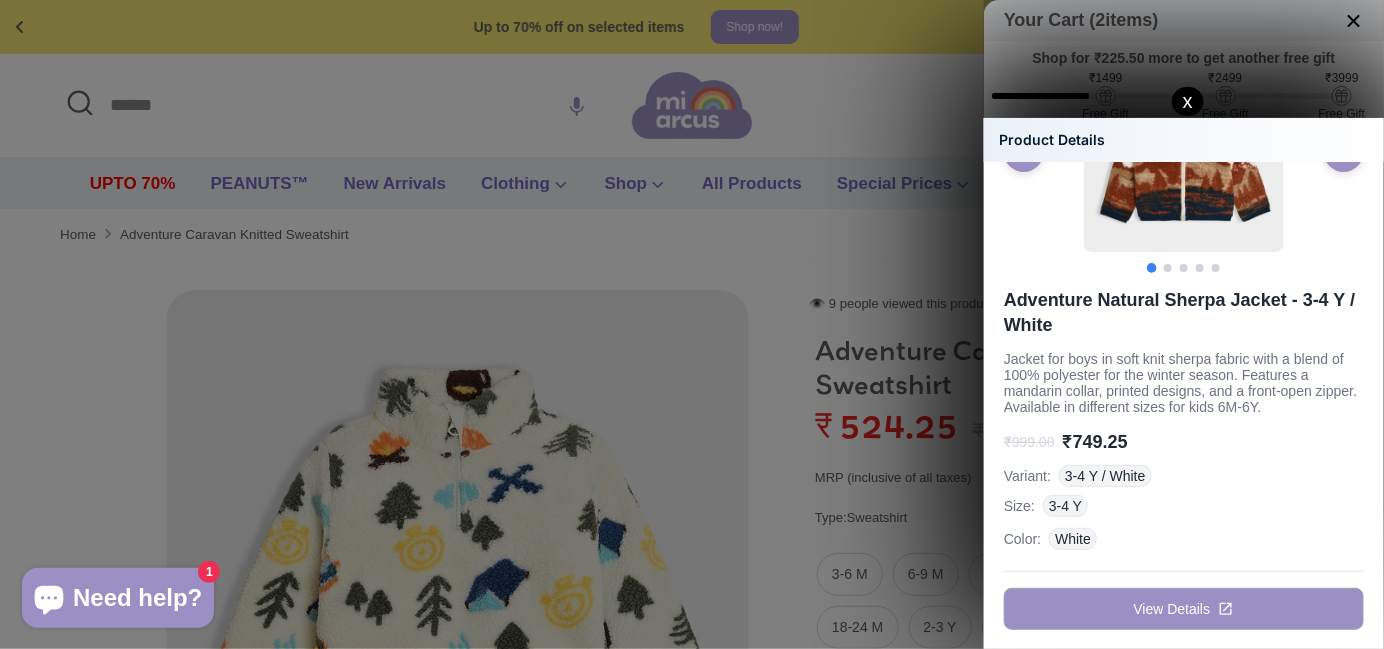click on "View Details" at bounding box center (1184, 609) 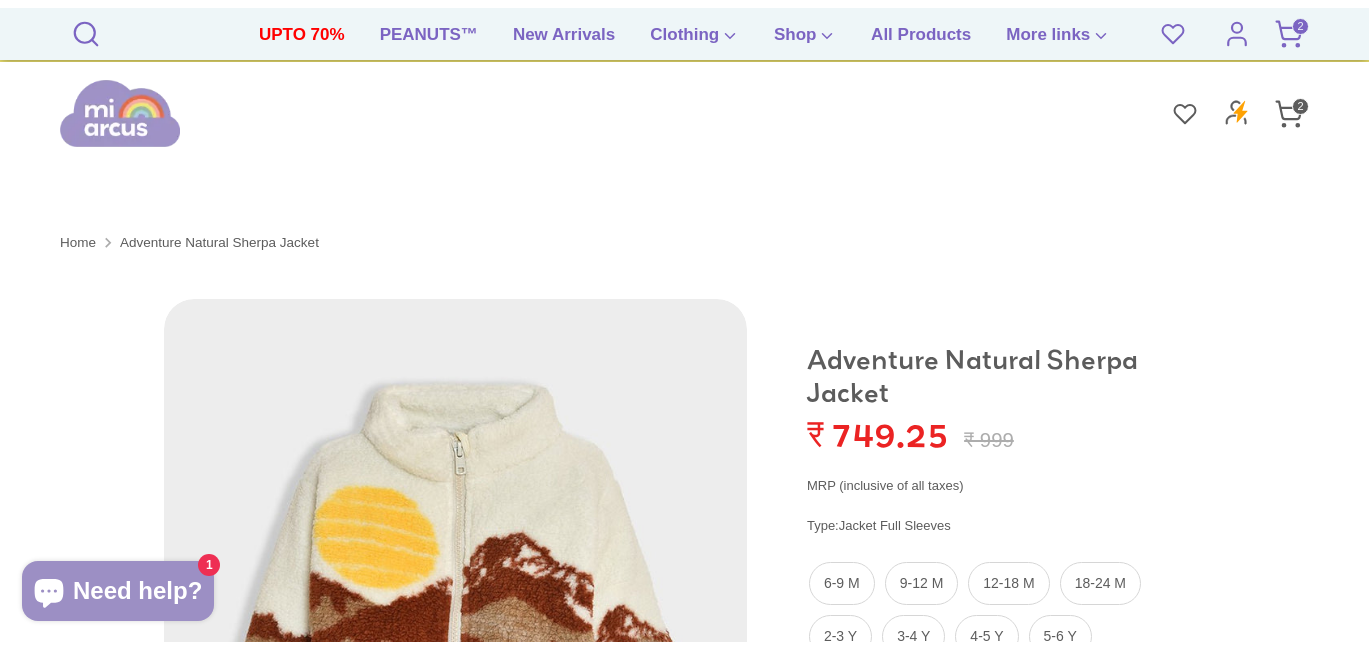 scroll, scrollTop: 800, scrollLeft: 0, axis: vertical 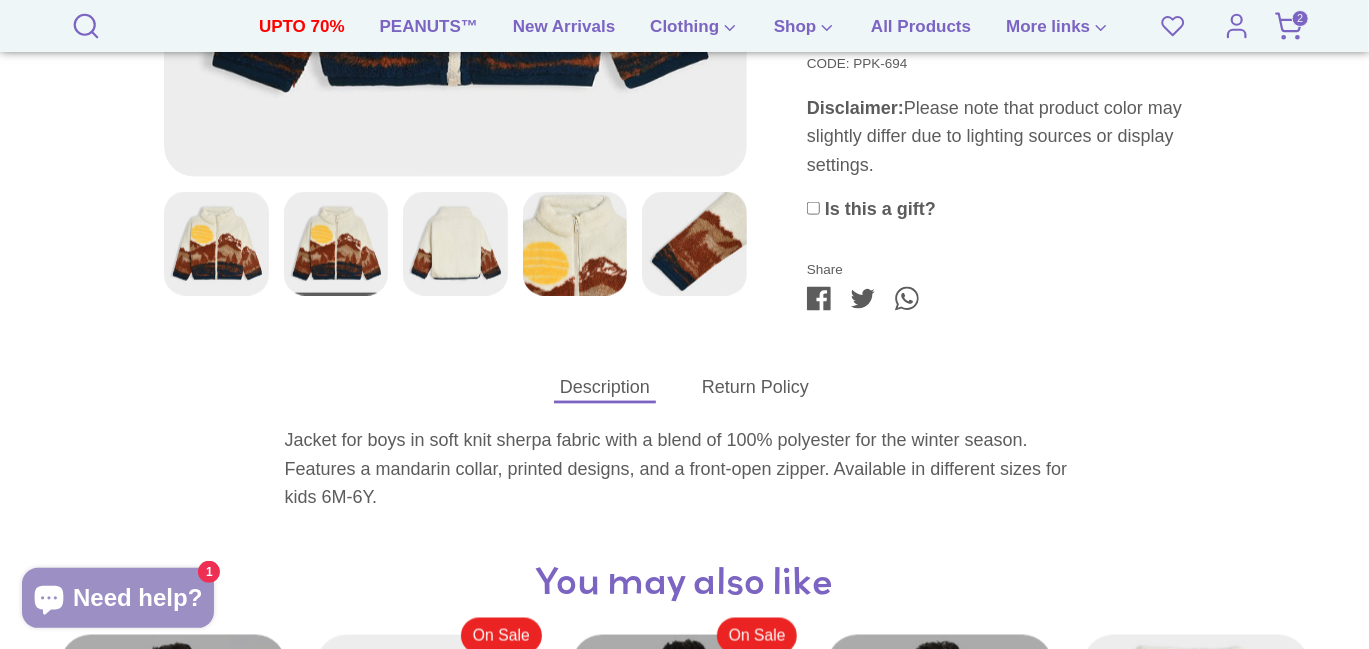 click on "Is this a gift?" at bounding box center (880, 209) 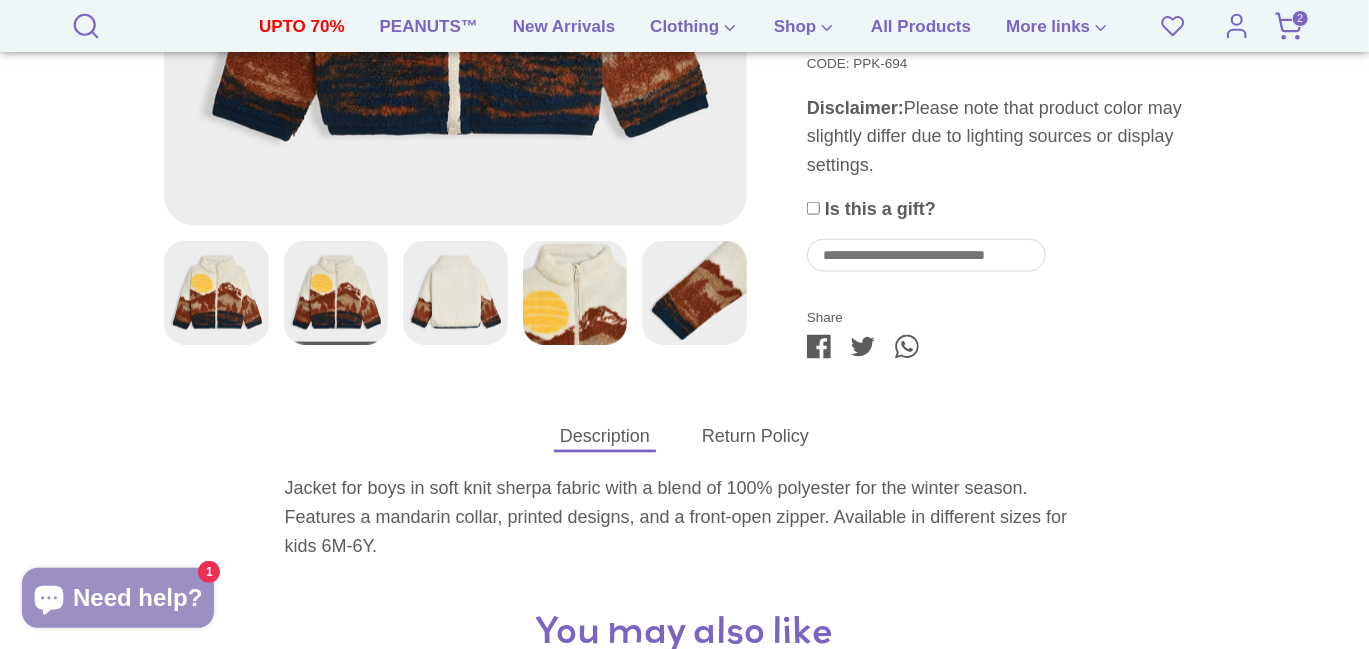 click at bounding box center (926, 256) 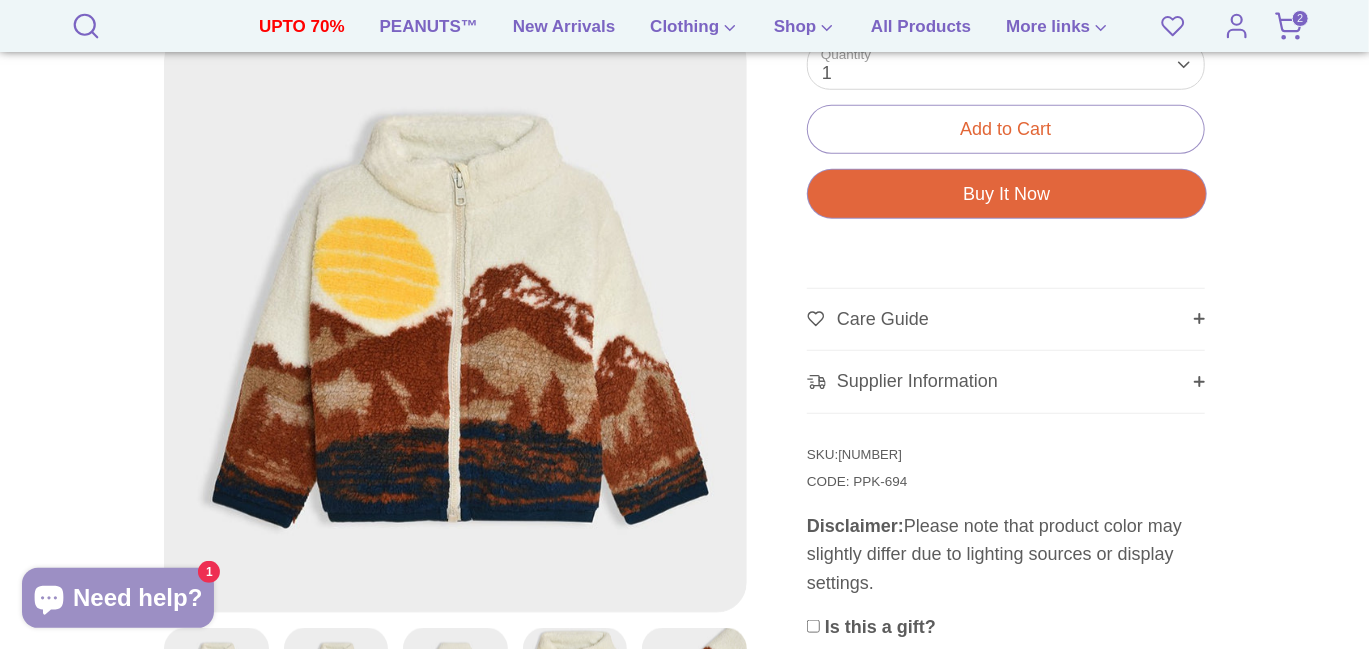 scroll, scrollTop: 666, scrollLeft: 0, axis: vertical 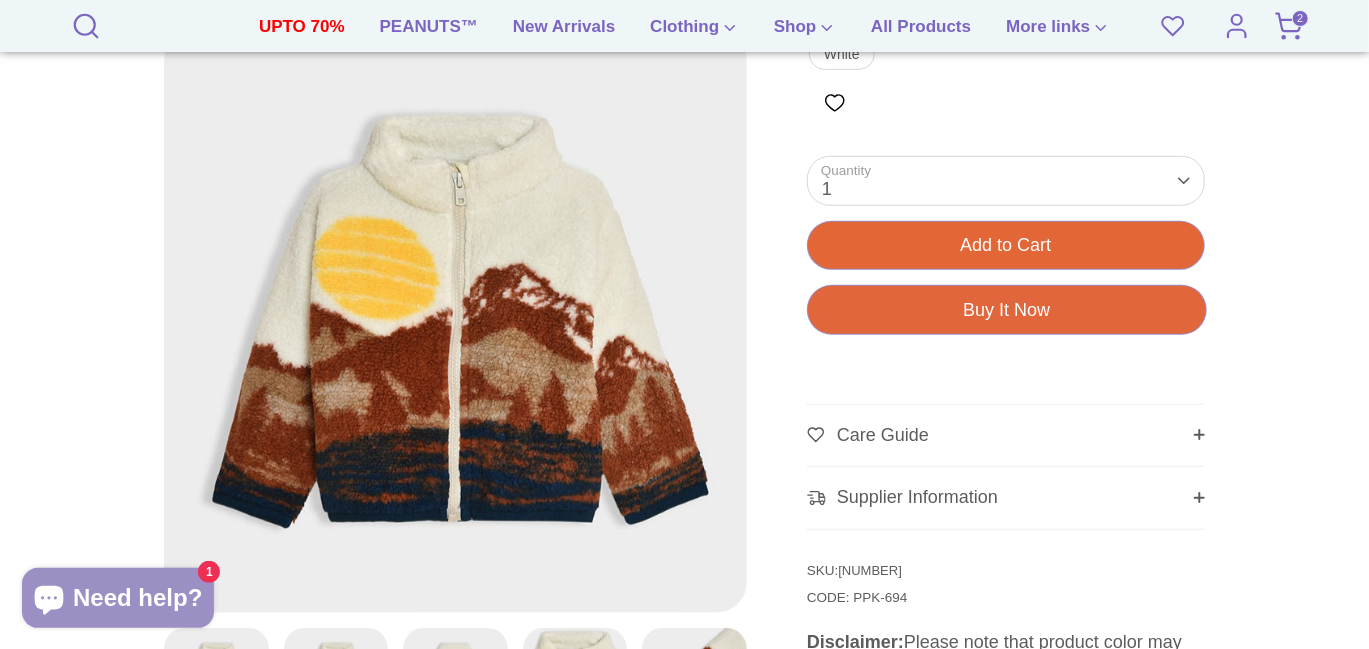 type on "**********" 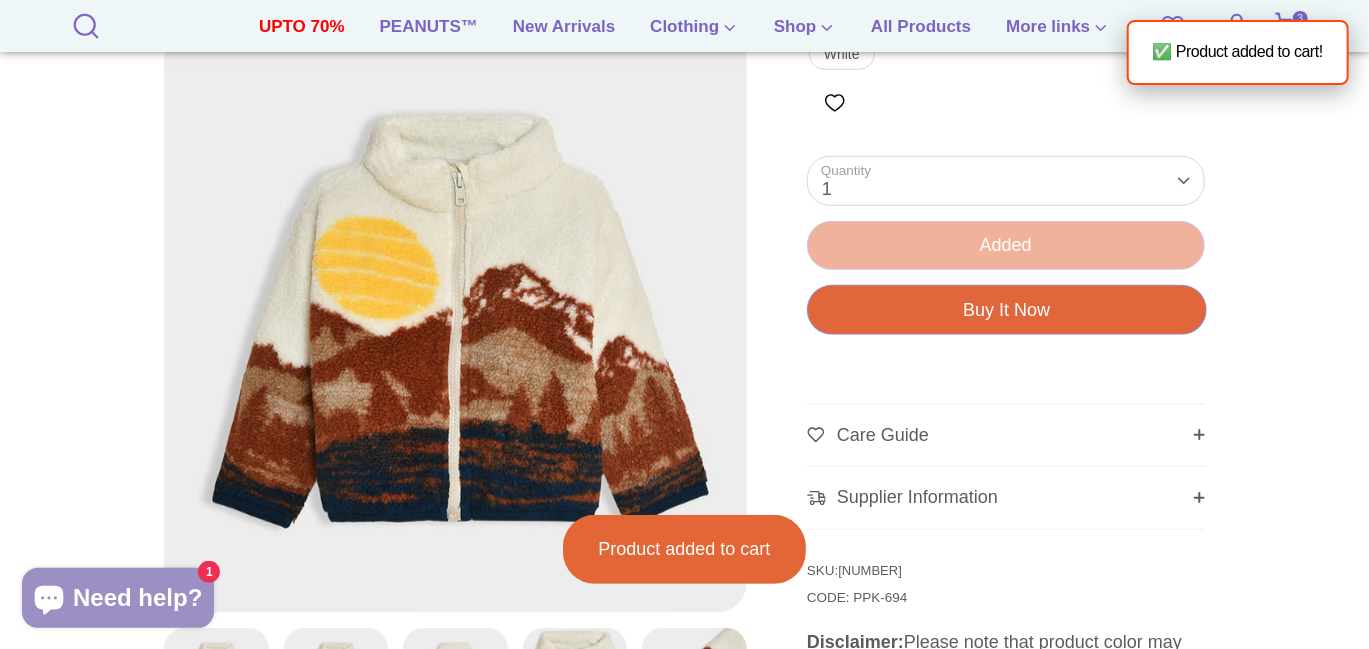 click at bounding box center (684, 244) 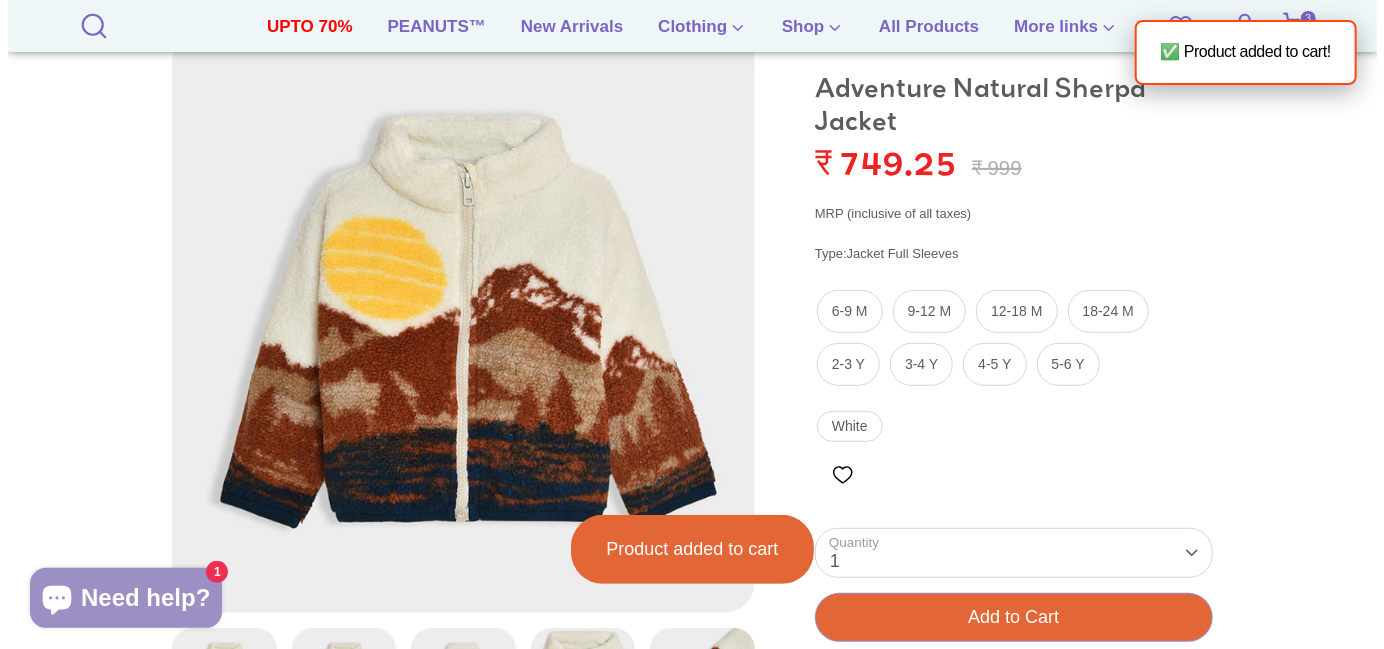scroll, scrollTop: 266, scrollLeft: 0, axis: vertical 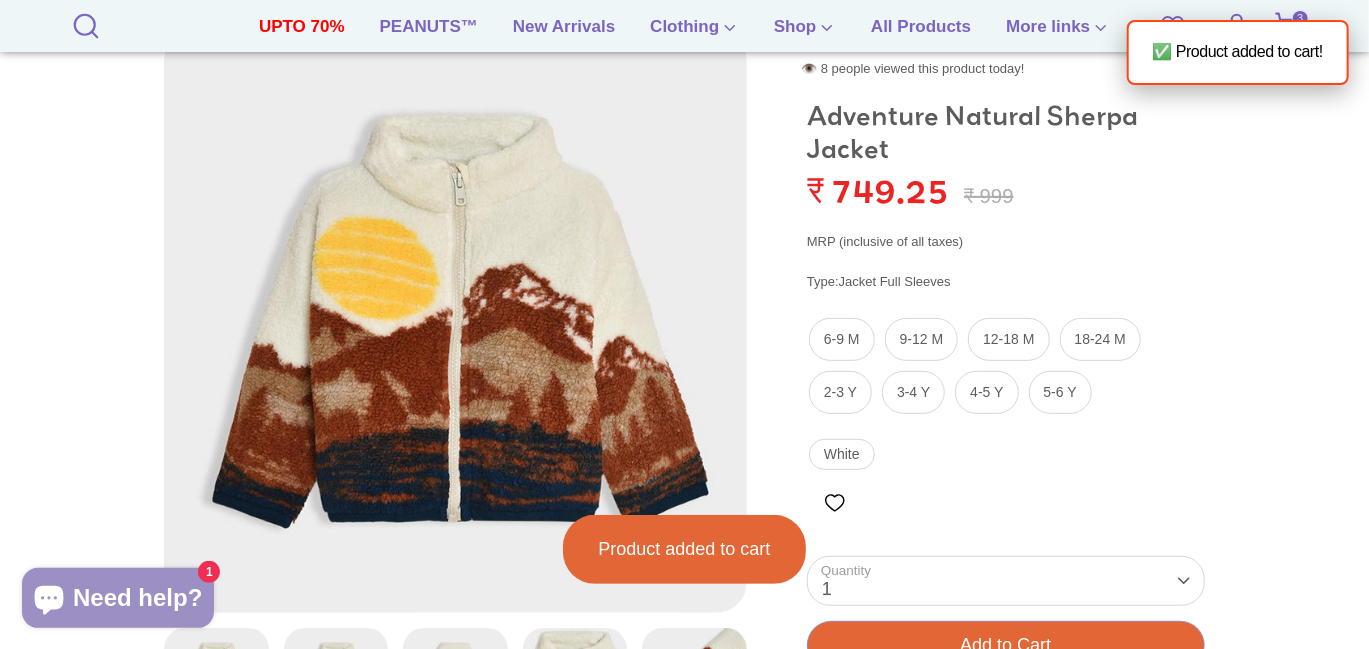 click on "✅ Product added to cart!" at bounding box center [1238, 52] 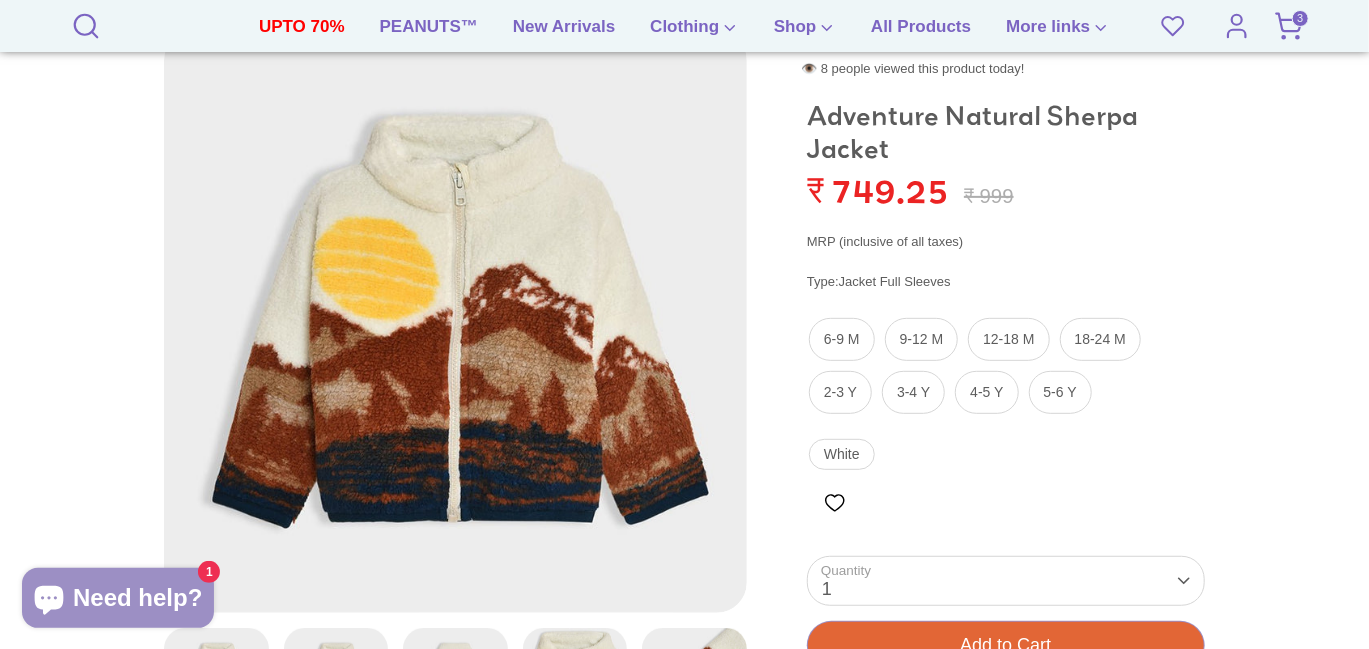 click on "3" at bounding box center (1300, 18) 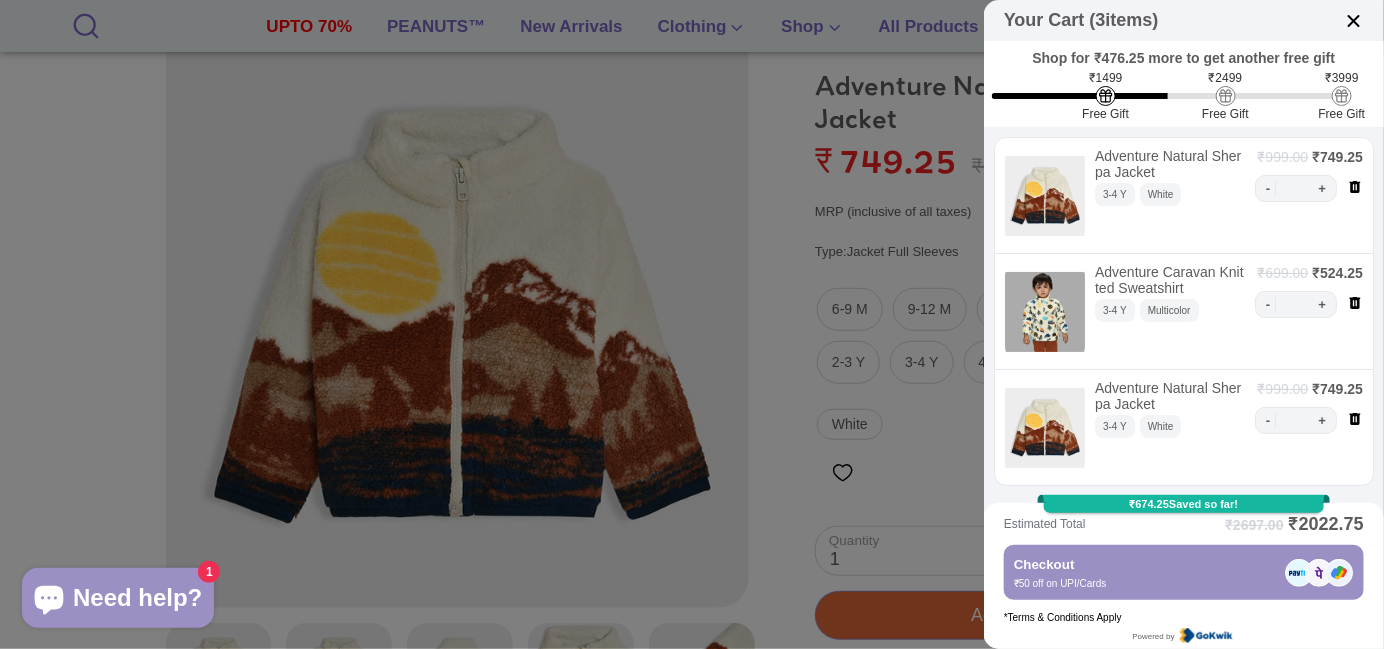 click 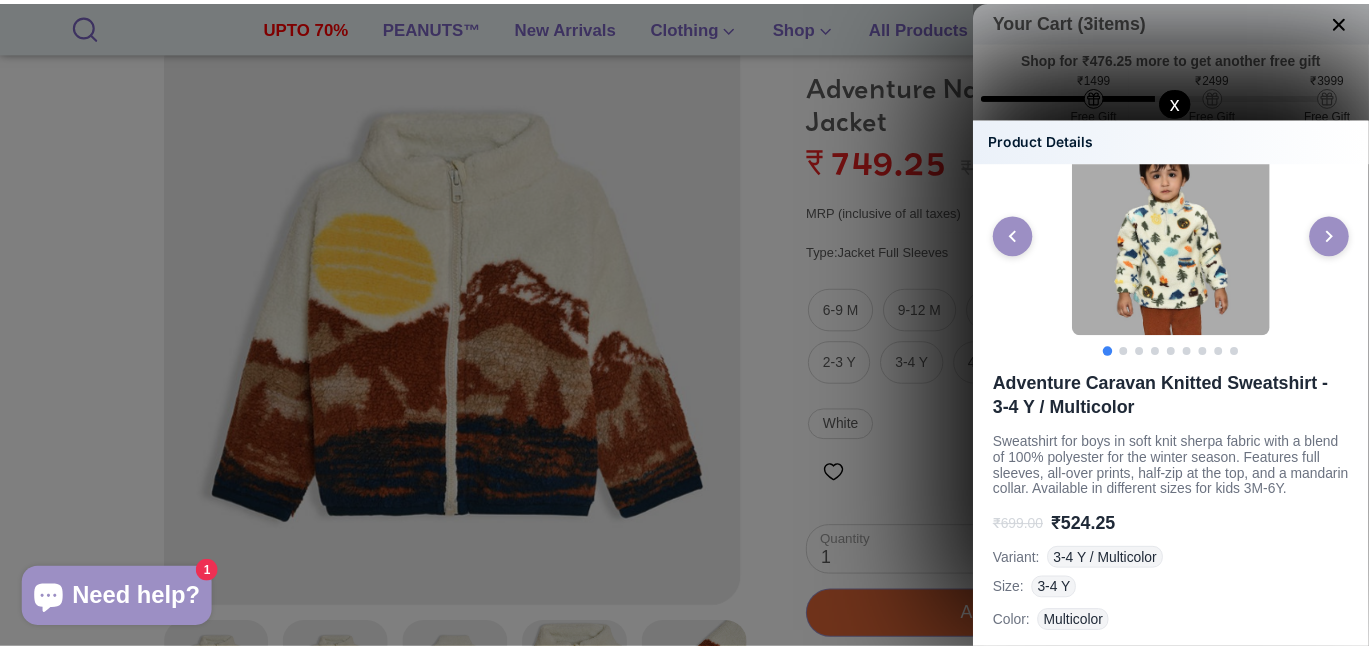 scroll, scrollTop: 131, scrollLeft: 0, axis: vertical 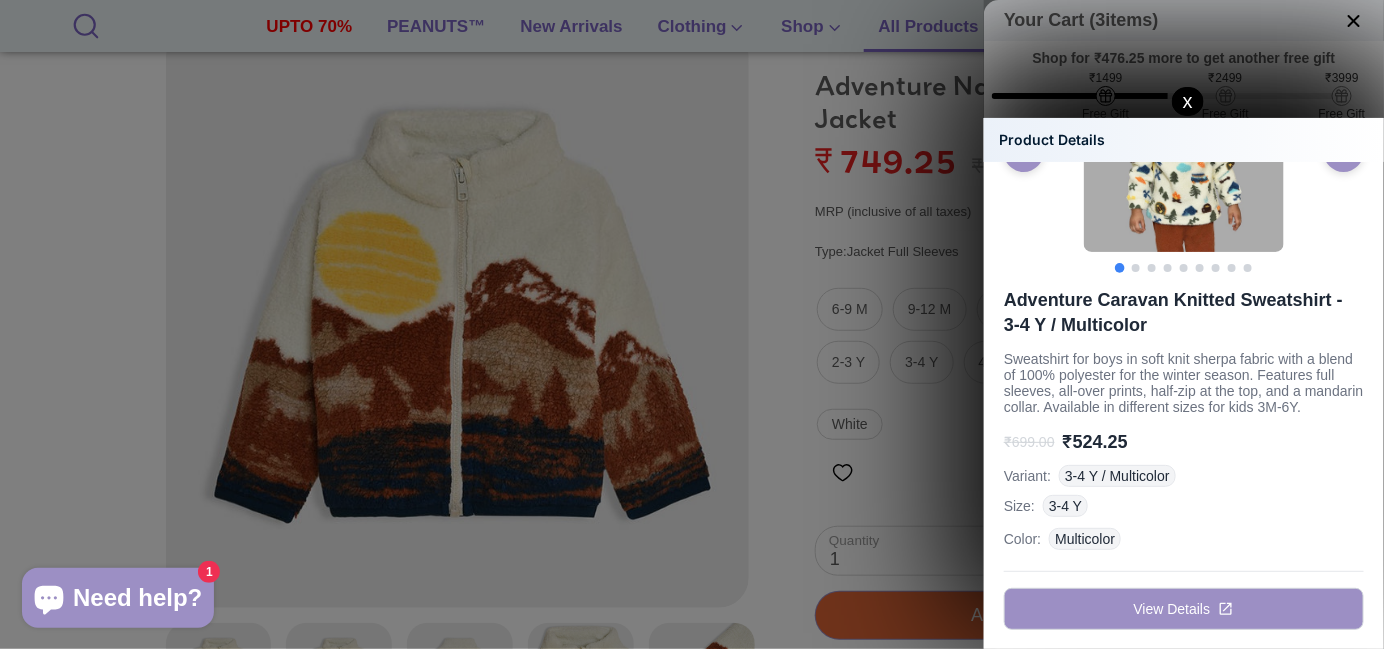 click 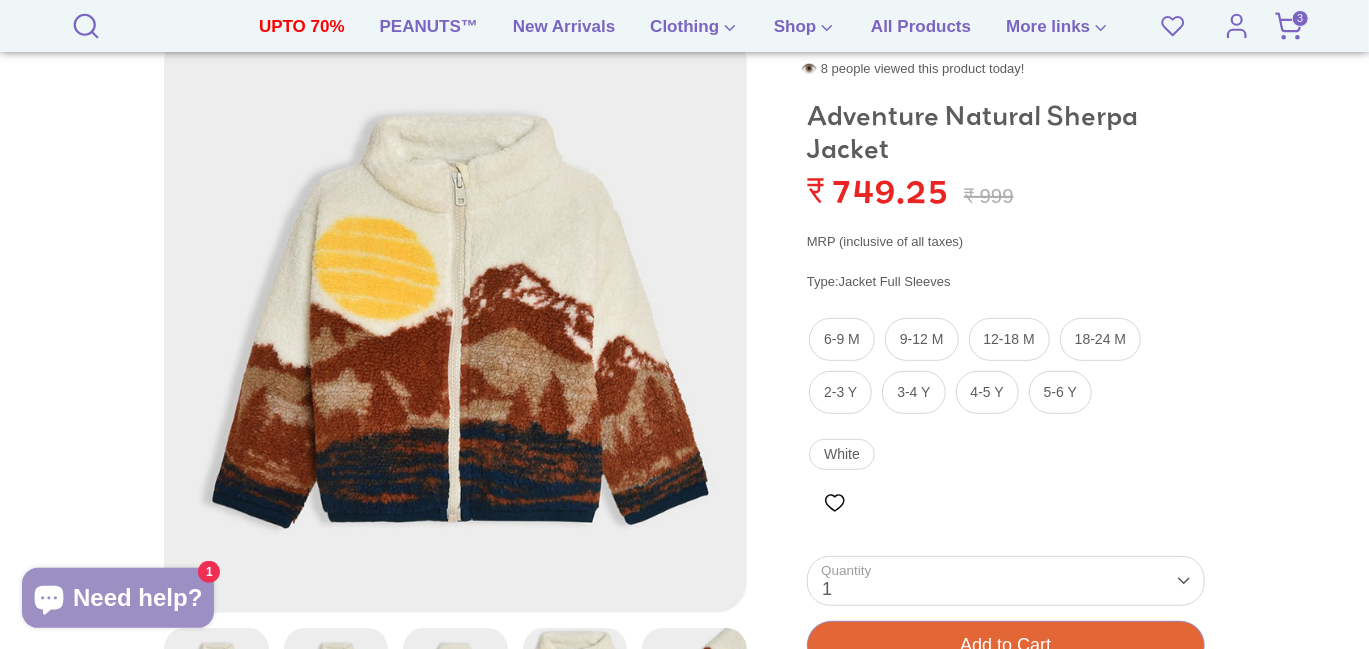 click on "3" at bounding box center [1300, 18] 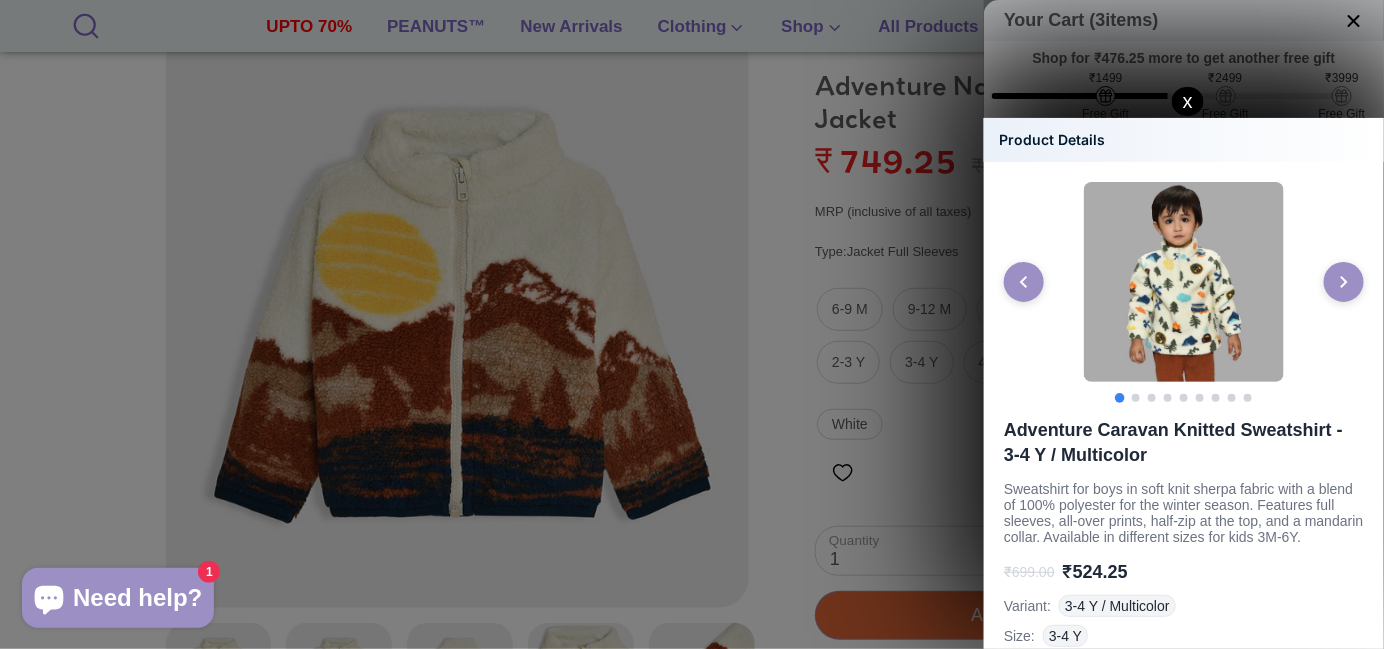 click 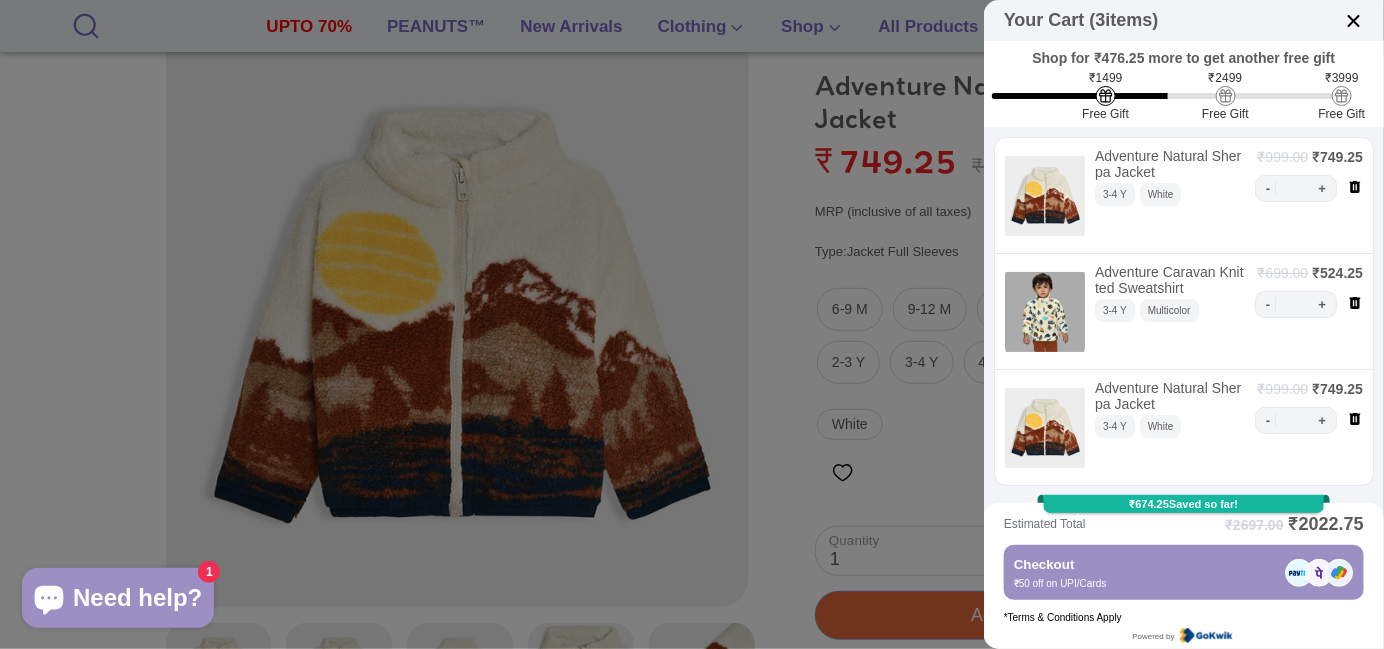 click 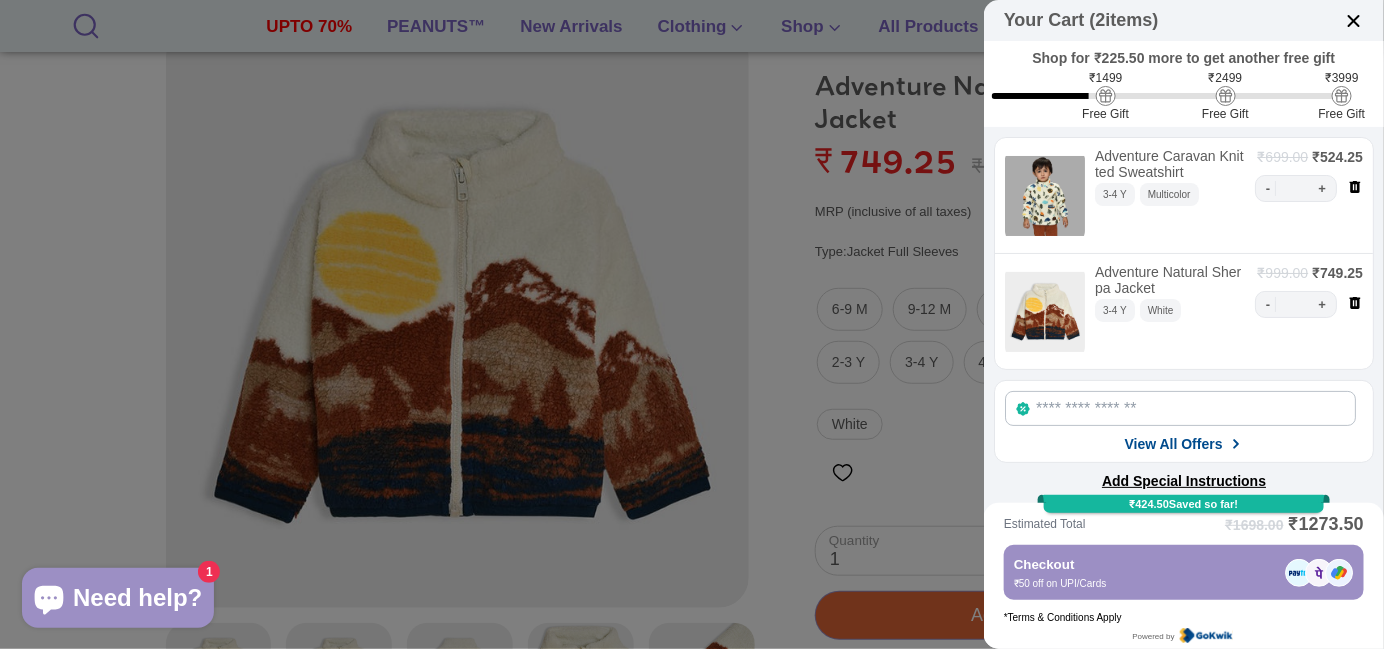 click 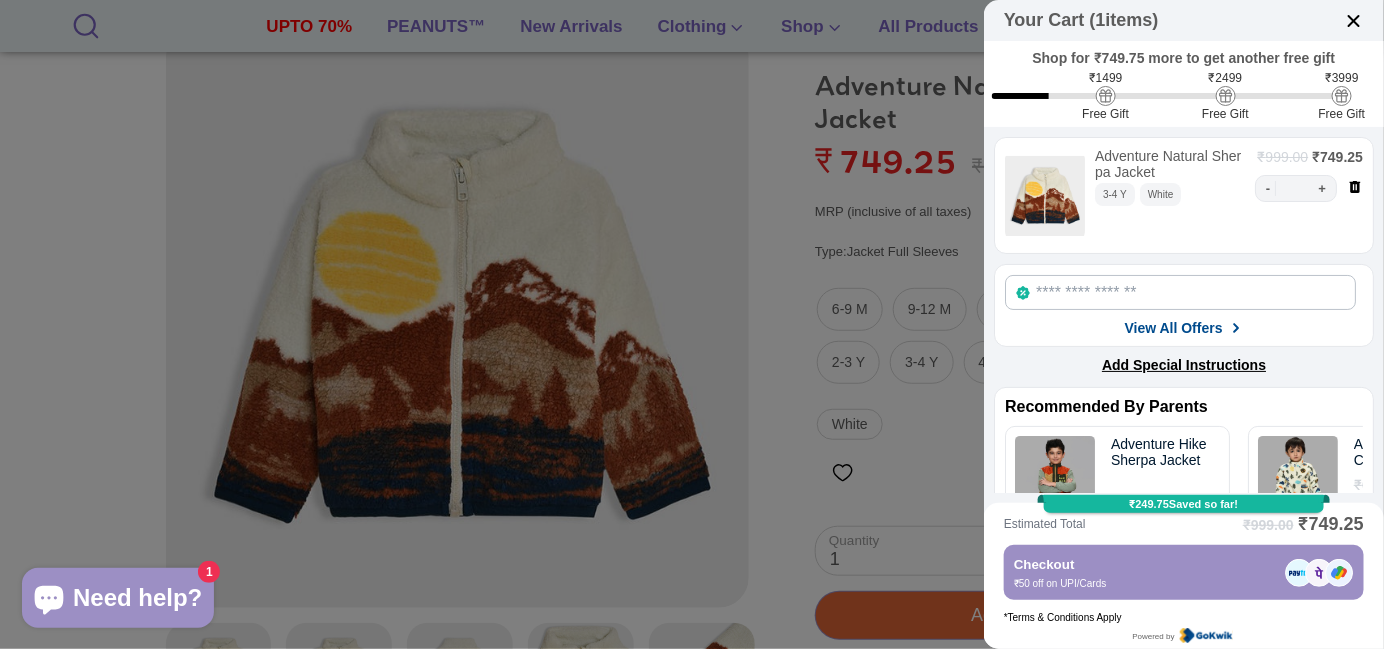 click 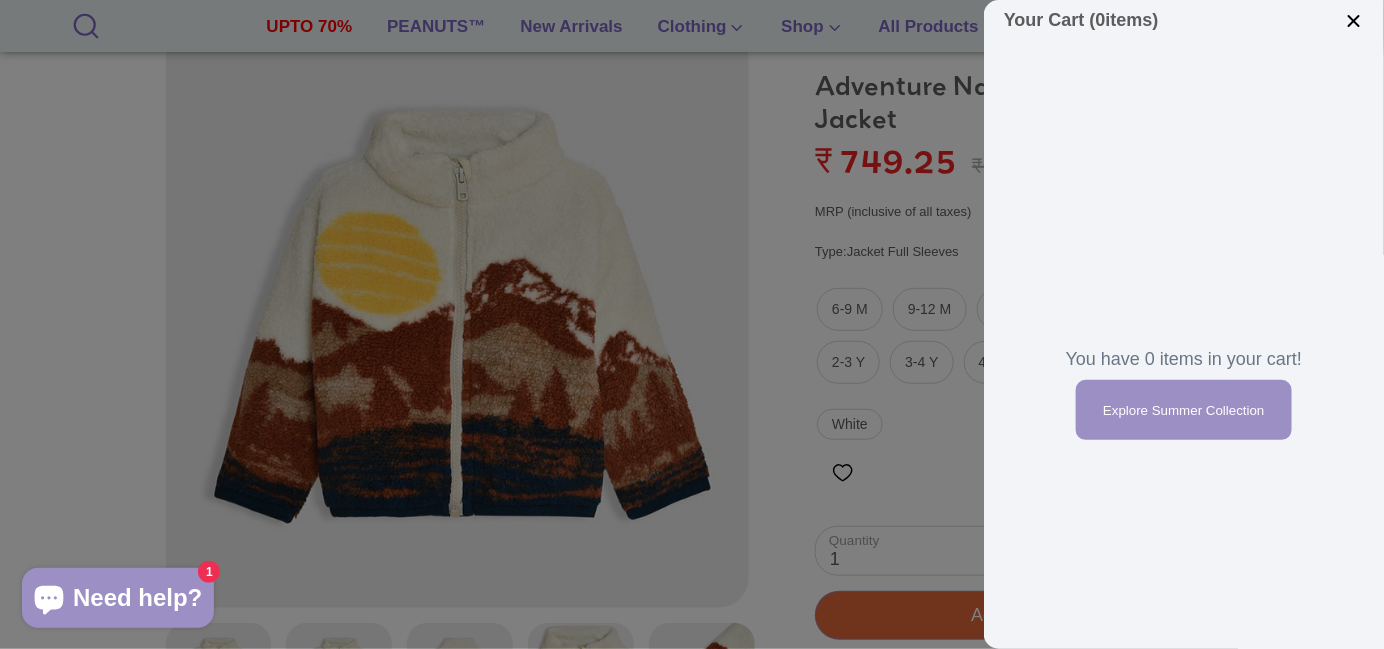 click 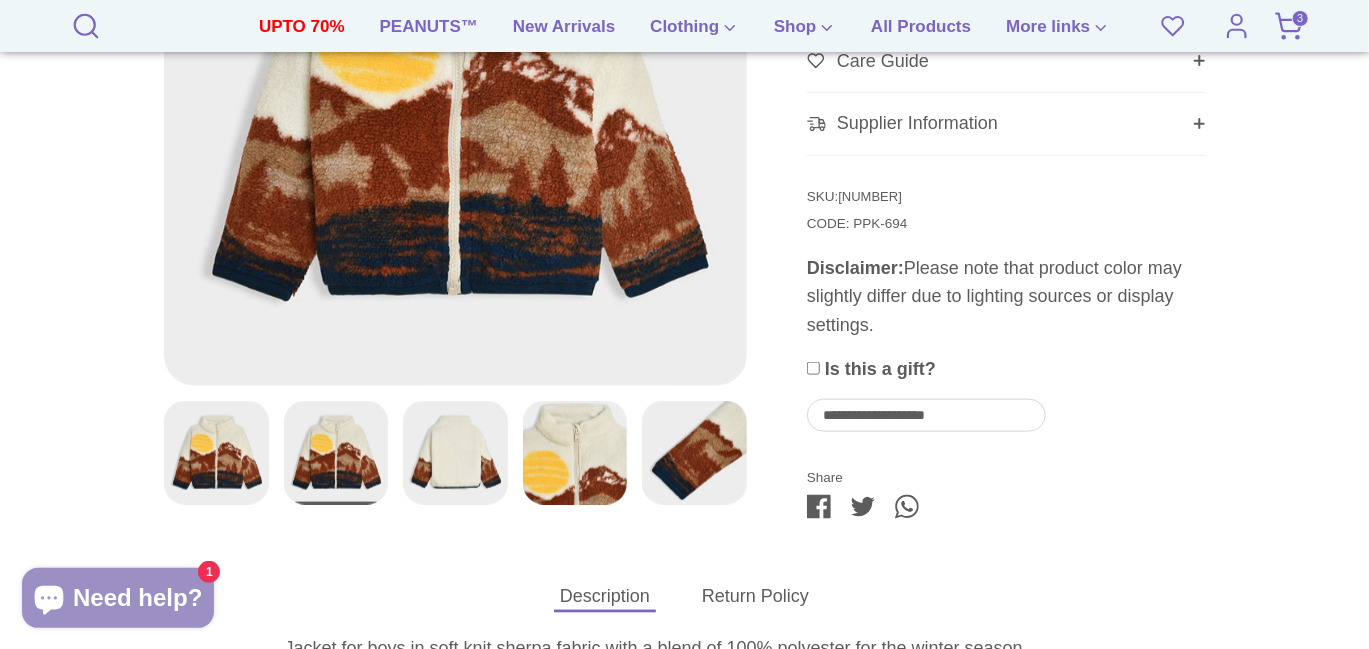 scroll, scrollTop: 1066, scrollLeft: 0, axis: vertical 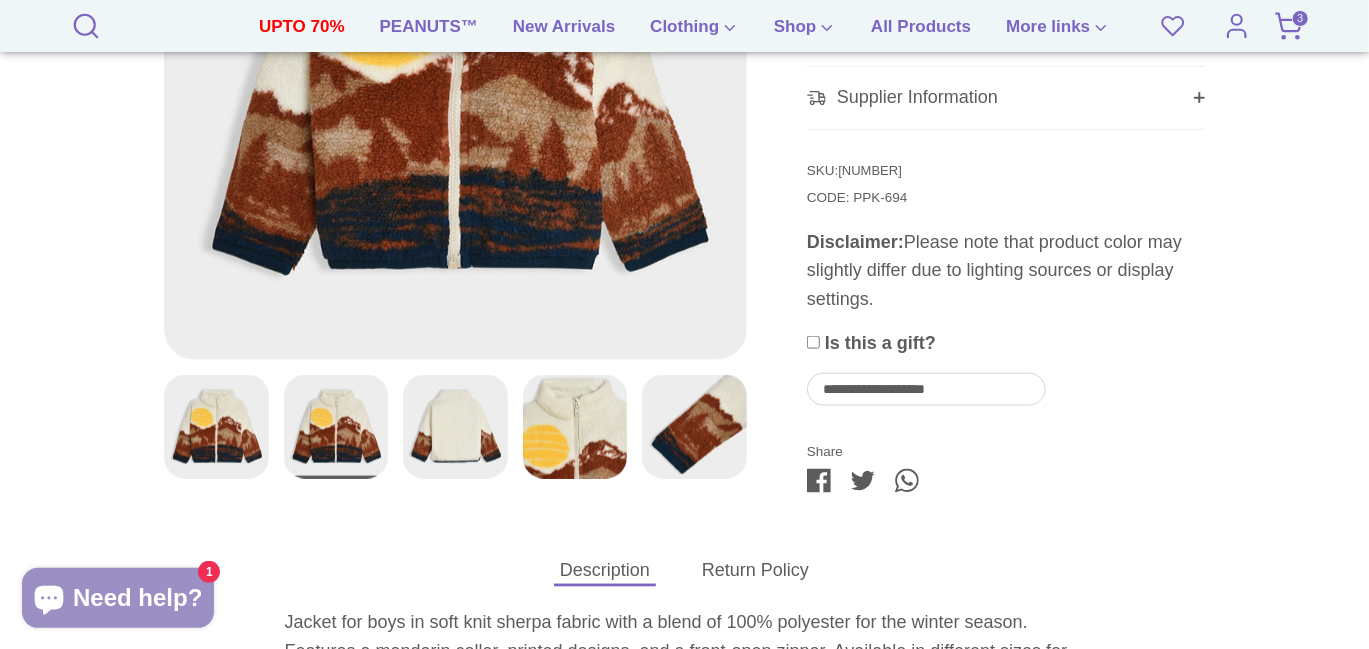 click on "**********" at bounding box center (926, 390) 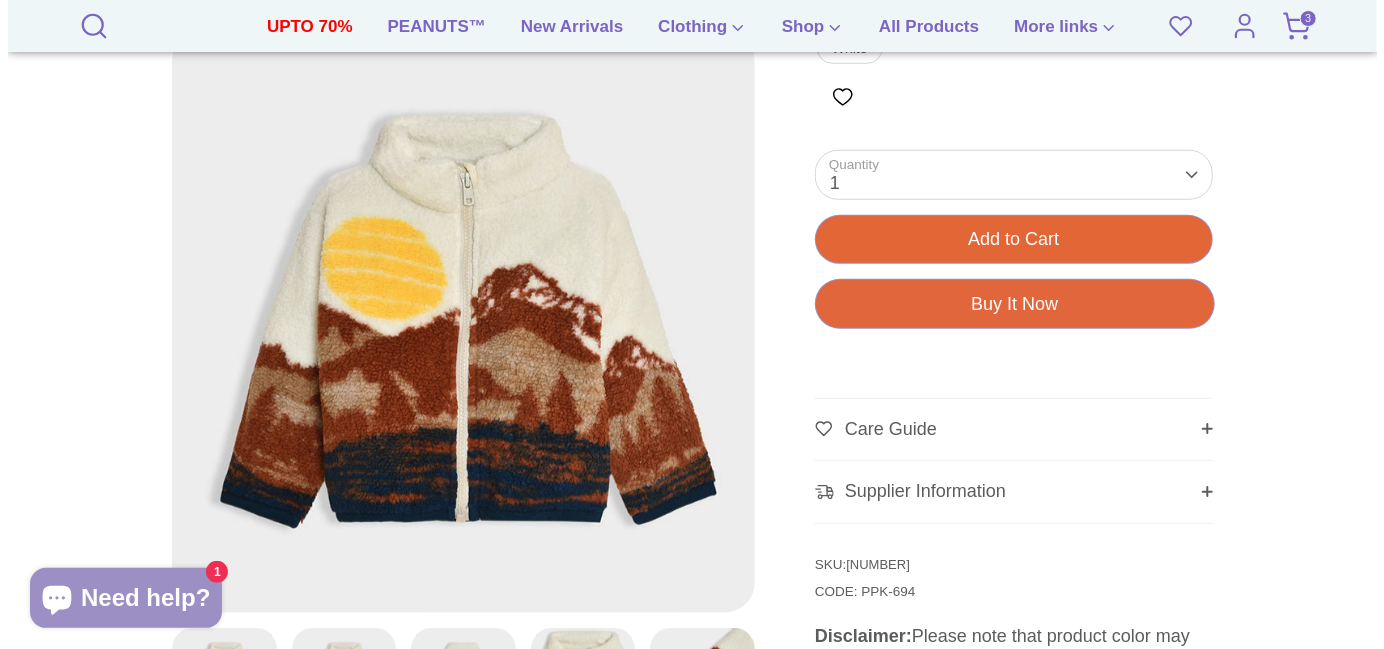 scroll, scrollTop: 666, scrollLeft: 0, axis: vertical 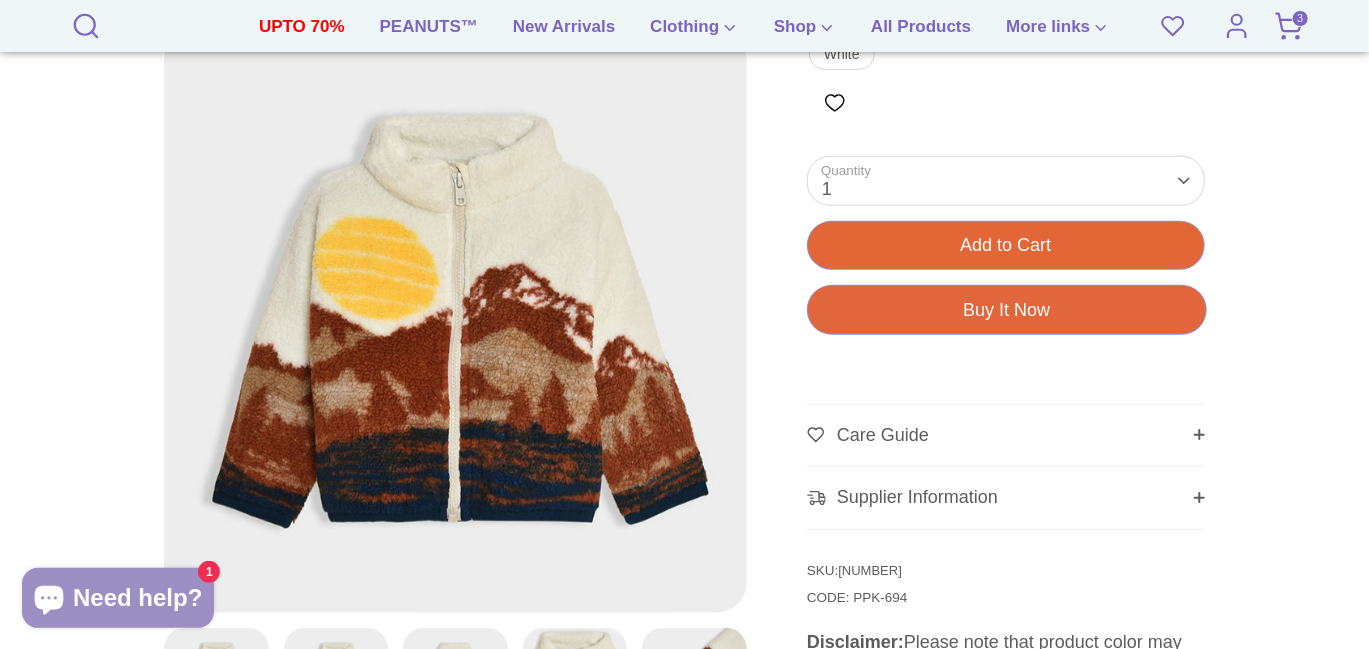 click on "Add to Cart" at bounding box center [1006, 245] 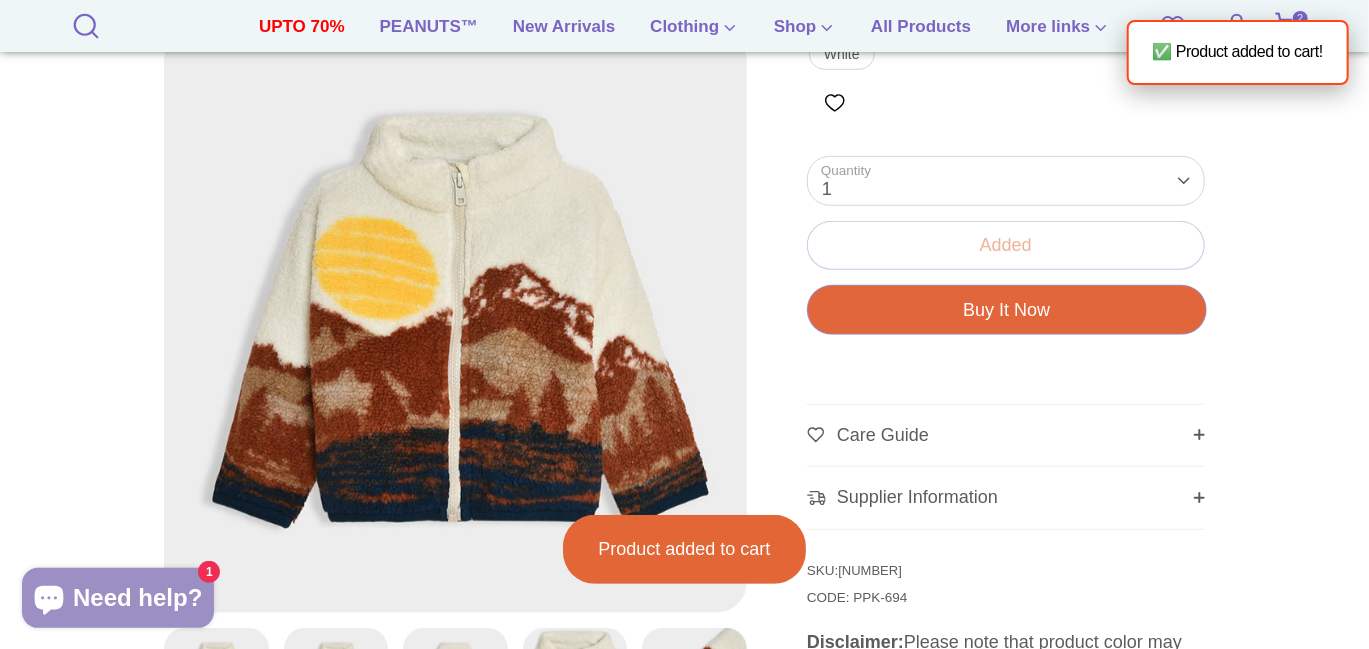 click on "2" at bounding box center [1300, 18] 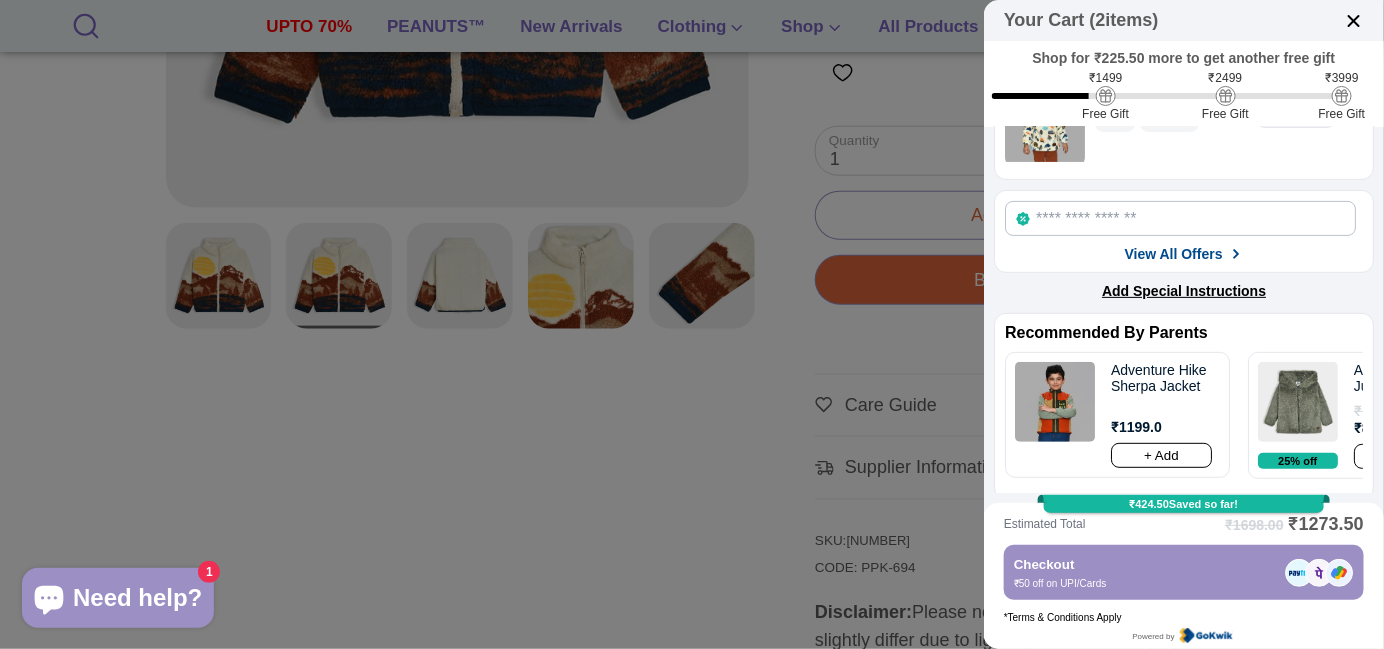 scroll, scrollTop: 234, scrollLeft: 0, axis: vertical 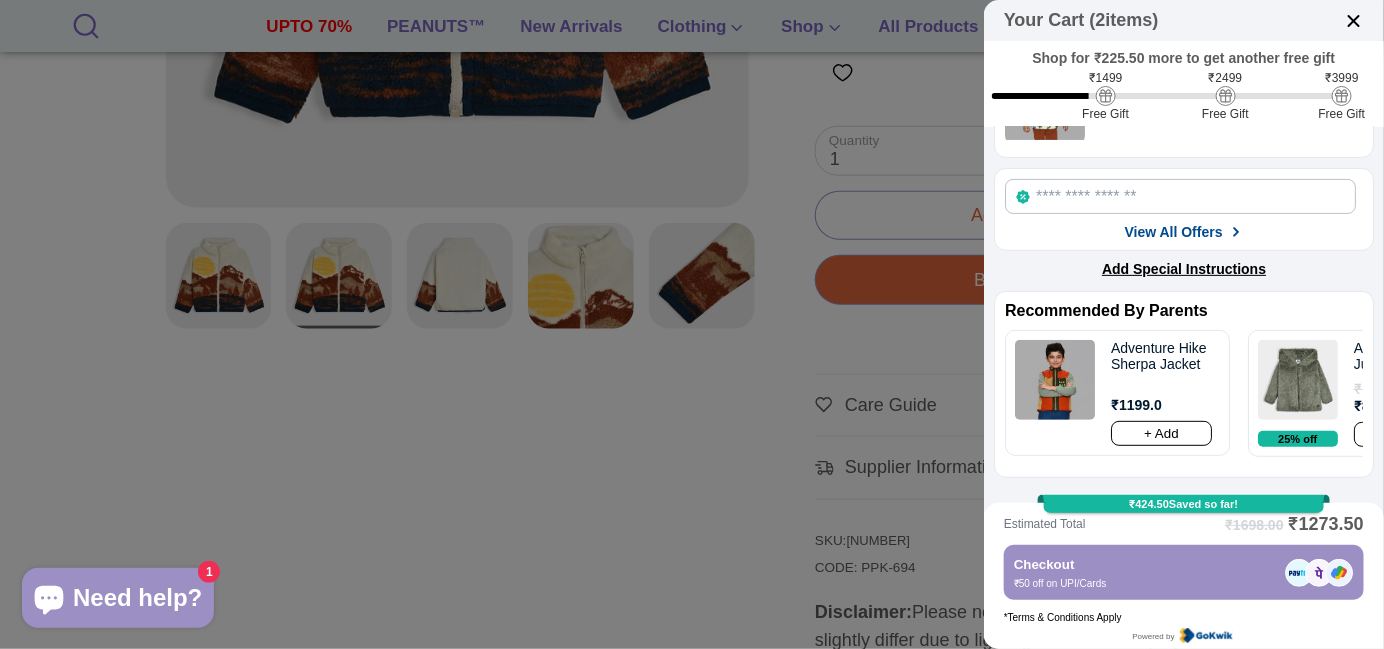 click on "Add Special Instructions" 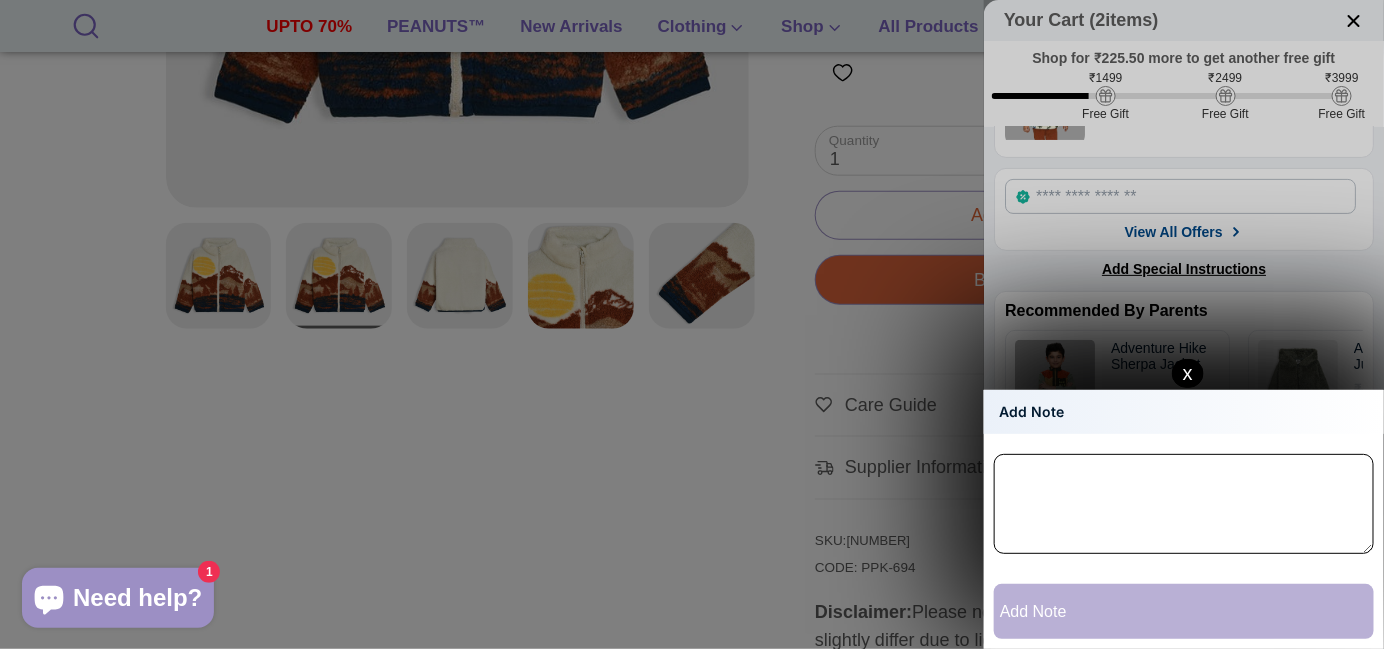 click on "x" 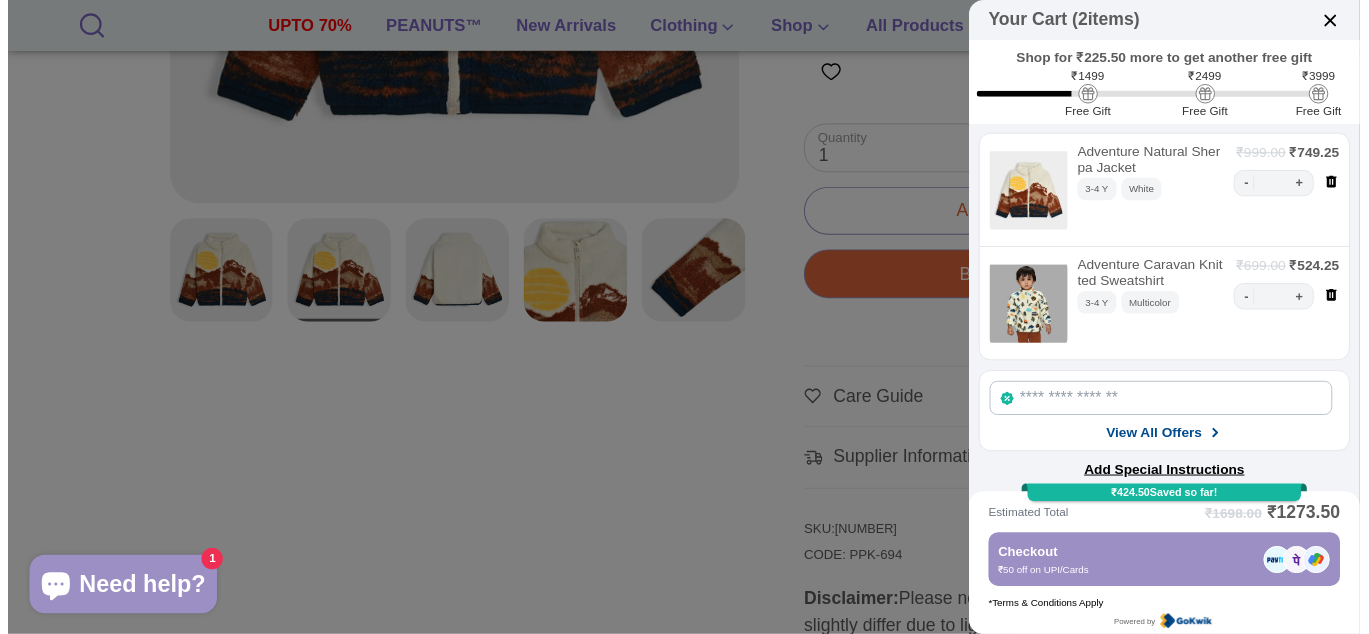 scroll, scrollTop: 0, scrollLeft: 0, axis: both 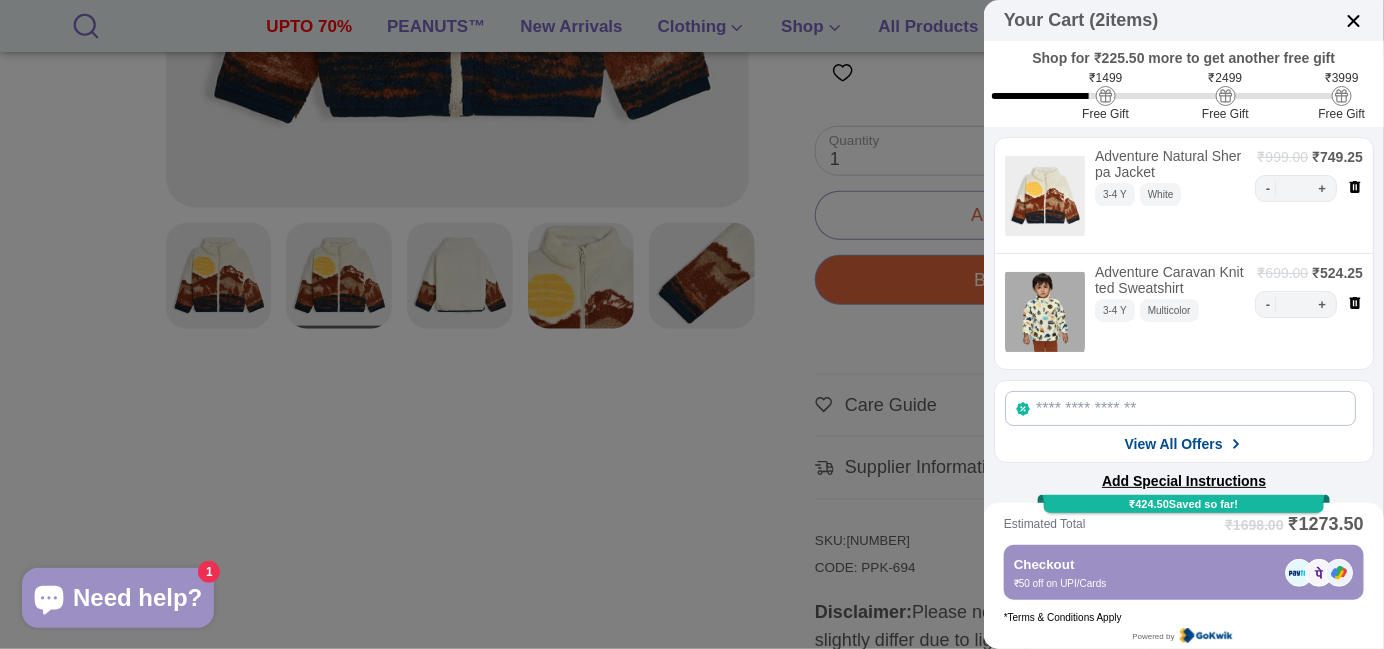 click on "Checkout" 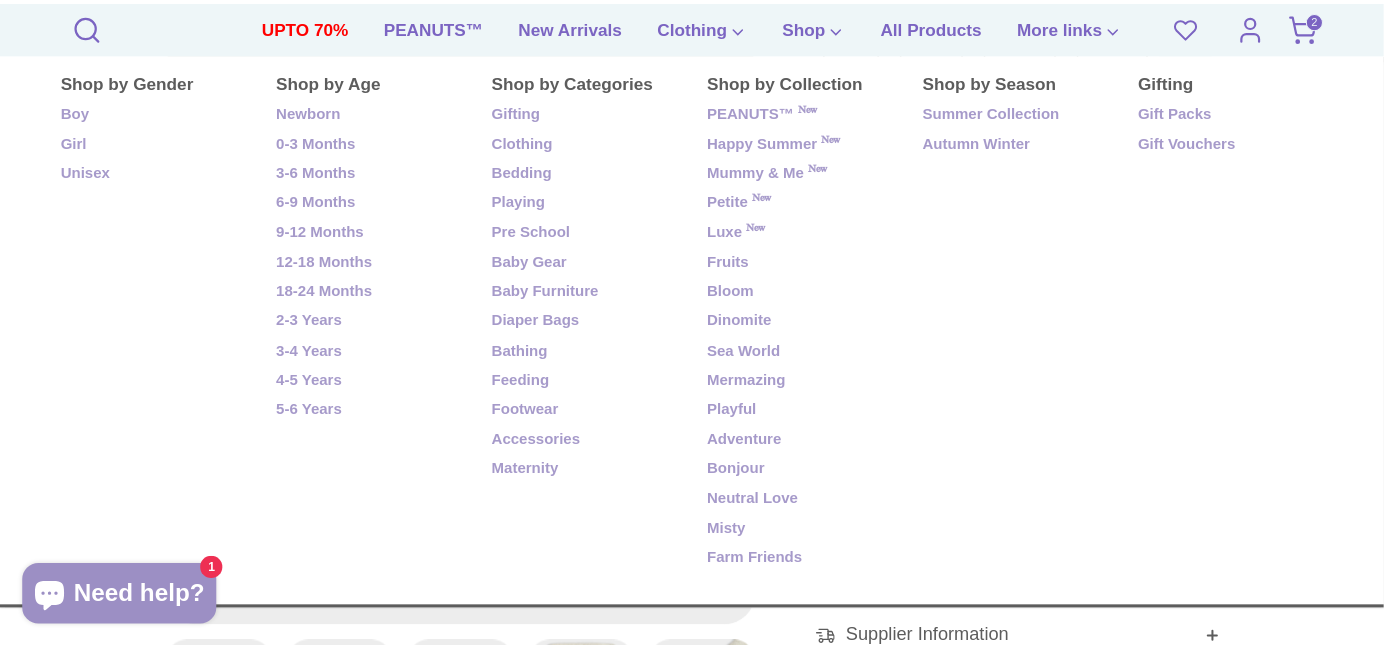 scroll, scrollTop: 533, scrollLeft: 0, axis: vertical 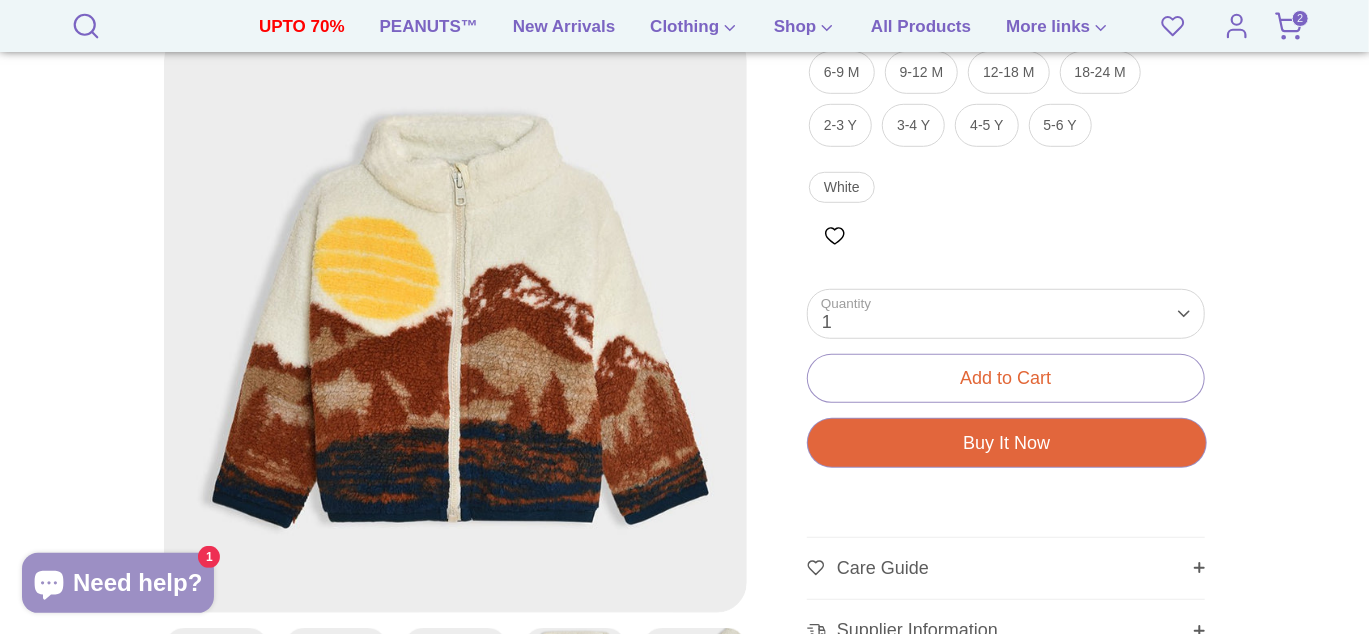 click on "2" at bounding box center [1300, 18] 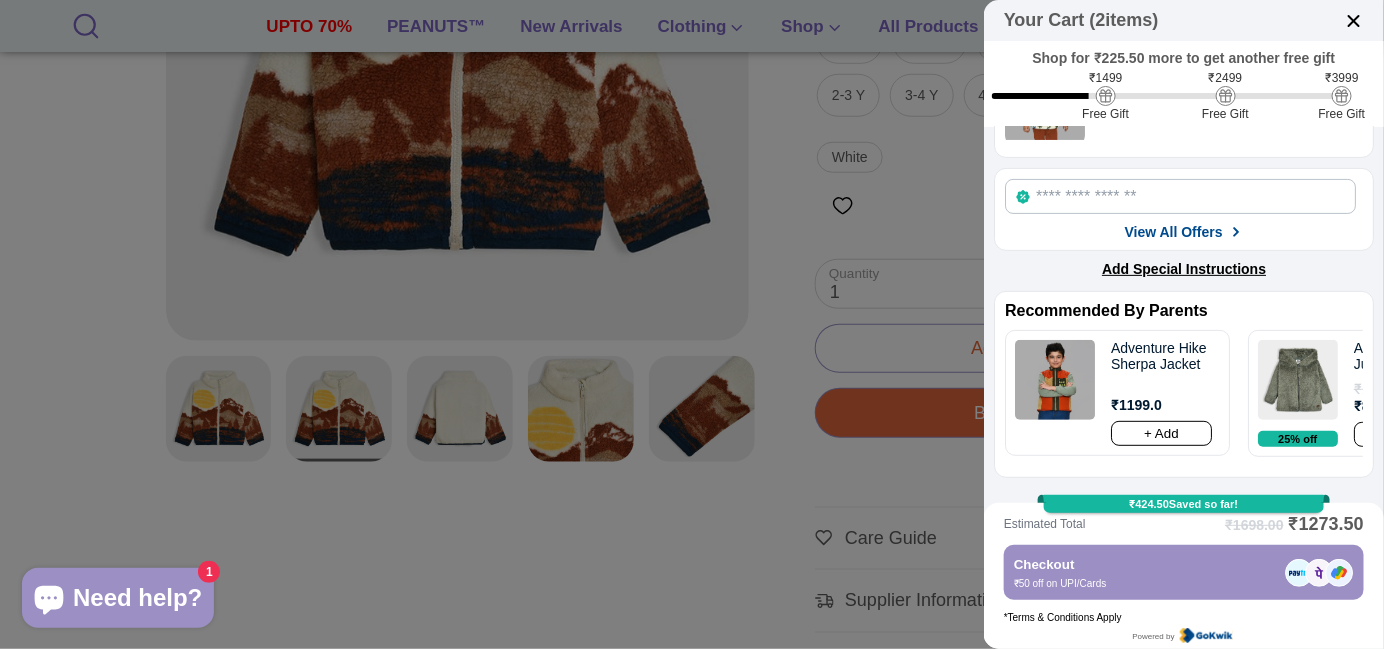 scroll, scrollTop: 234, scrollLeft: 0, axis: vertical 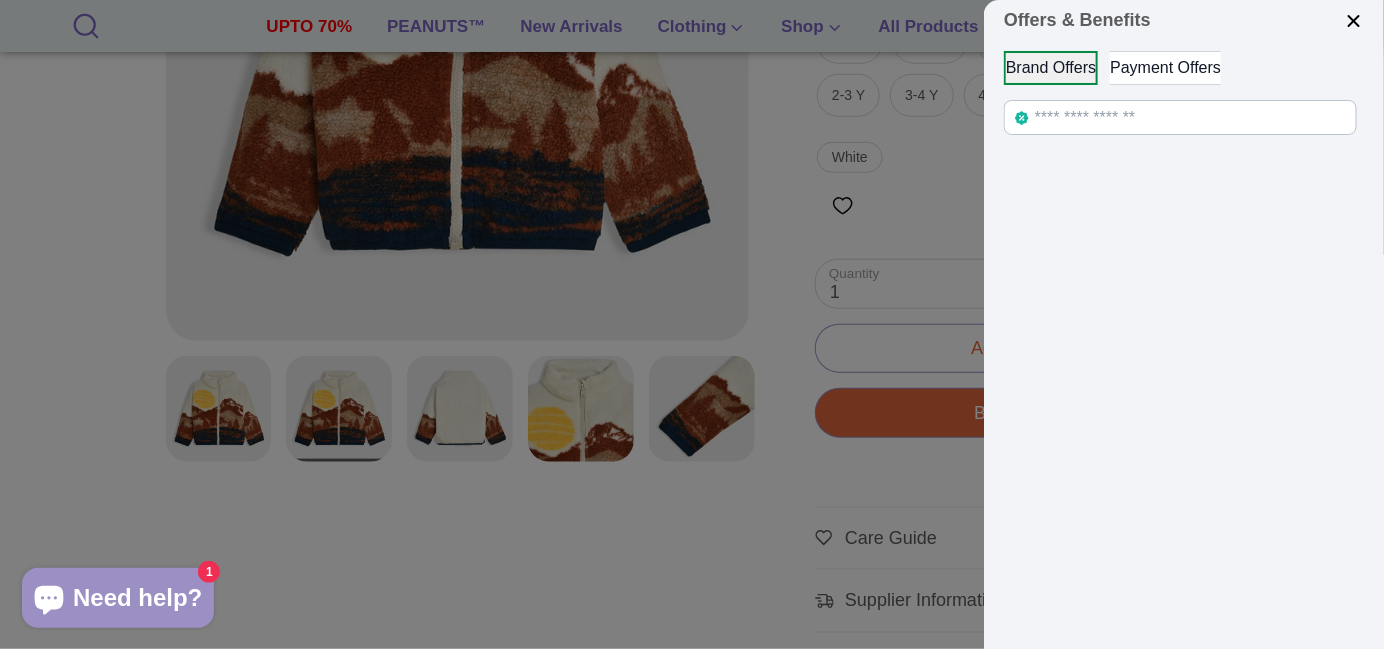 click 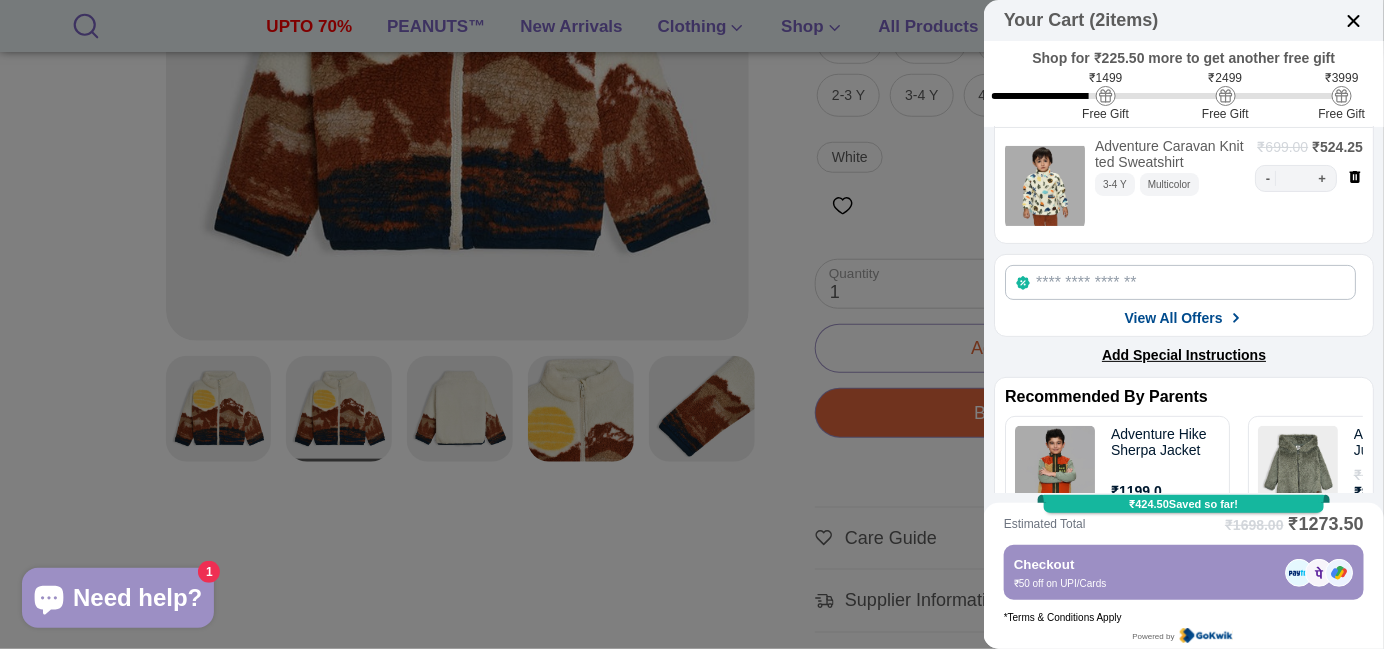 scroll, scrollTop: 133, scrollLeft: 0, axis: vertical 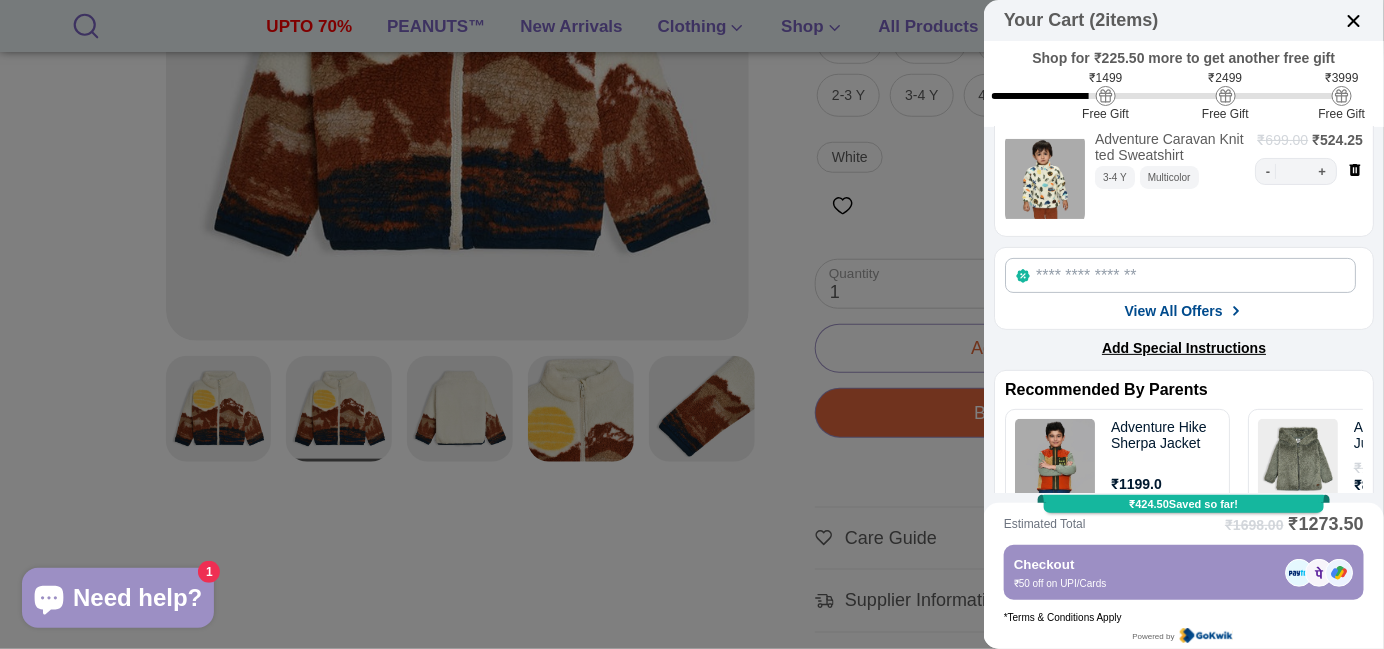 click on "Adventure Natural Sherpa Jacket   3-4 Y White     ₹ 999.00   ₹ 749.25     -   *   +         Adventure Caravan Knitted Sweatshirt   3-4 Y Multicolor     ₹ 699.00   ₹ 524.25     -   *   +                 View All Offers     Add Special Instructions     Recommended By Parents
Adventure Hike Sherpa Jacket         ₹ 1199.0   + Add   25 % off   Adventure Juniper Knitted Jacket     ₹ 1199.0     ₹ 899.25   + Add   25 % off   Adventure Fluffy Knitted Jacket Green     ₹ 999.0     ₹ 749.25   + Add     Adventure Camoulage Full Sleeves Jacket         ₹ 999.0   + Add     Adventure Printed Venture Jogger         ₹ 699.0   + Add   25 % off   Adventure Gilet Sleeveless Jacket     ₹ 1199.0     ₹ 899.25   + Add     Adventure Quilted Jacket & T-shirt Set         ₹ 2499.0   + Add   25 % off   Adventure Forest Printed T-shirt     ₹ 699.0     ₹ 524.25   + Add   25 % off   Adventure Suede Woven Sleeveless Jacket     ₹ 2499.0     ₹ 1874.25   + Add" 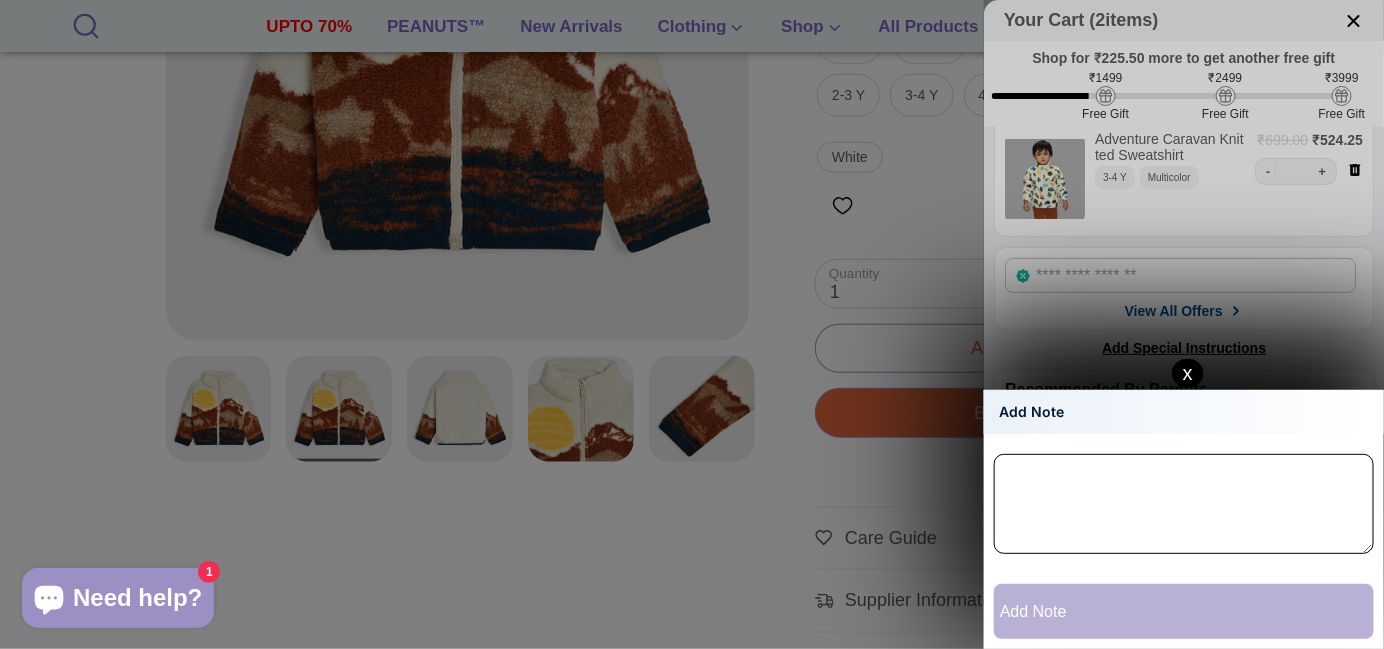 click 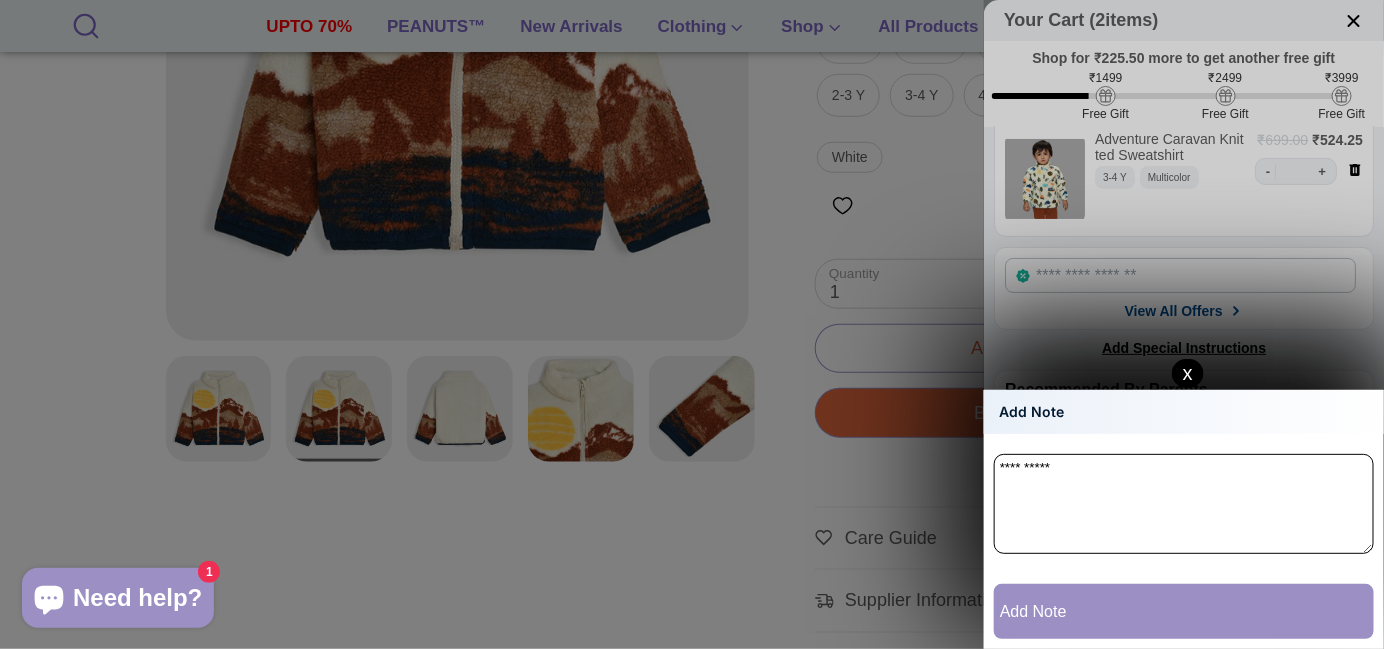type on "*" 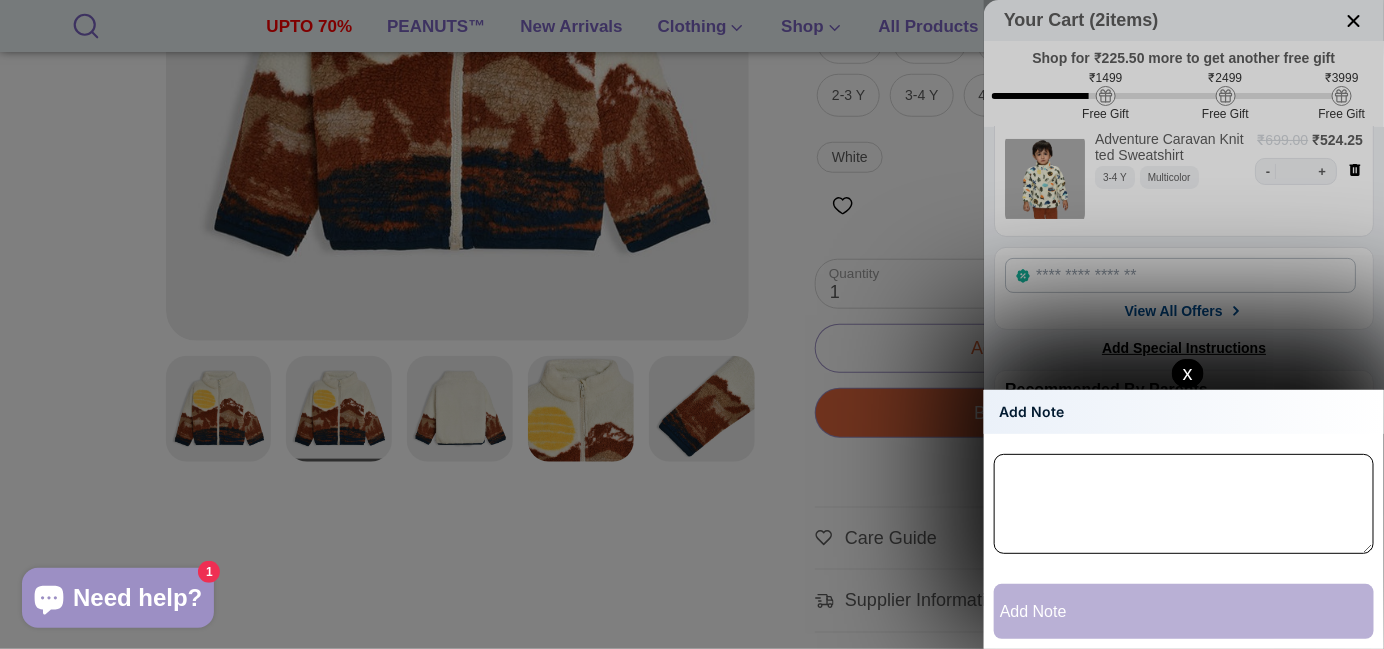click 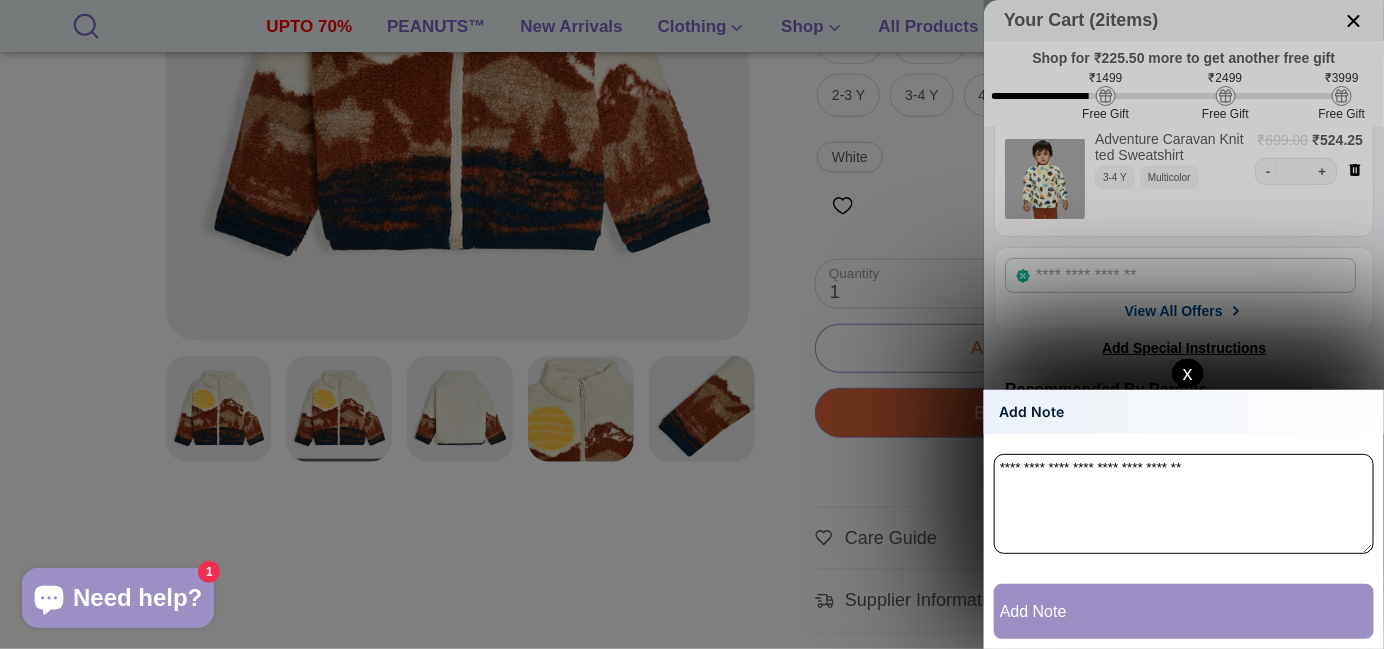 type on "**********" 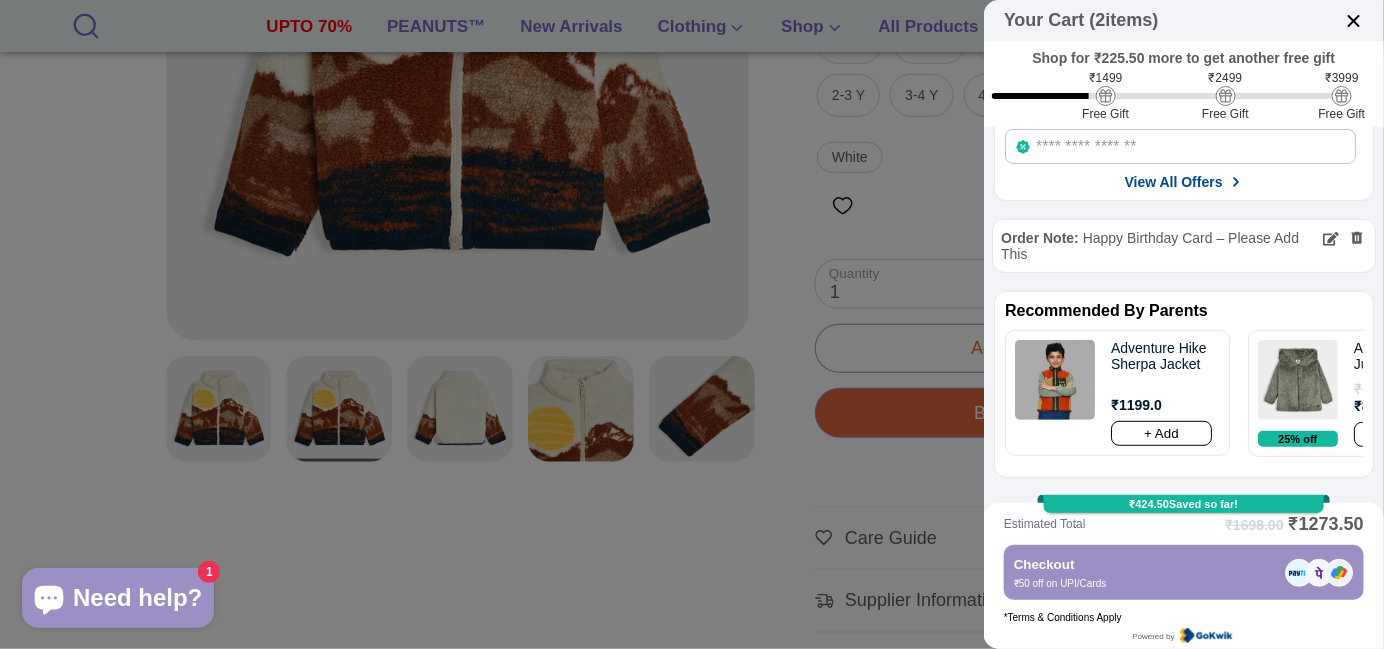 scroll, scrollTop: 285, scrollLeft: 0, axis: vertical 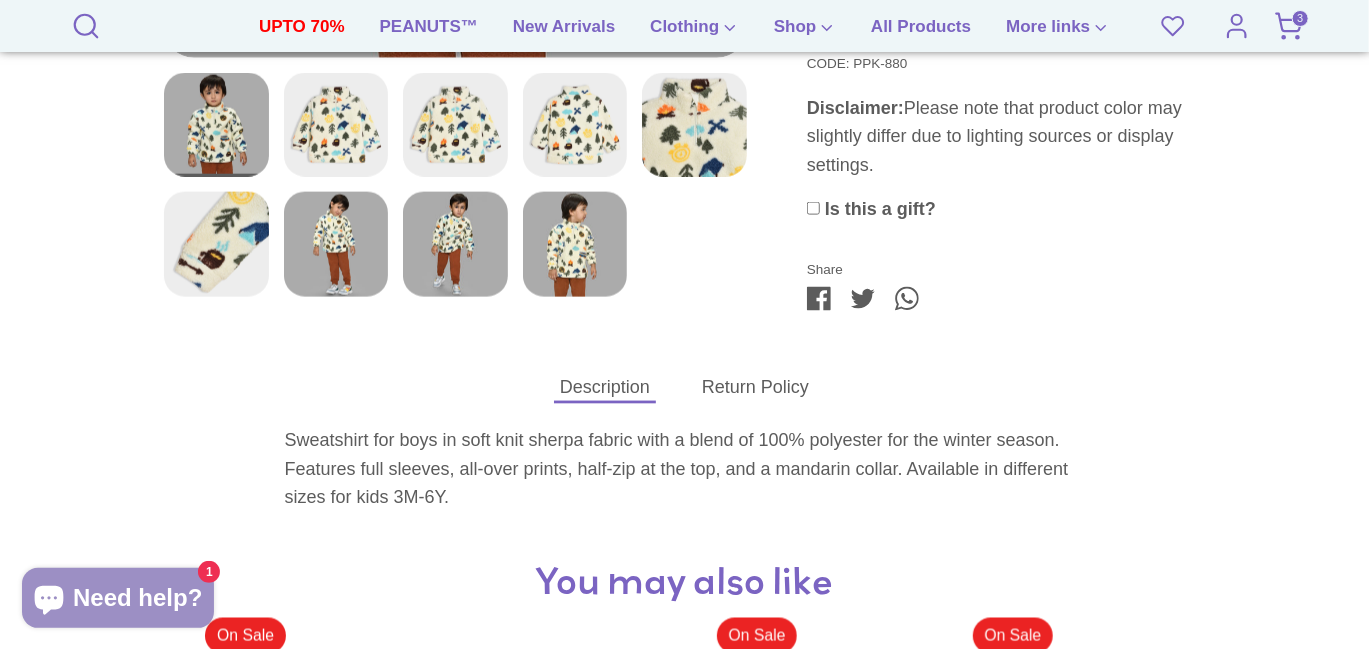 click on "Is this a gift?" at bounding box center (880, 209) 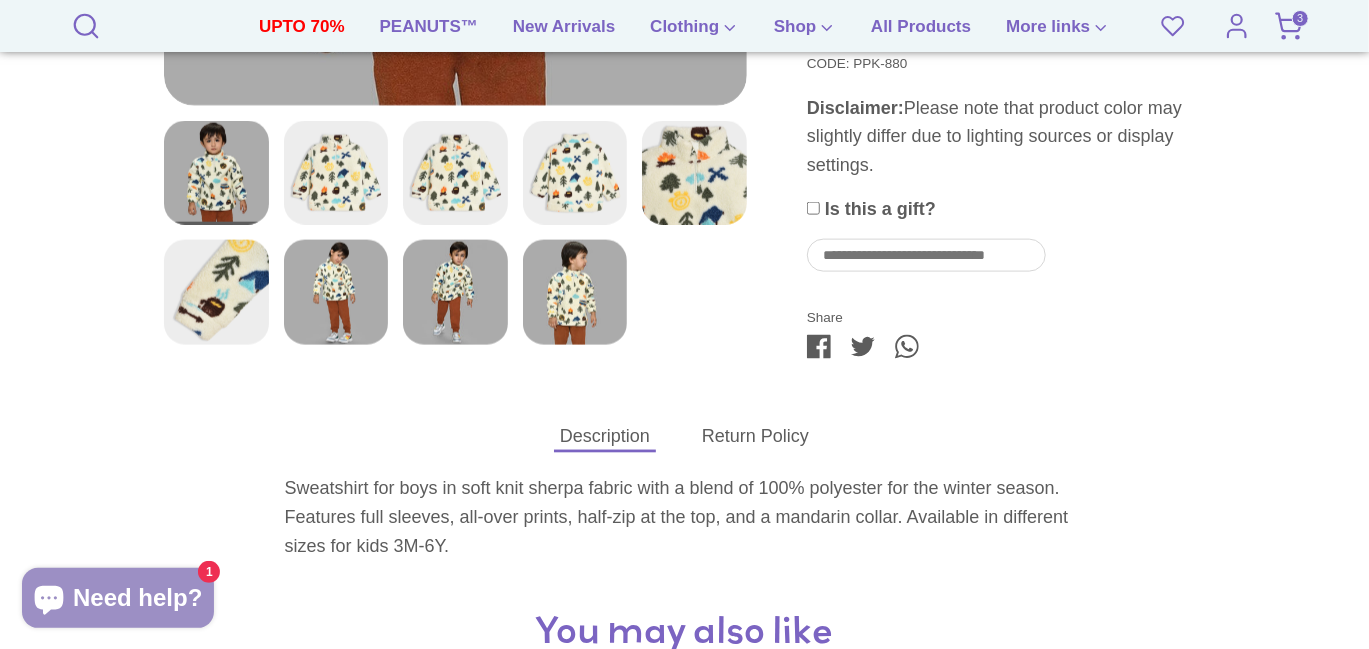 click at bounding box center (926, 256) 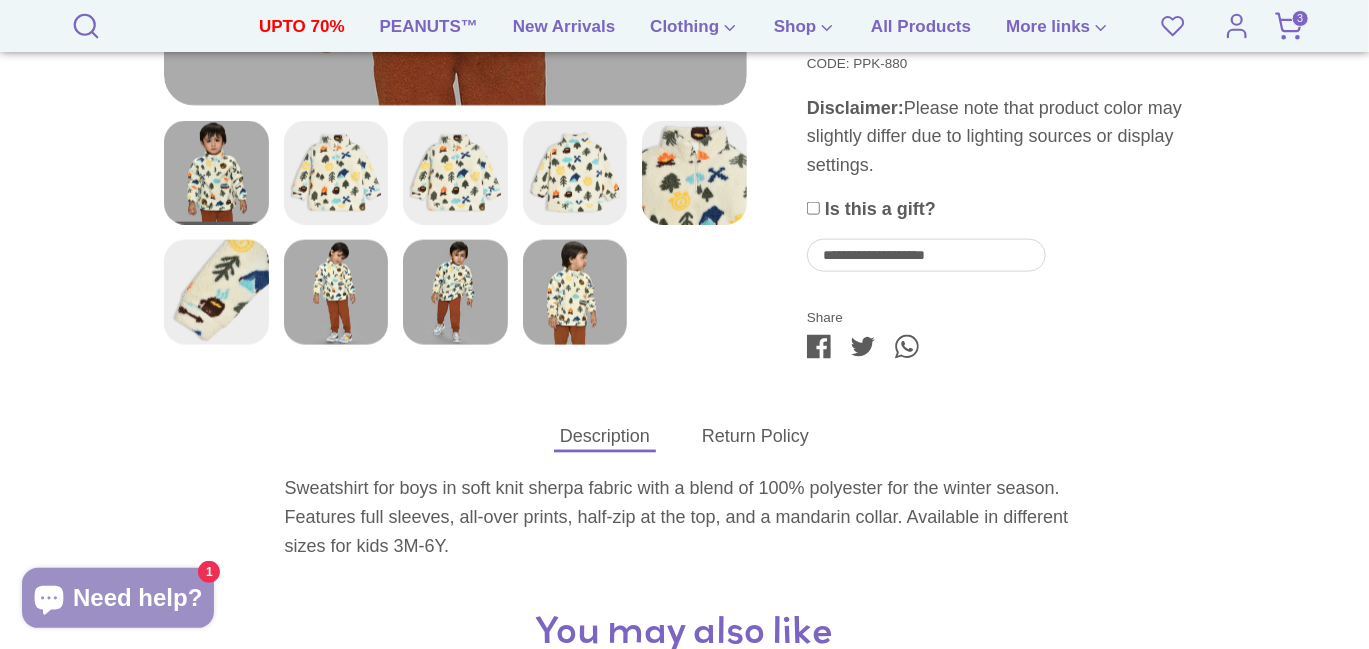 type on "**********" 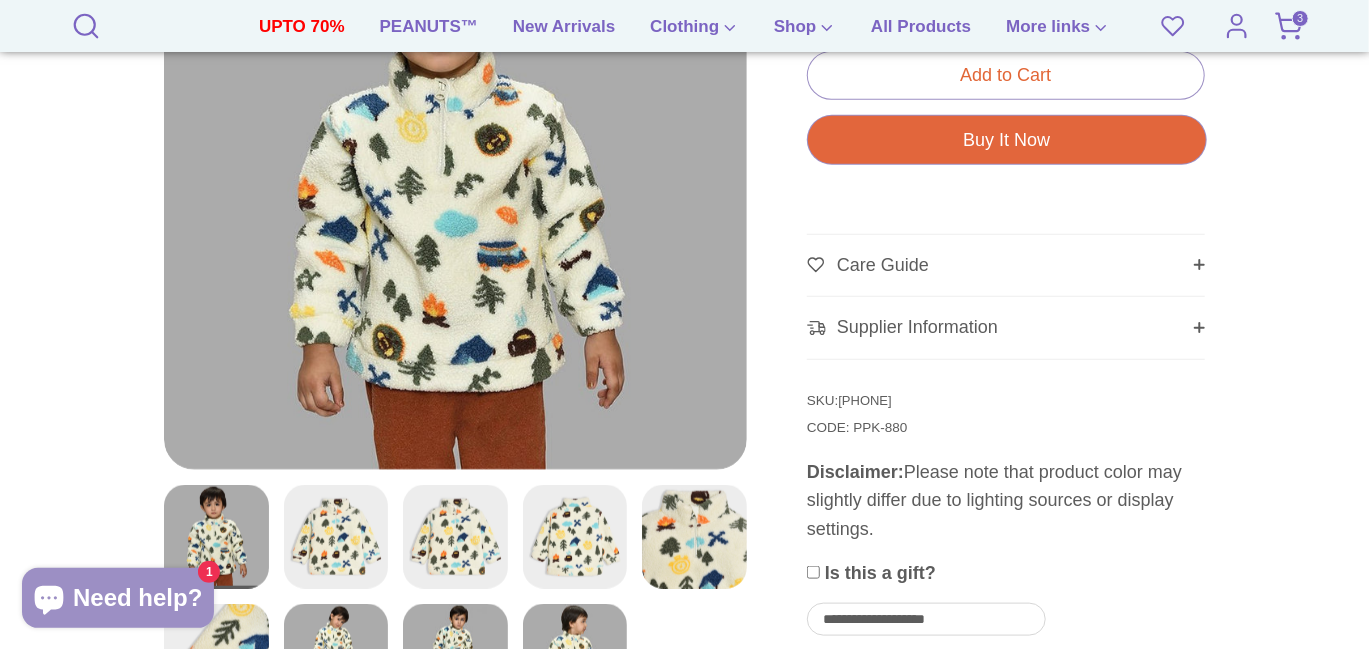 scroll, scrollTop: 667, scrollLeft: 0, axis: vertical 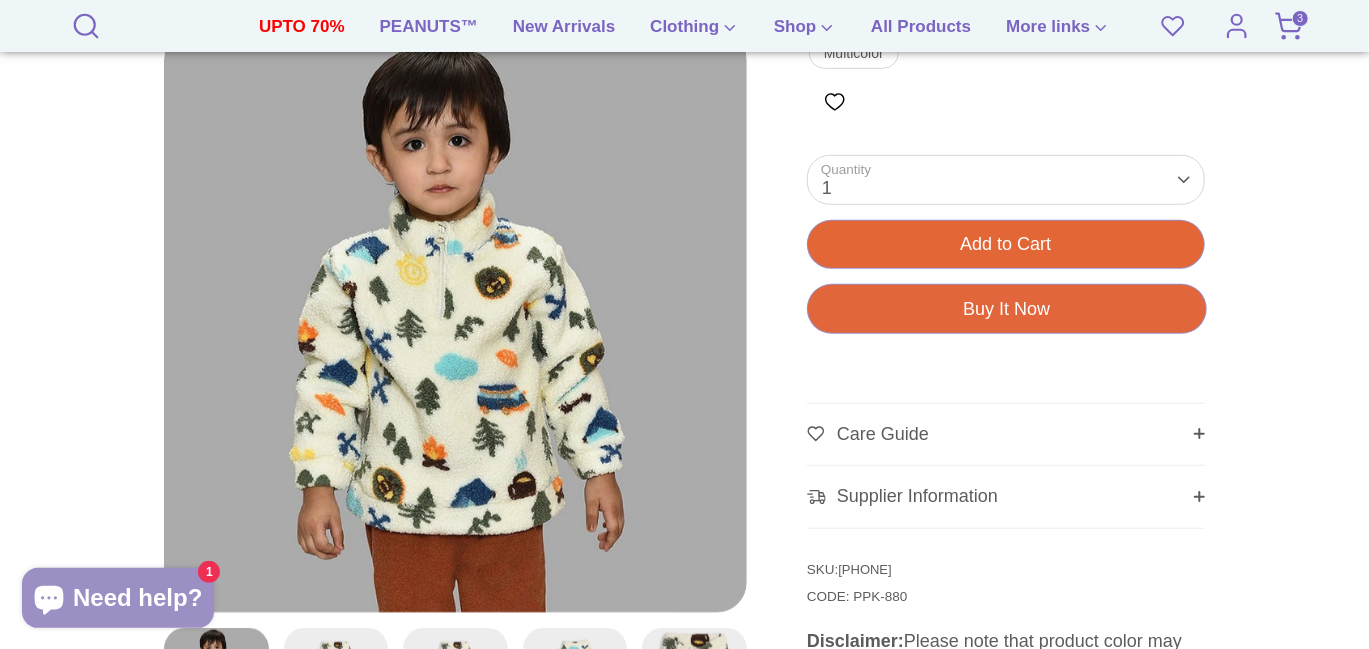 click on "Add to Cart" at bounding box center (1005, 244) 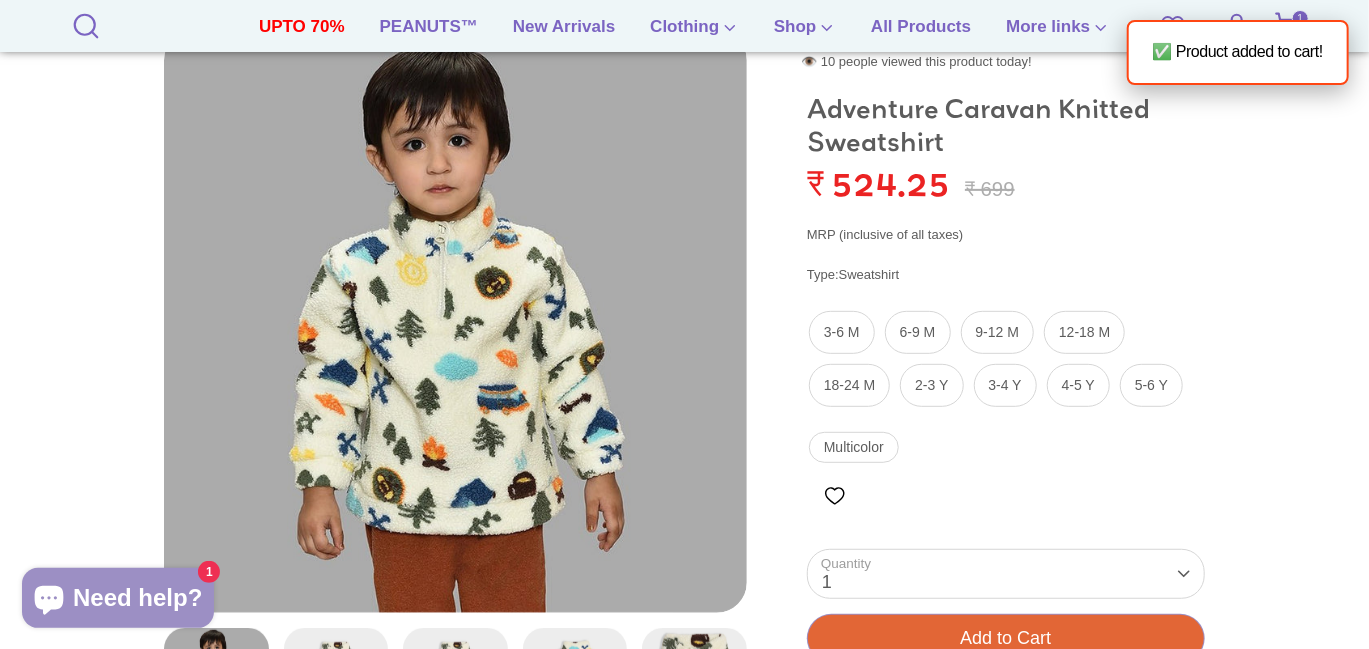 scroll, scrollTop: 267, scrollLeft: 0, axis: vertical 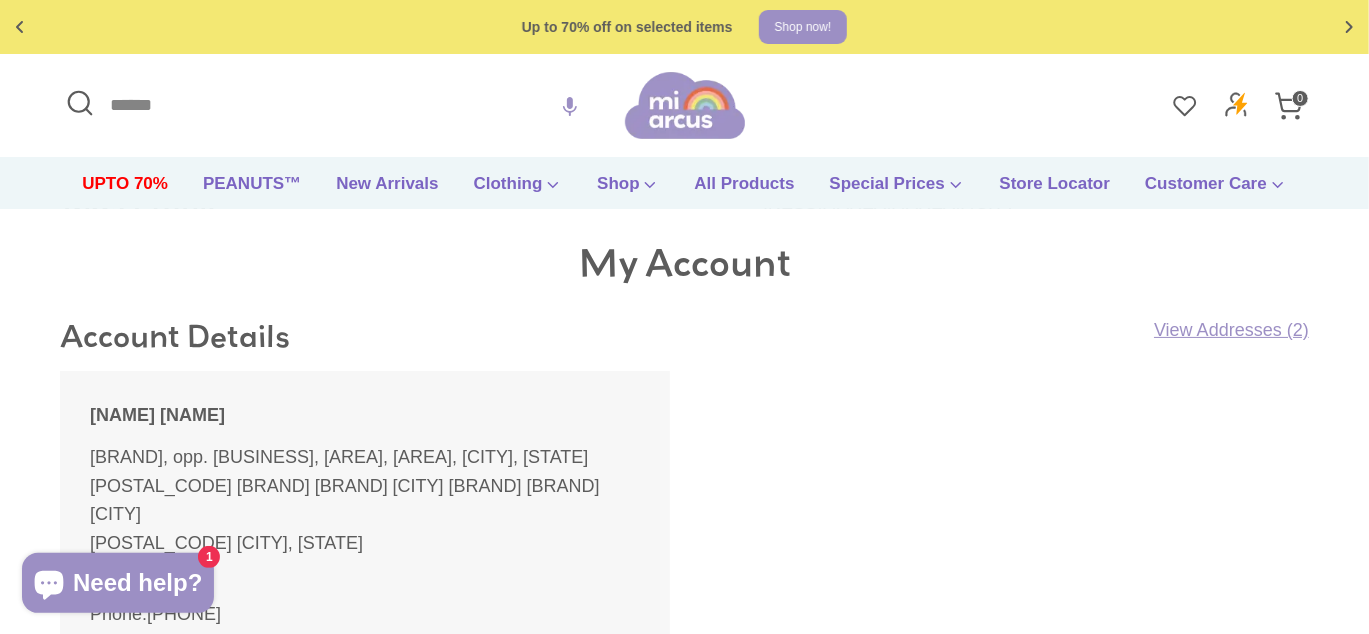 click 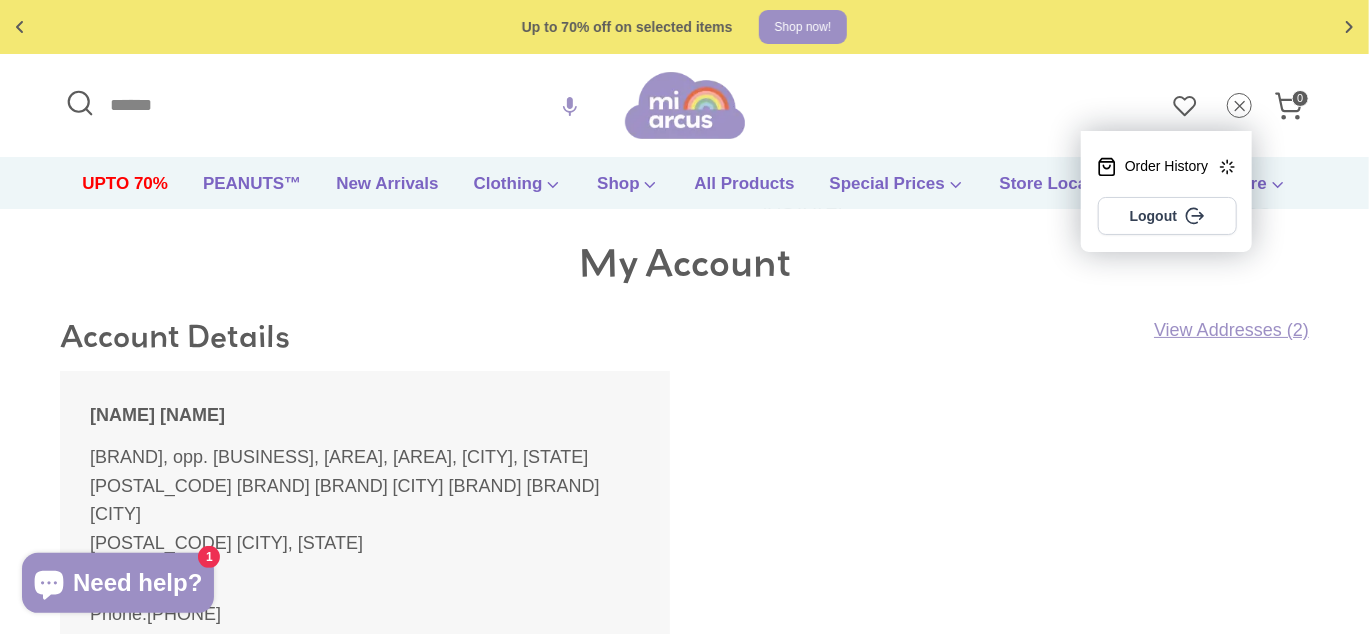 click on "Order History" at bounding box center (1152, 167) 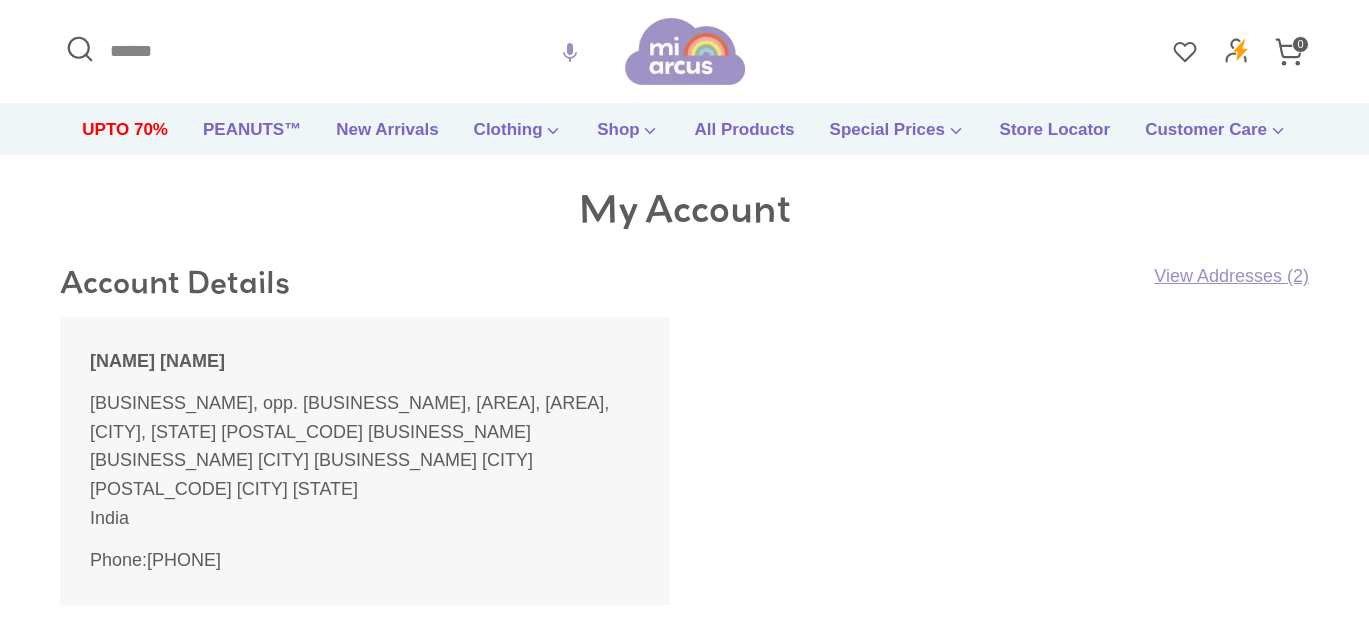 scroll, scrollTop: 0, scrollLeft: 0, axis: both 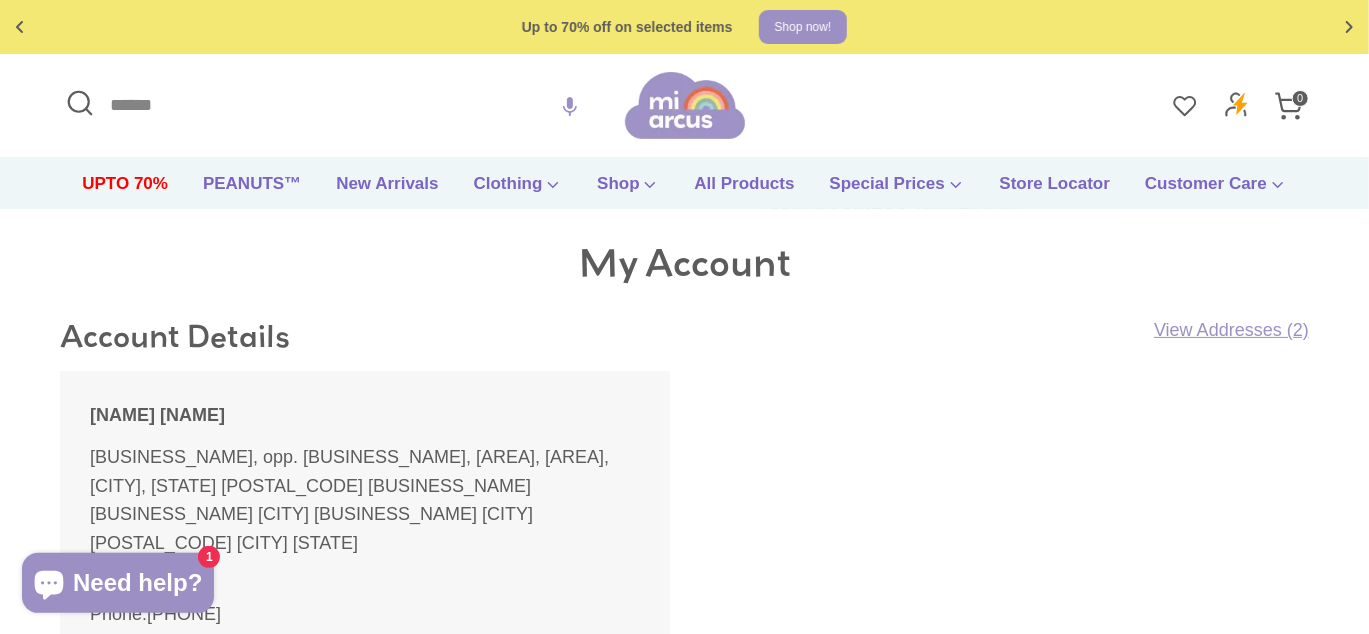 click 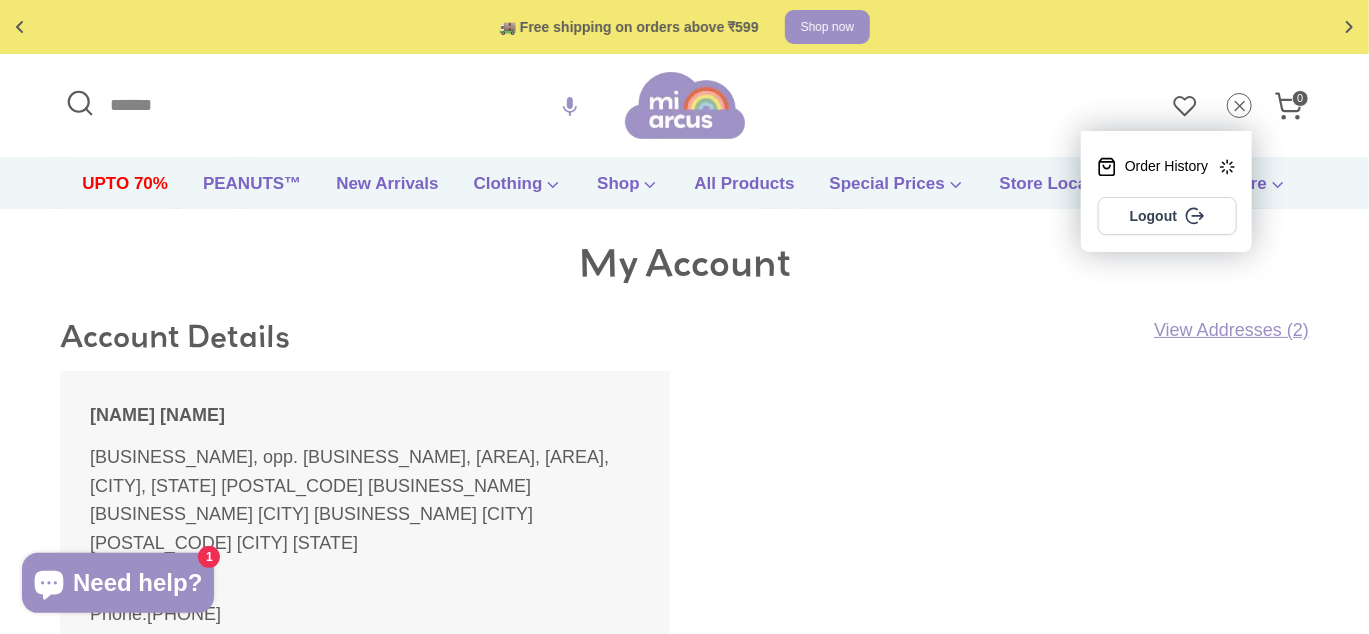 click on "Order History" at bounding box center (1152, 167) 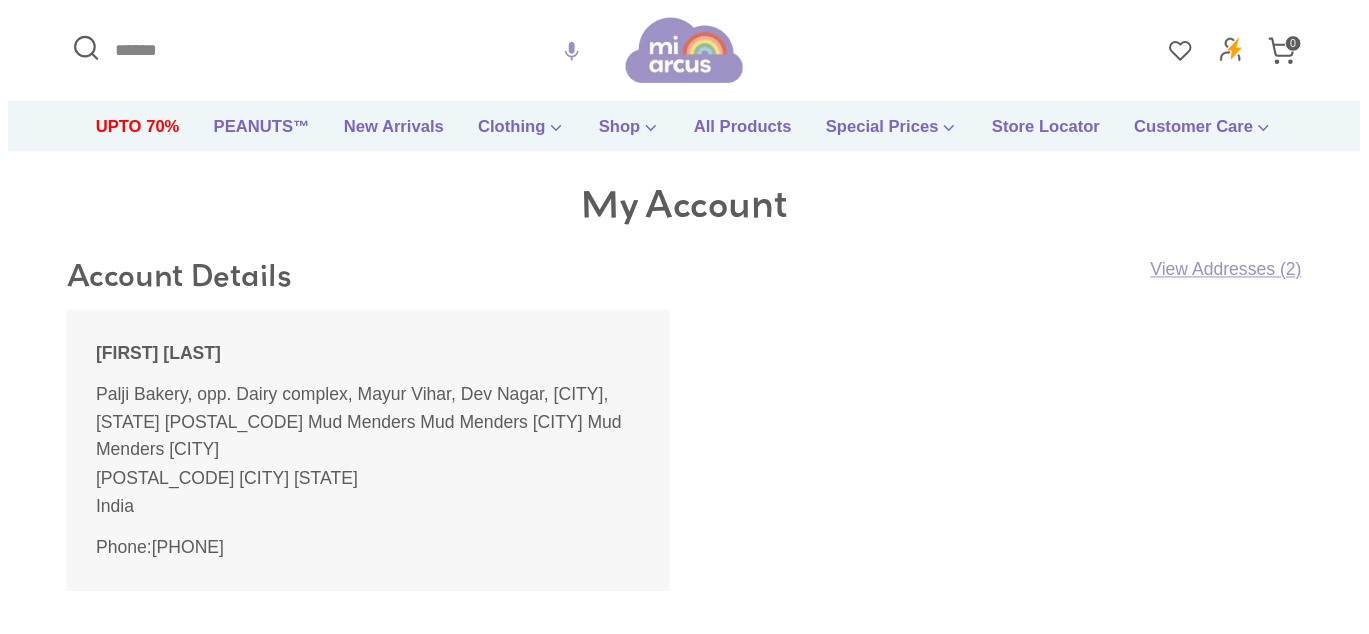 scroll, scrollTop: 0, scrollLeft: 0, axis: both 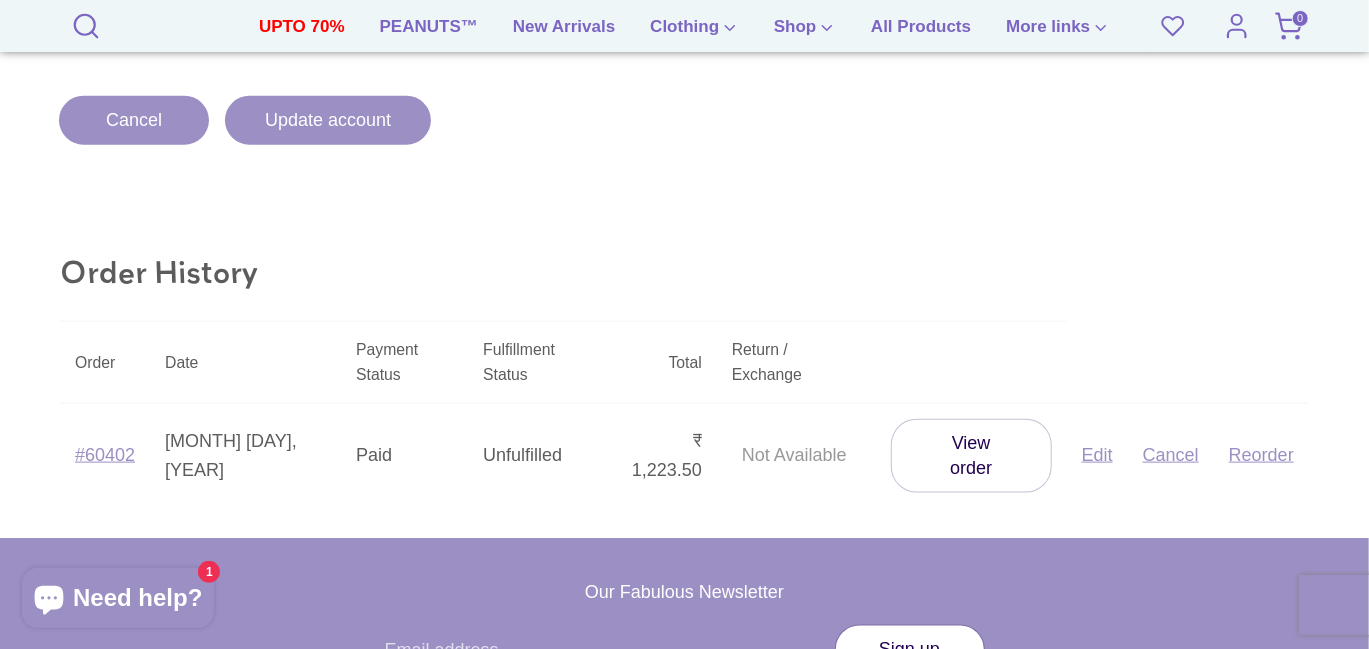click on "View order" at bounding box center [971, 456] 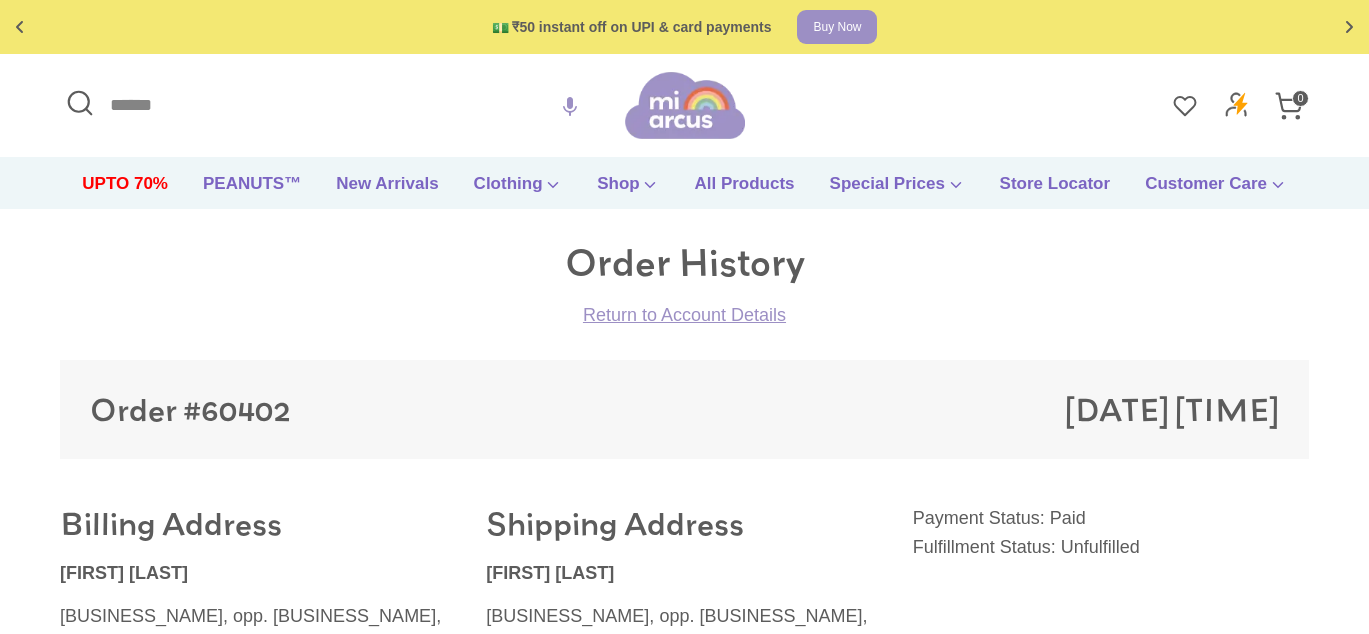 scroll, scrollTop: 0, scrollLeft: 0, axis: both 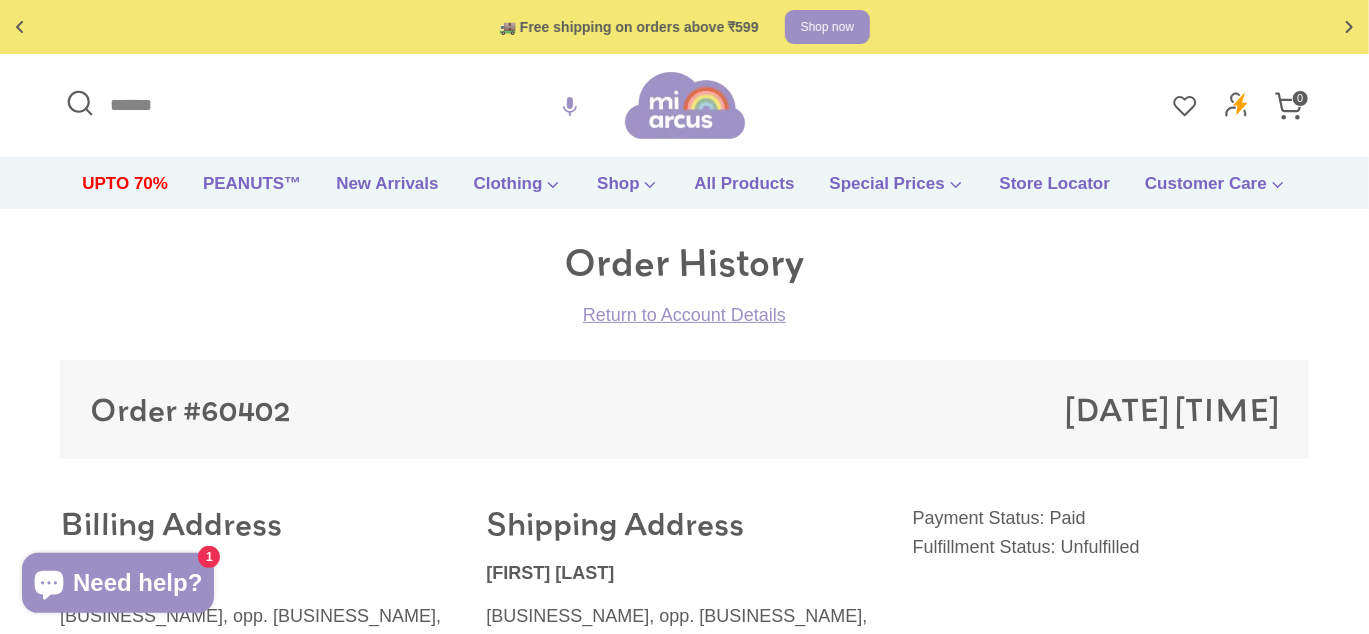 click on "Return to Account Details" at bounding box center [684, 315] 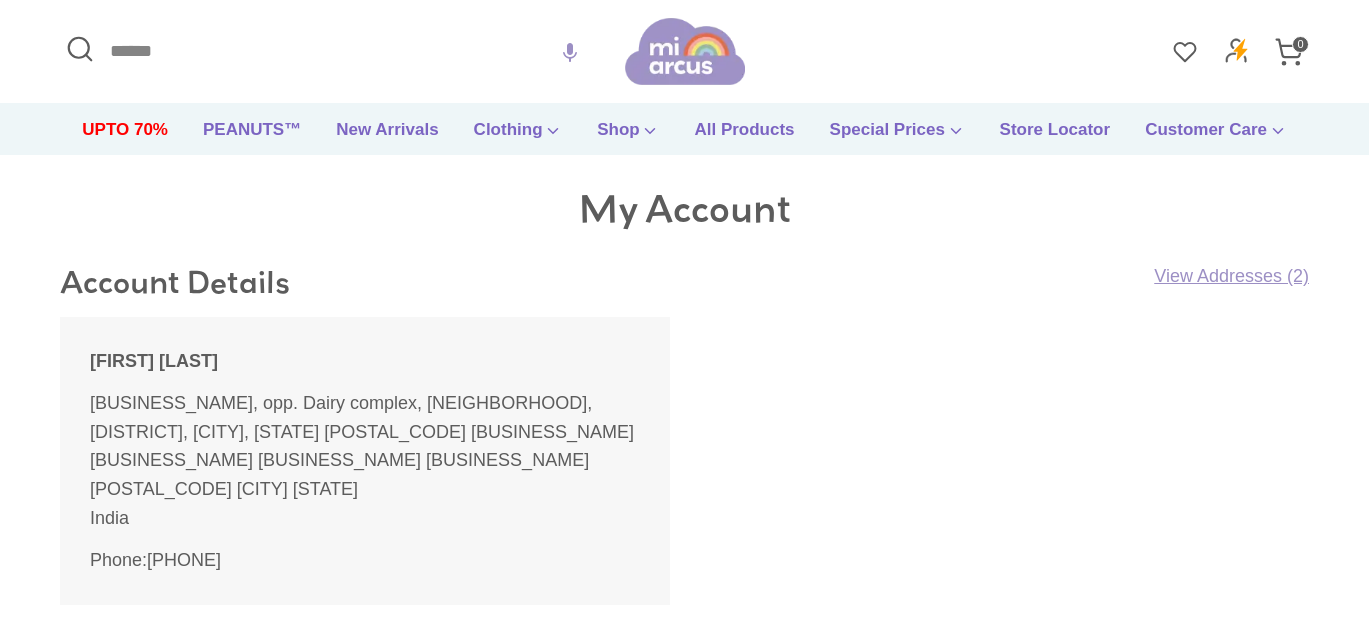 scroll, scrollTop: 0, scrollLeft: 0, axis: both 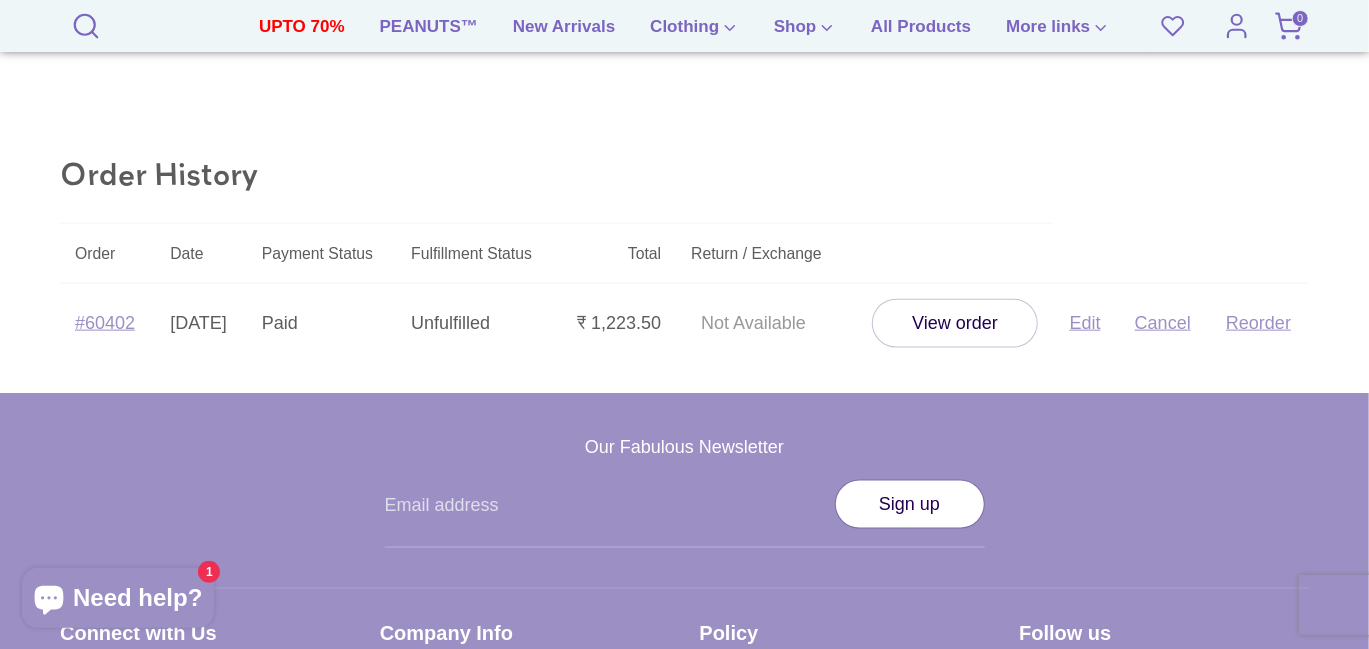 click on "View order" at bounding box center (955, 323) 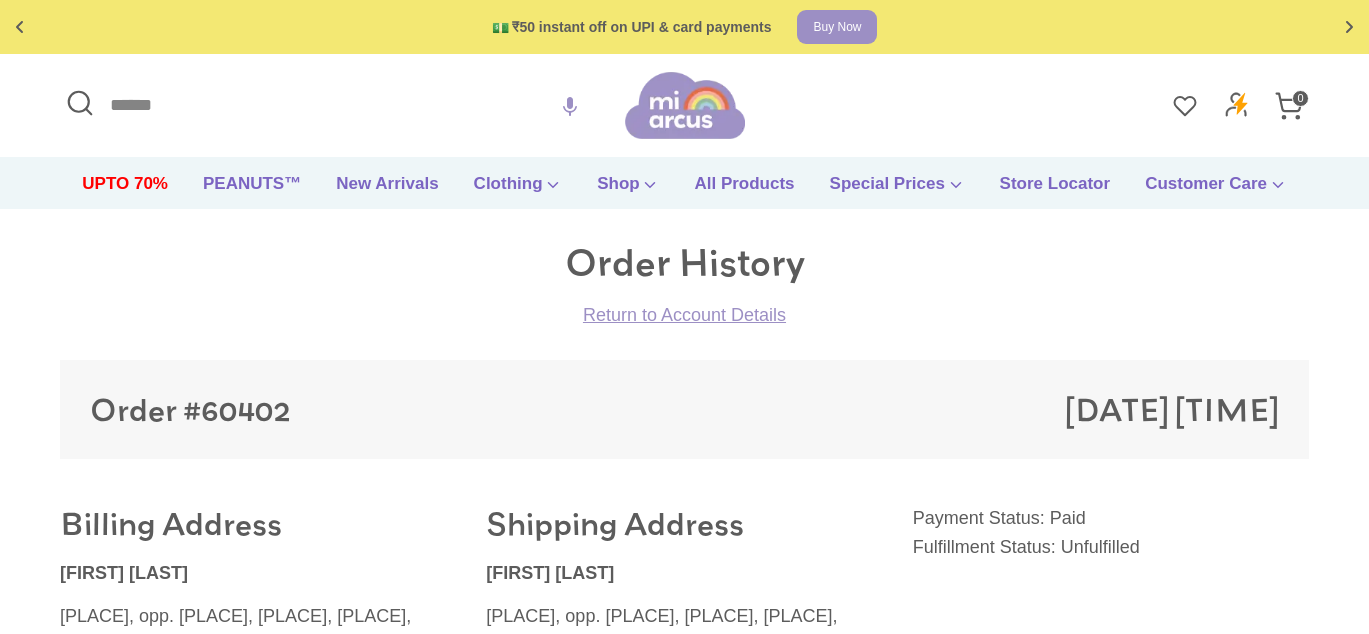 scroll, scrollTop: 0, scrollLeft: 0, axis: both 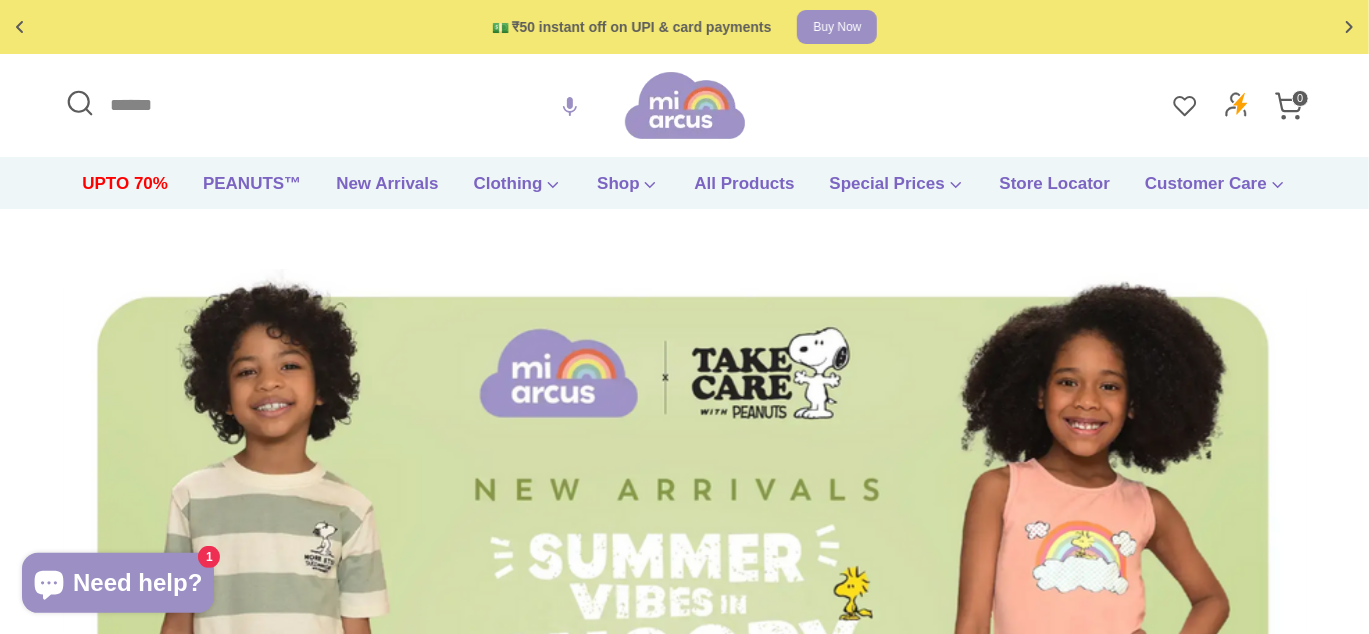 click 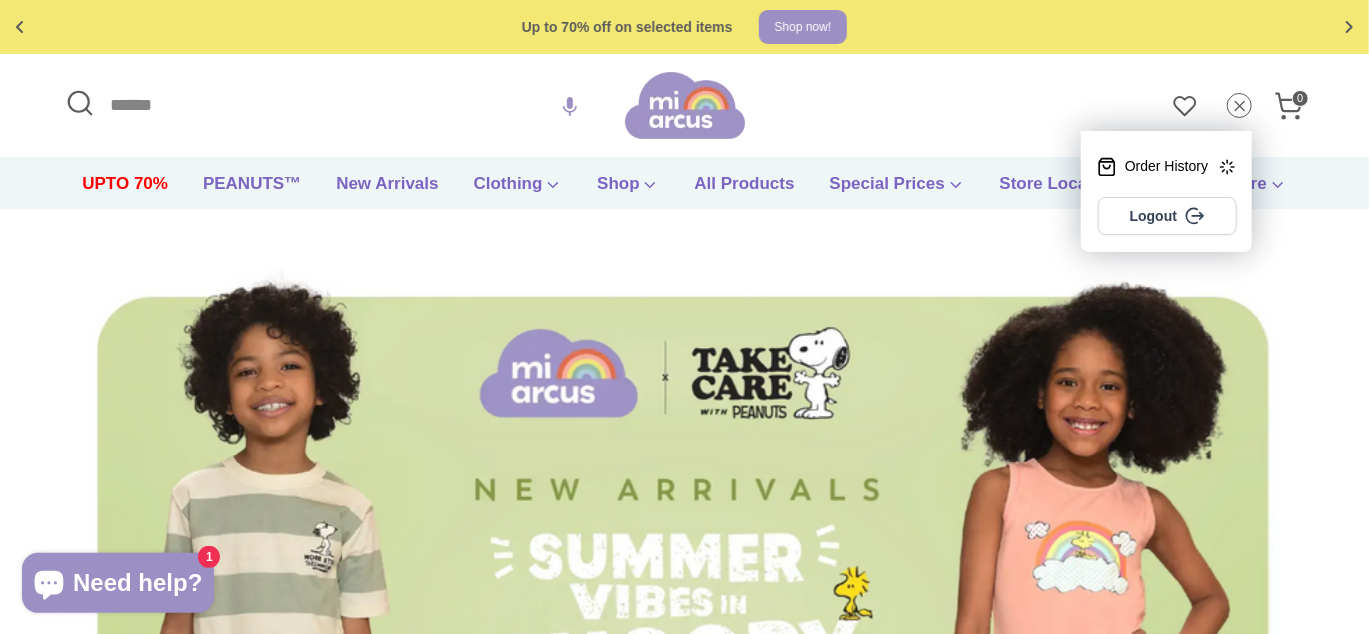 click on "Order History" at bounding box center [1152, 167] 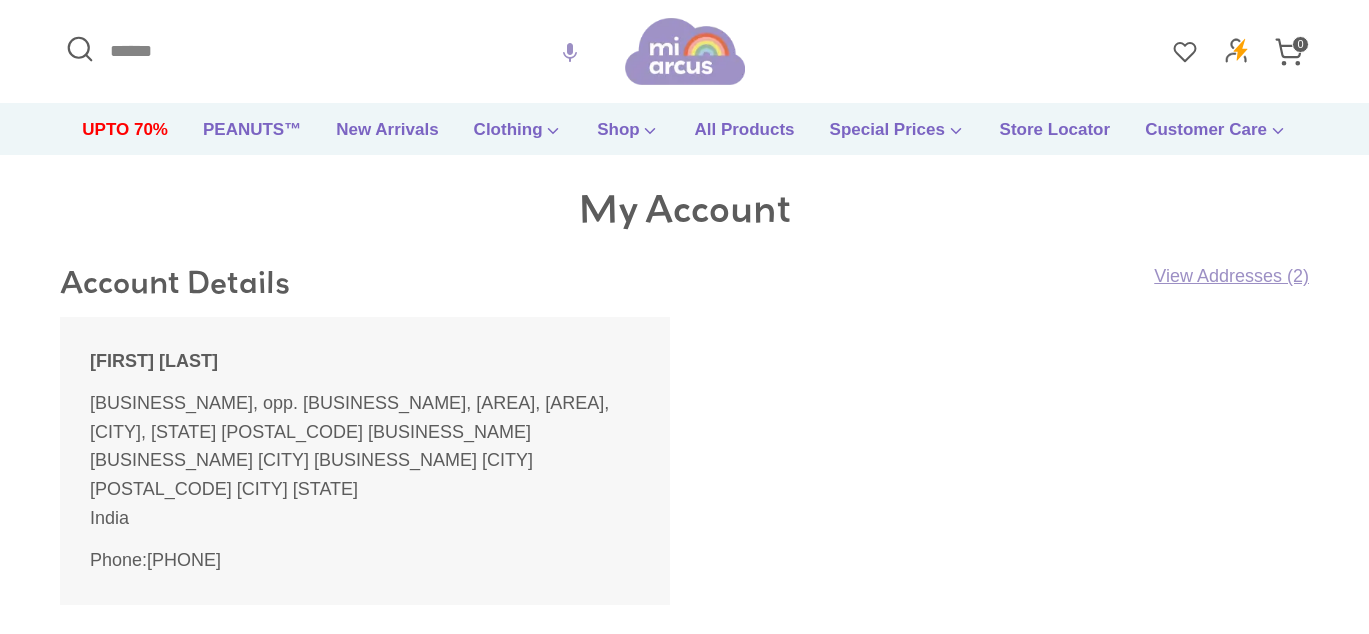 scroll, scrollTop: 106, scrollLeft: 0, axis: vertical 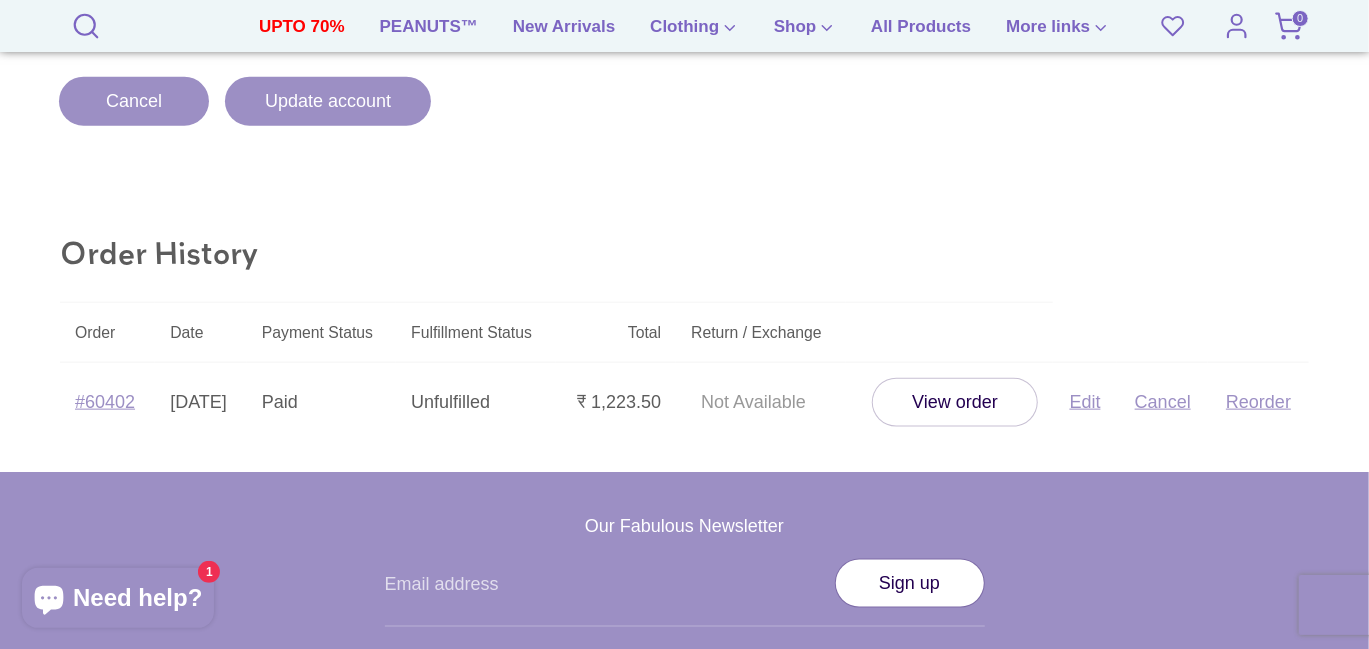 click on "View order" at bounding box center [955, 402] 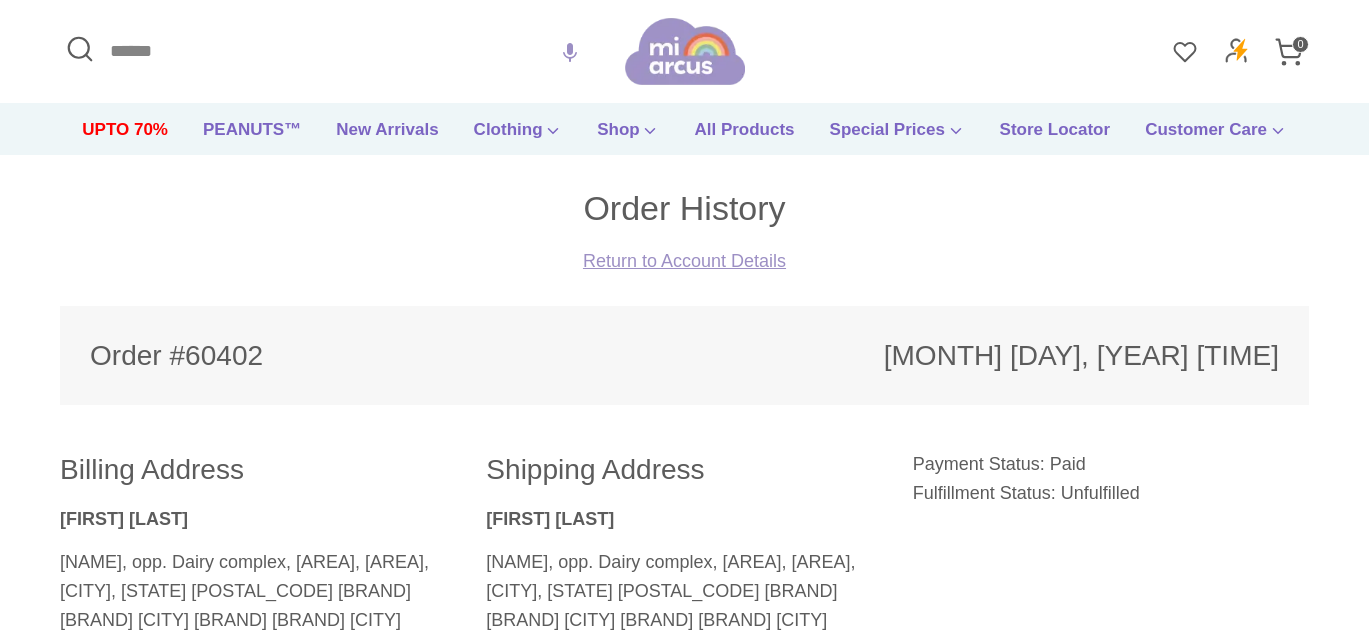 scroll, scrollTop: 0, scrollLeft: 0, axis: both 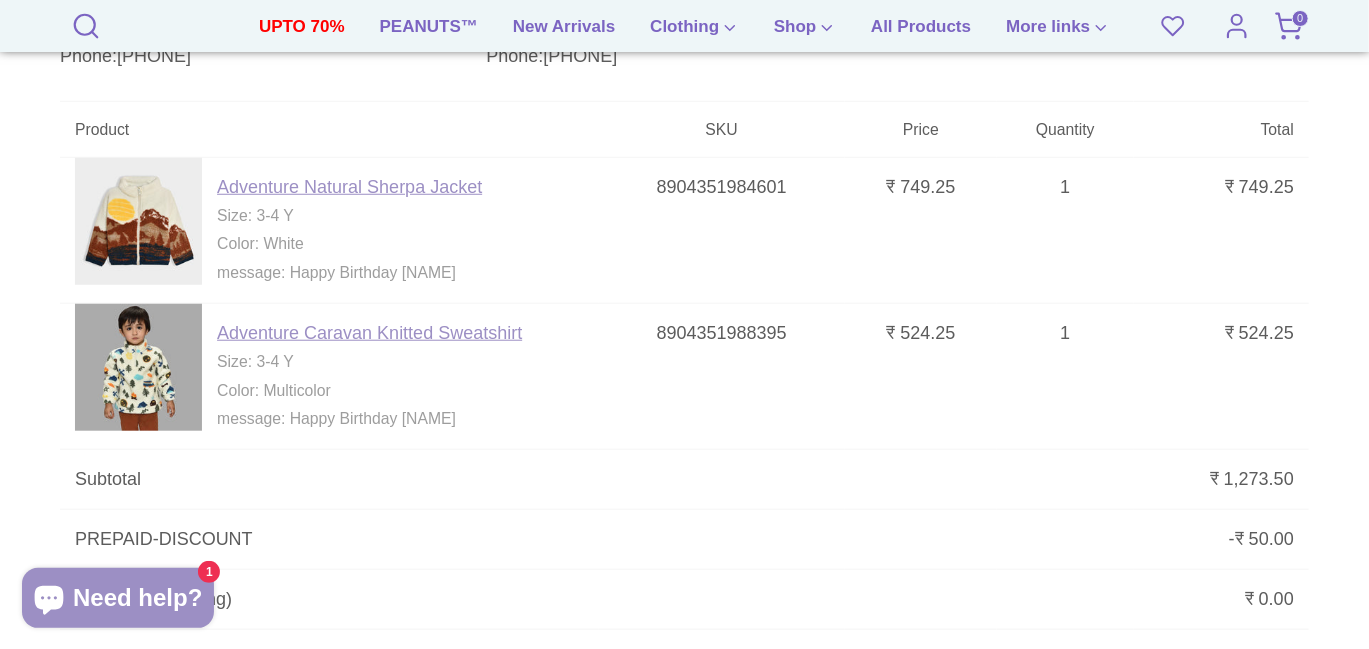 click at bounding box center (138, 221) 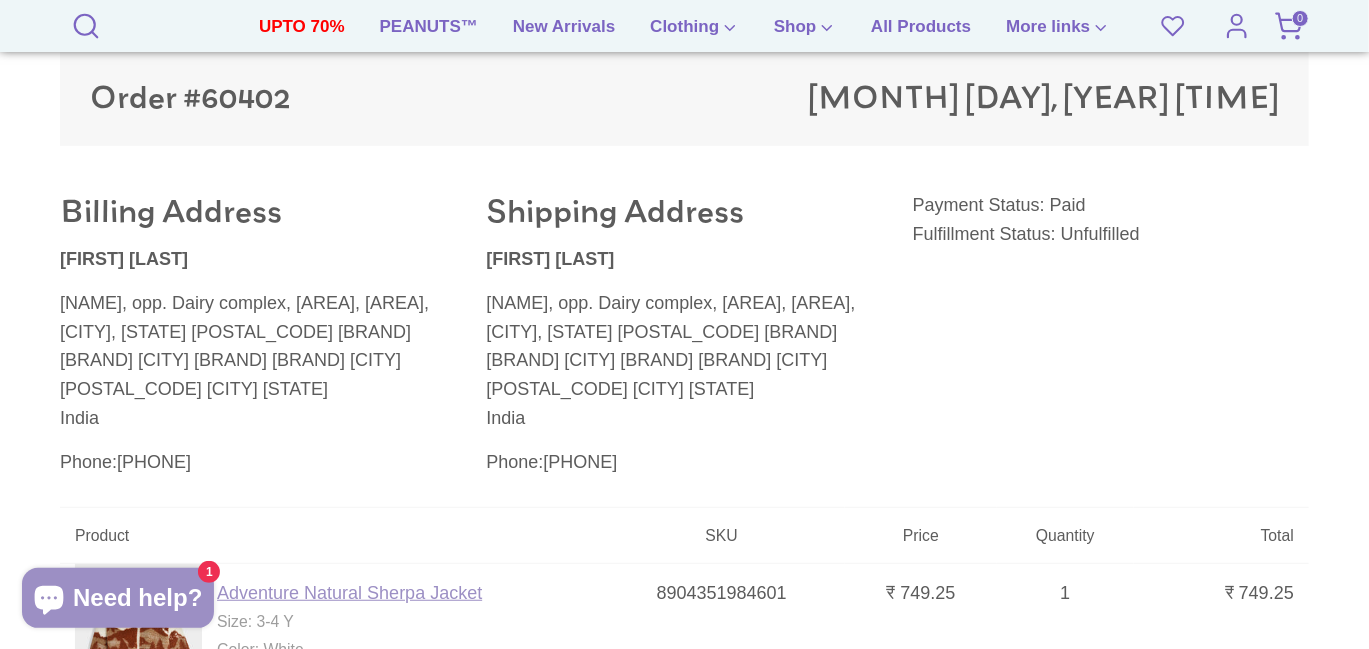 scroll, scrollTop: 320, scrollLeft: 0, axis: vertical 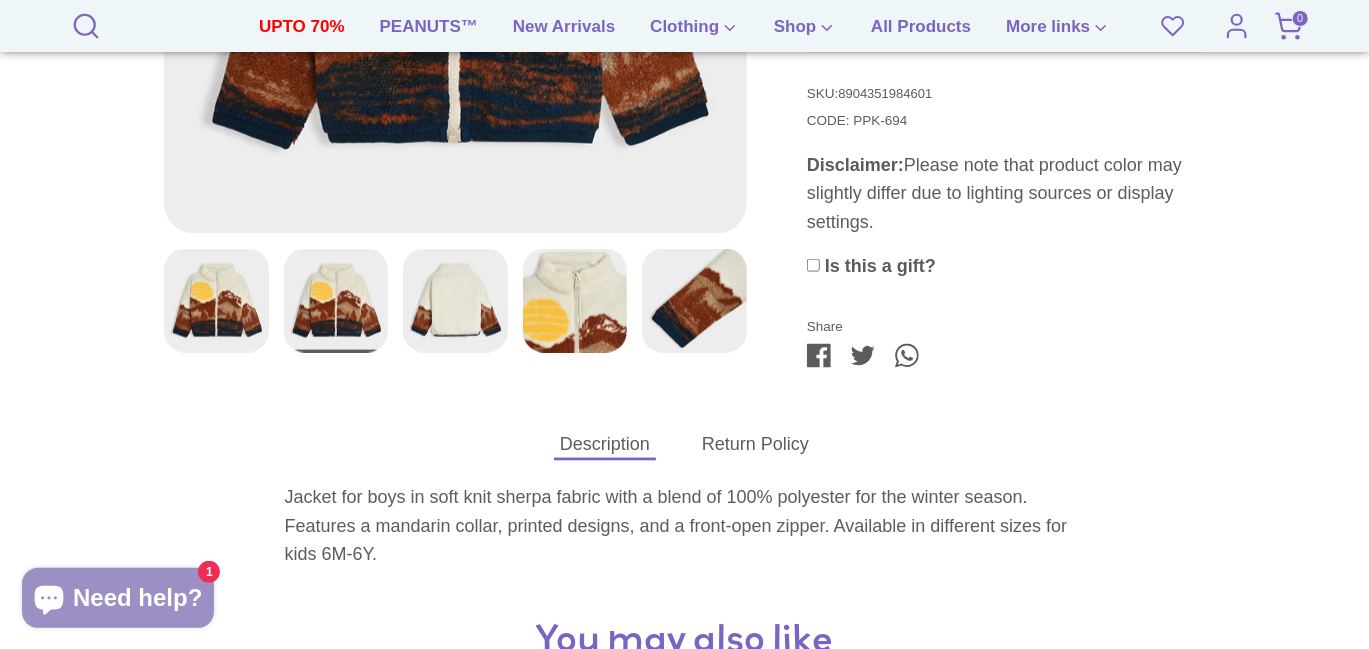 click at bounding box center [455, 301] 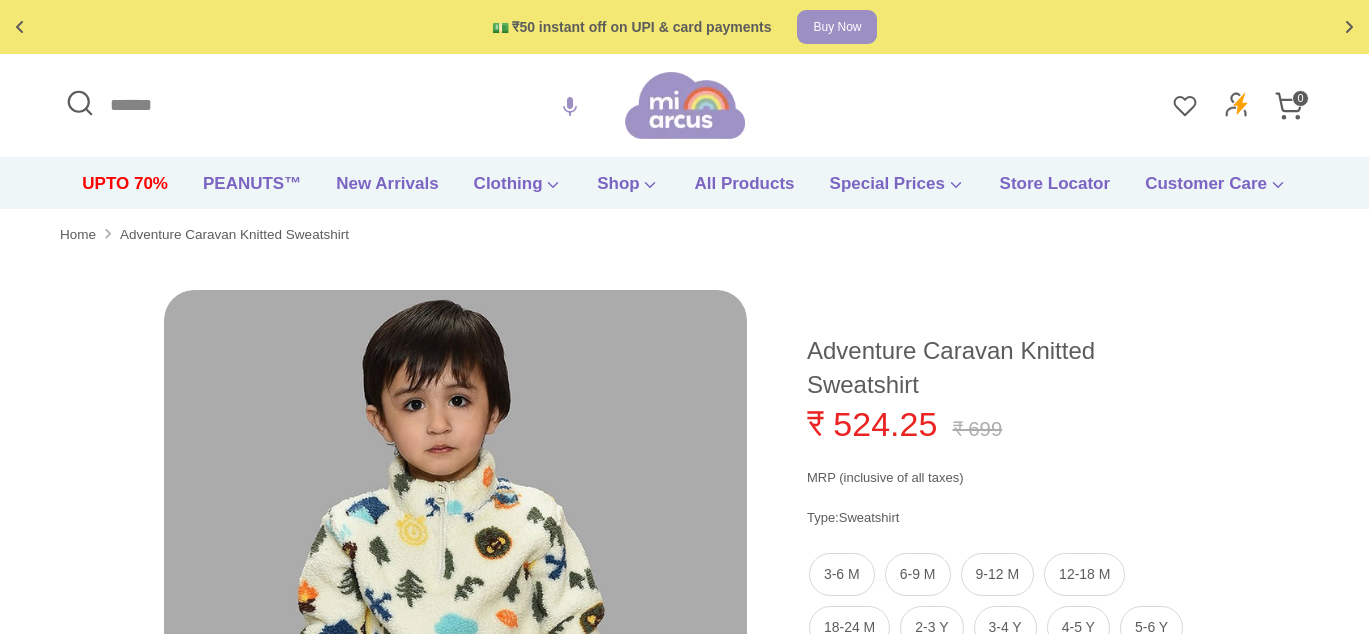 scroll, scrollTop: 0, scrollLeft: 0, axis: both 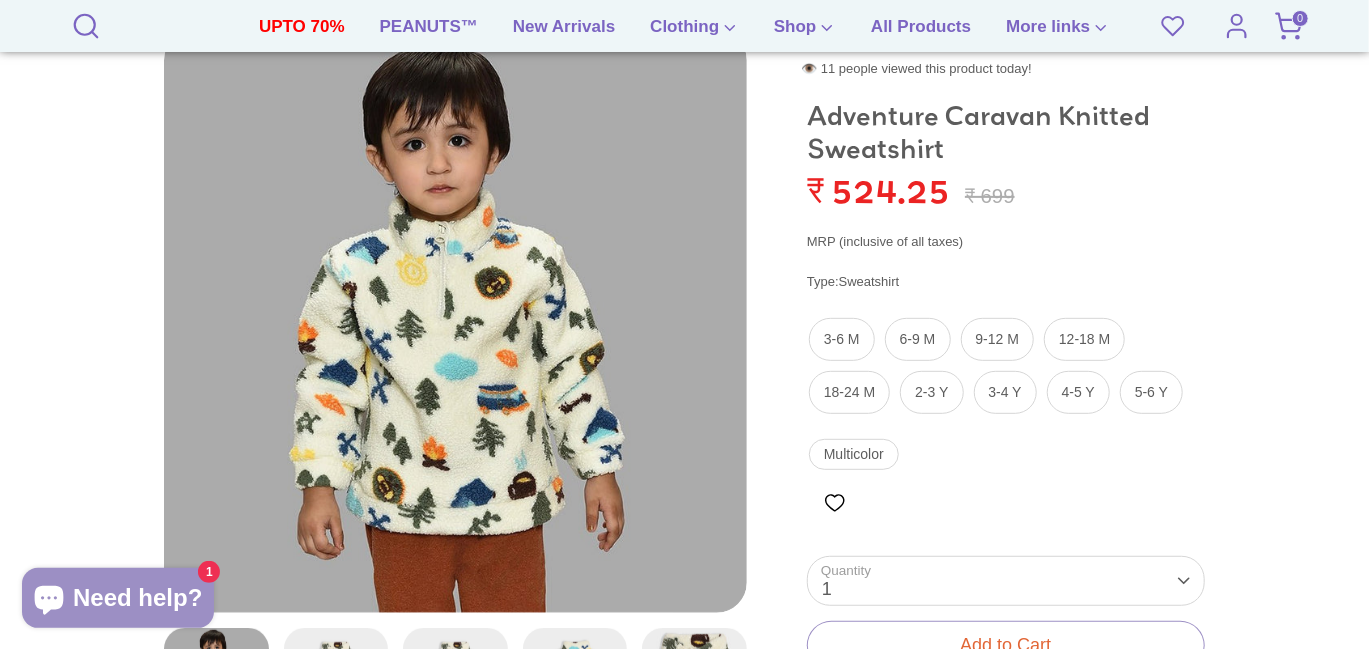 click at bounding box center (455, 321) 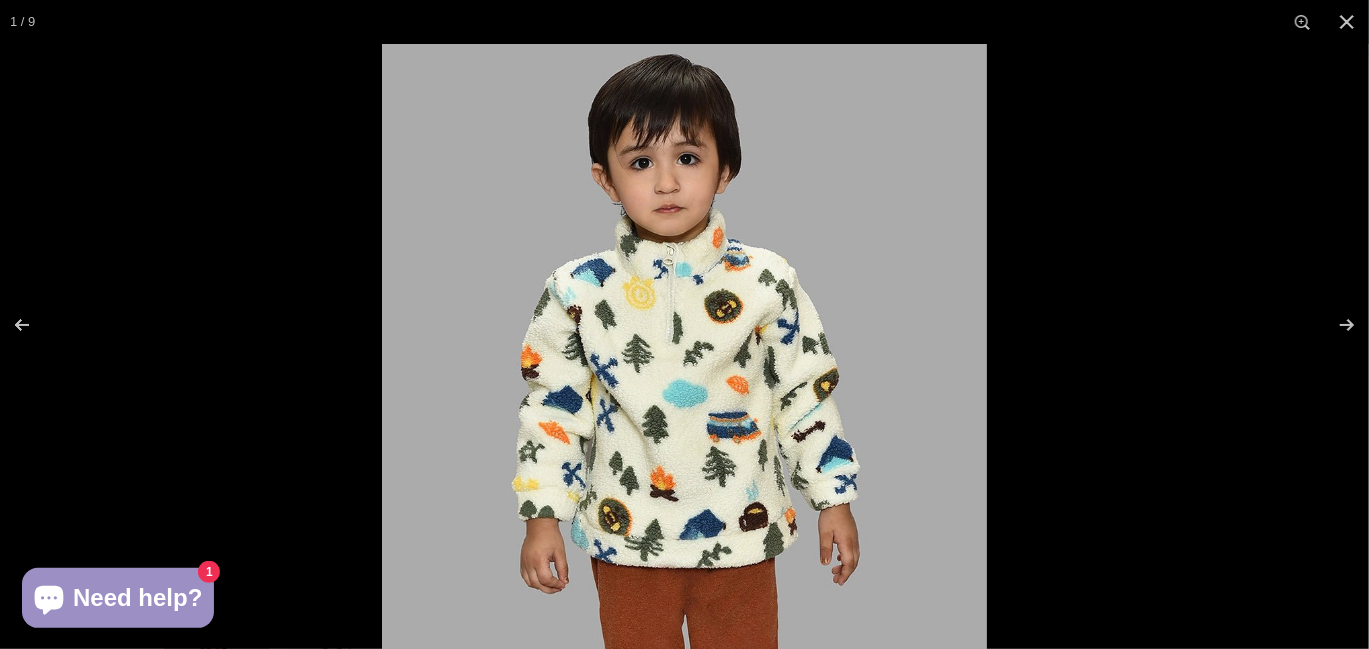 click at bounding box center [684, 346] 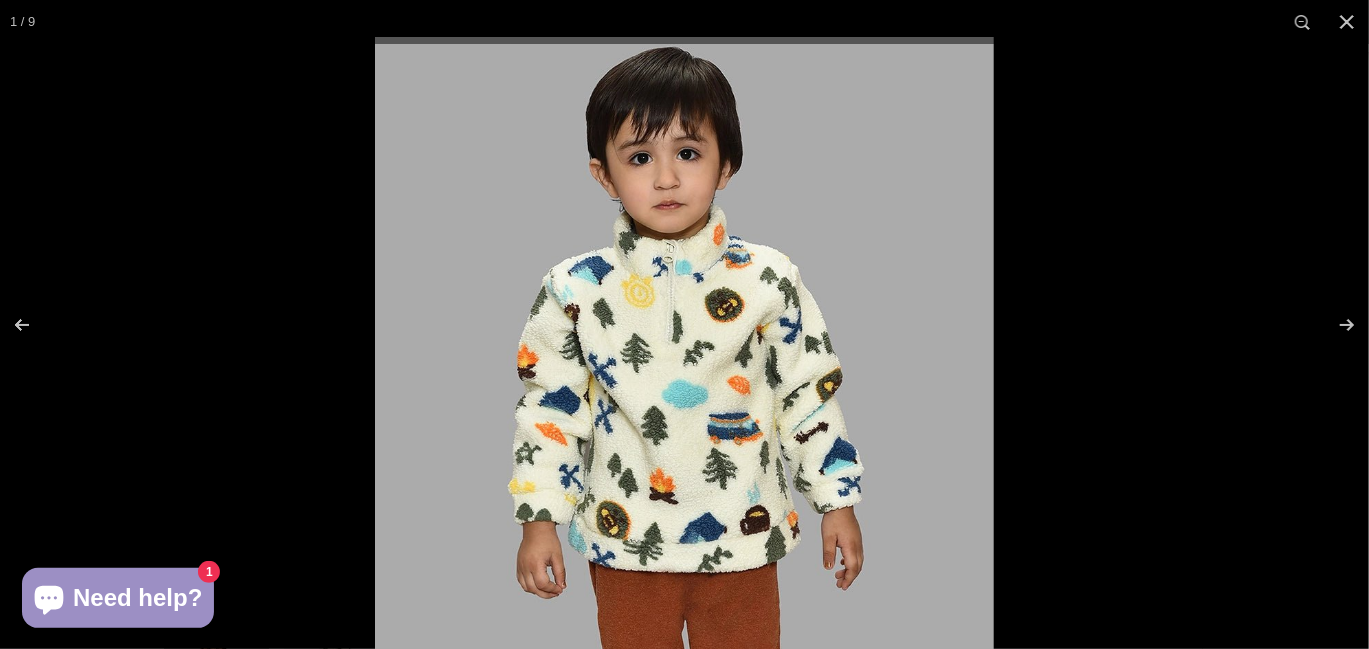 click at bounding box center [684, 346] 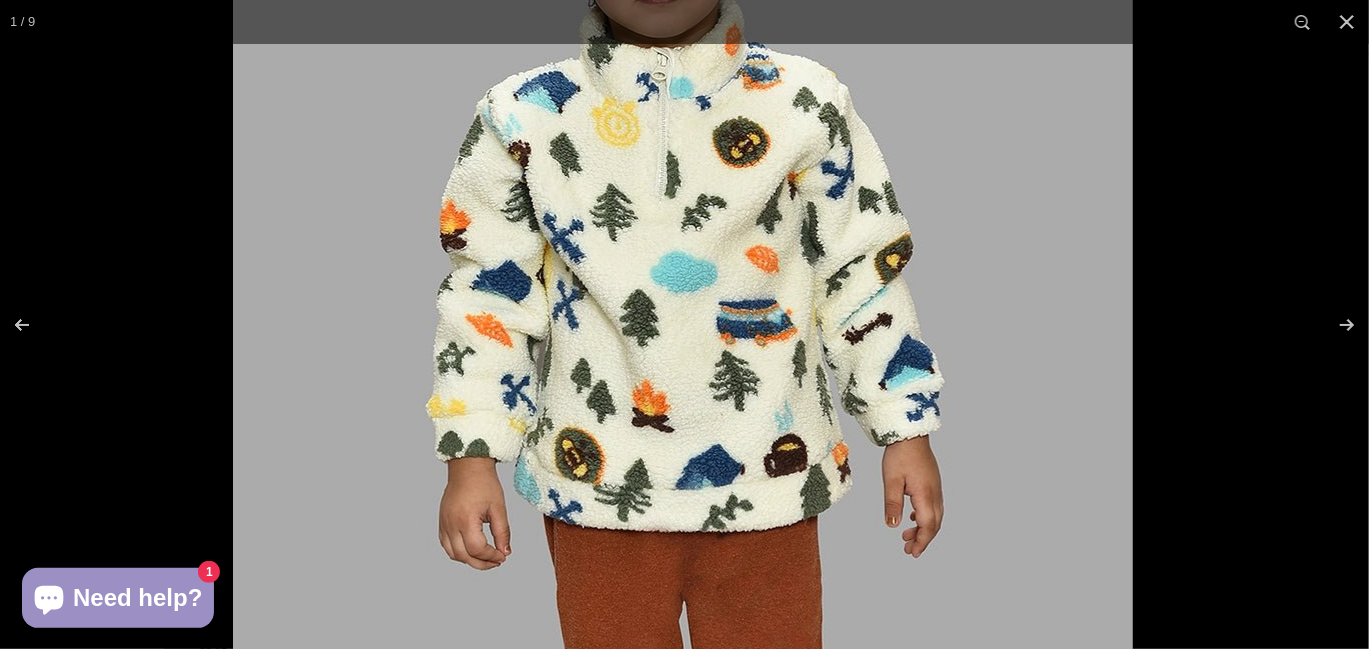 drag, startPoint x: 664, startPoint y: 422, endPoint x: 643, endPoint y: 256, distance: 167.32304 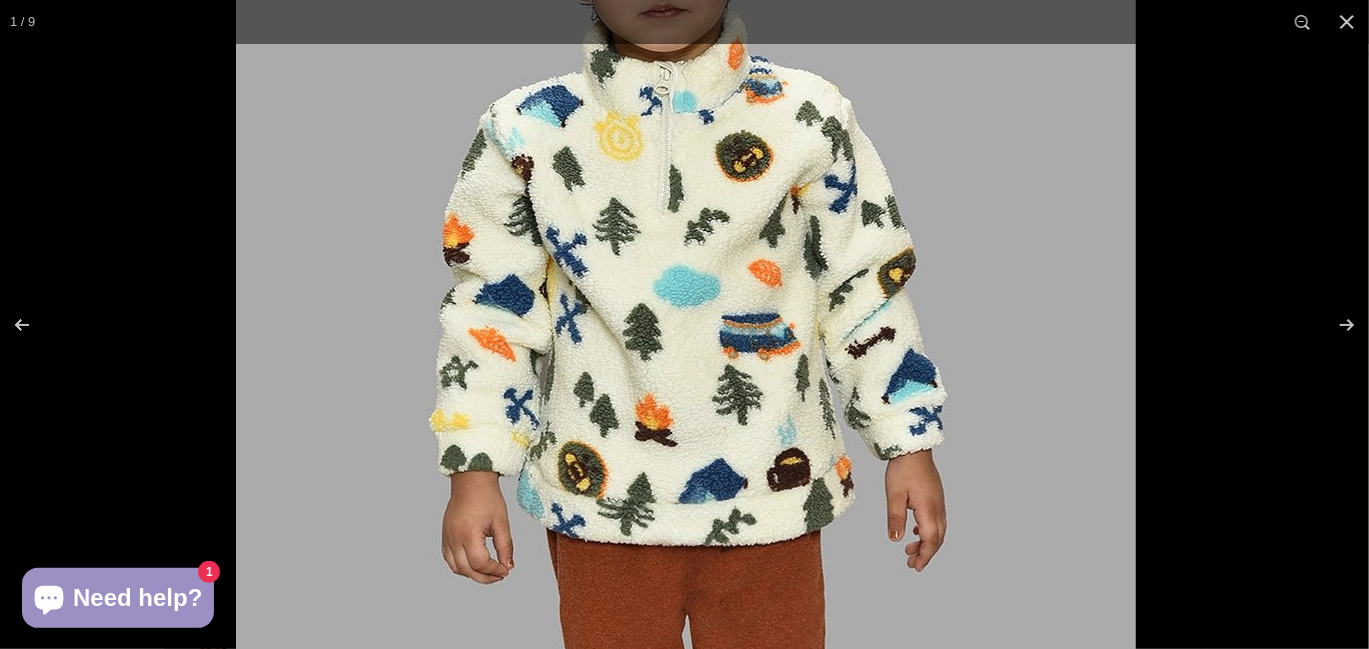 drag, startPoint x: 667, startPoint y: 186, endPoint x: 669, endPoint y: 401, distance: 215.00931 